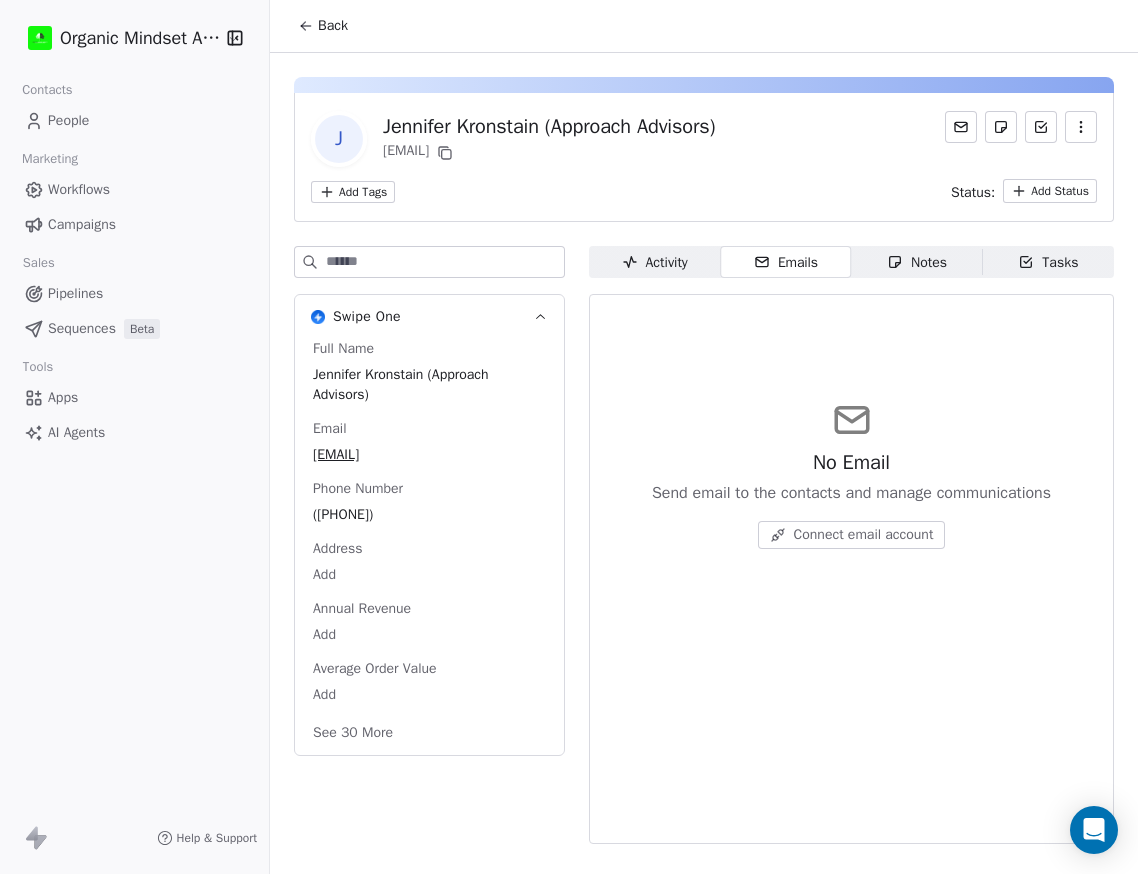 scroll, scrollTop: 0, scrollLeft: 0, axis: both 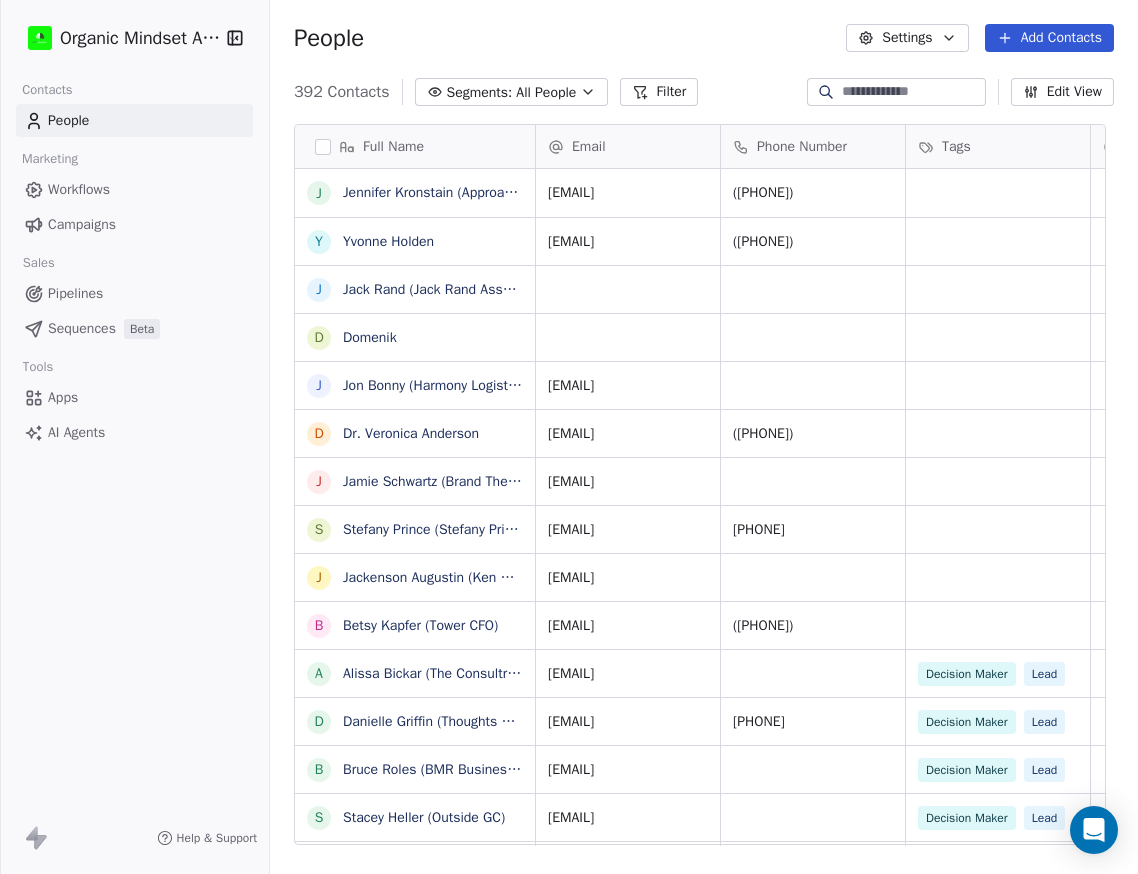 click on "Add Contacts" at bounding box center (1049, 38) 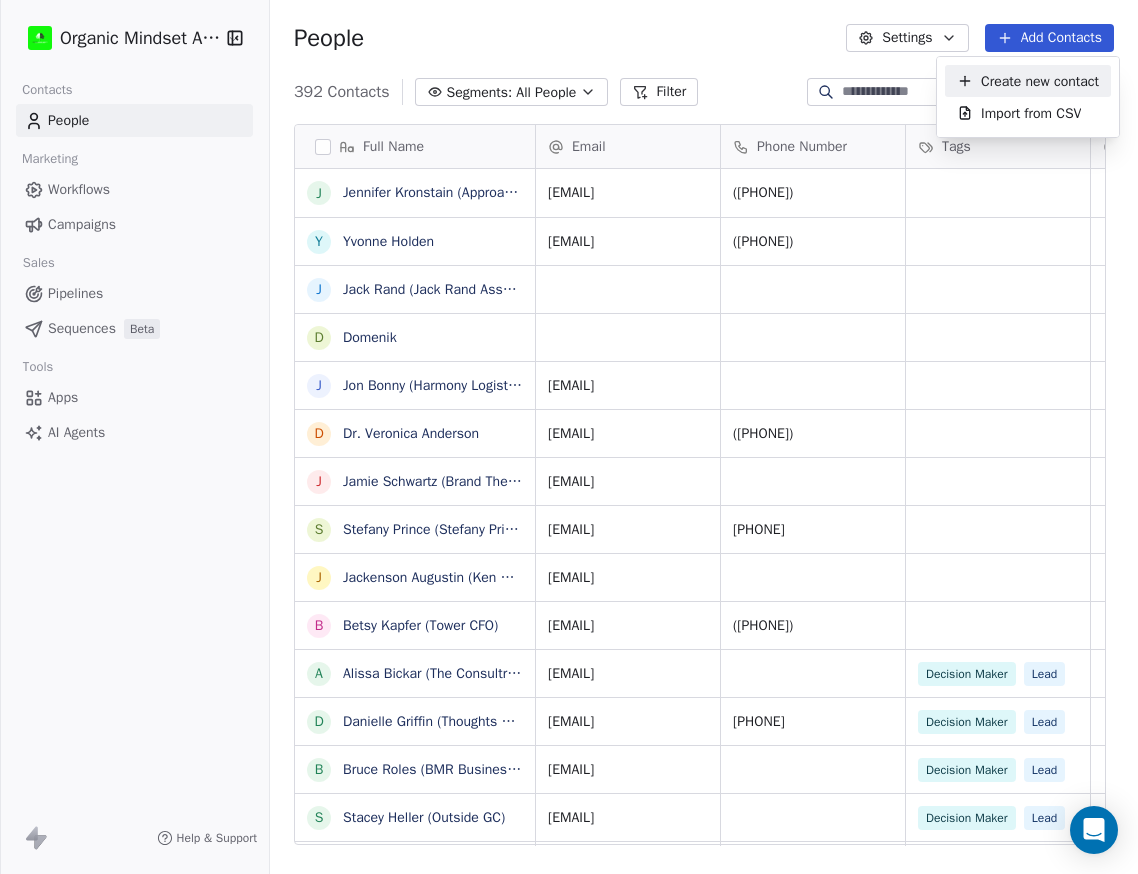 click on "Create new contact" at bounding box center (1028, 81) 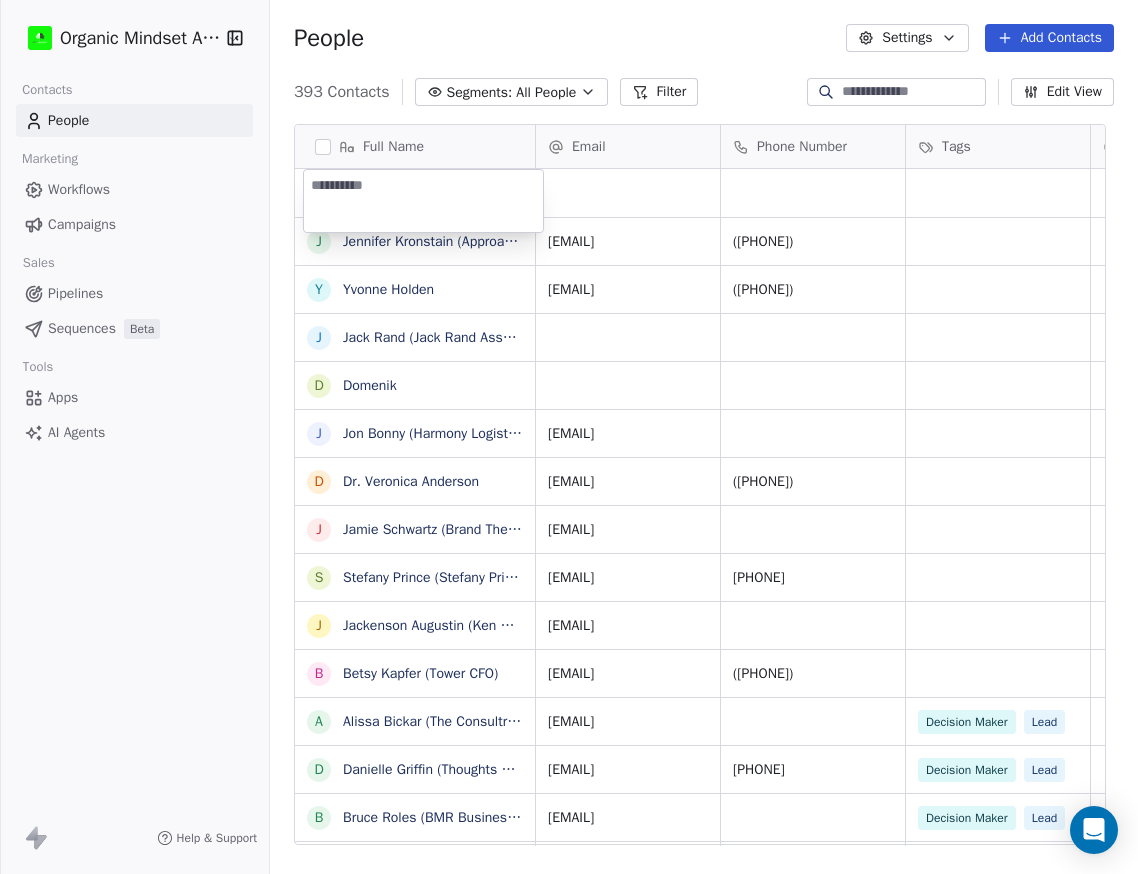 click at bounding box center (423, 201) 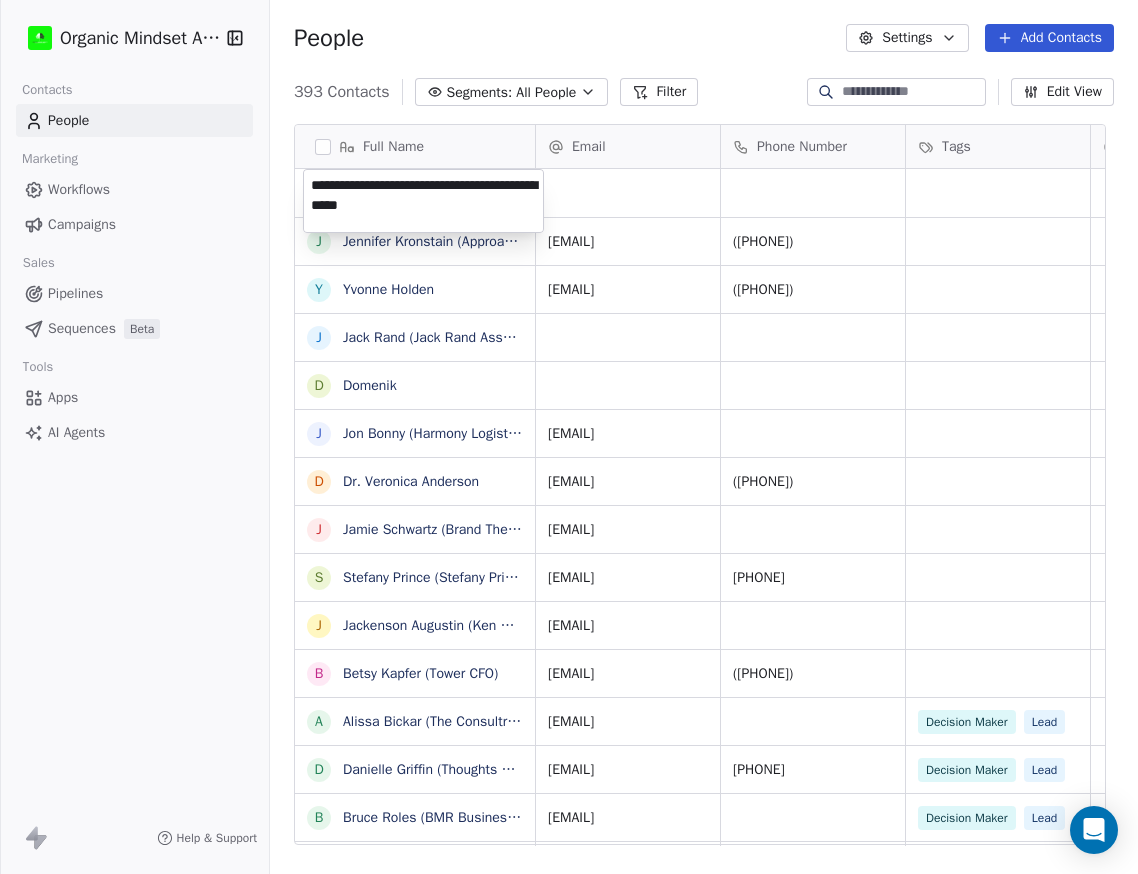 type on "**********" 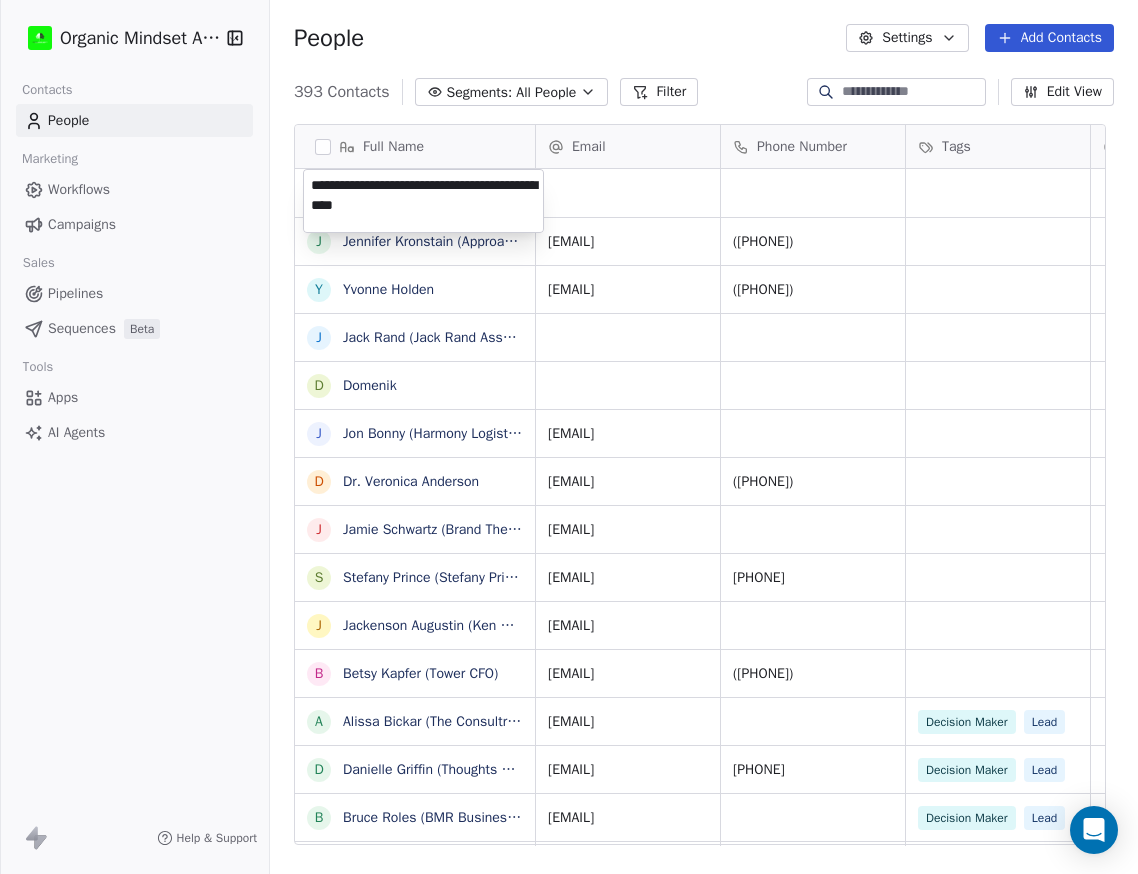click on "Organic Mindset Agency Inc Contacts People Marketing Workflows Campaigns Sales Pipelines Sequences Beta Tools Apps AI Agents Help & Support People Settings Add Contacts 393 Contacts Segments: All People Filter Edit View Tag Add to Sequence Export Full Name J [FIRST] [LAST] (Approach Advisors) Y [FIRST] [LAST] J [FIRST] [LAST] (Jack Rand Associates) D Domenik J [FIRST] [LAST] (Harmony Logistics LLC) D Dr. [FIRST] [LAST] J [FIRST] [LAST] (Brand Therapy) S [FIRST] [LAST] (Stefany Prince Music) J [FIRST] [LAST] (Ken Cleaning Services LLC0 B [FIRST] [LAST] (Tower CFO) A [FIRST] [LAST] (The Consultress) D [FIRST] [LAST] (Thoughts Brewing) B [FIRST] [LAST] (BMR Business Optimization) S [FIRST] [LAST] (Outside GC) R [FIRST] [LAST] (Modern CFO Services) N [FIRST] [LAST] (Nicole Borghi Digital Productions) F [FIRST] [LAST] (Virtual Gatekeepers) P [FIRST] [LAST] (The Connector Community) N [FIRST] [LAST] R [FIRST] [LAST] (R&C Financial) C [FIRST] [LAST] (Simplied CEOs) L [FIRST] [LAST] (L&S) C [FIRST] [LAST] (Taking Cara Business) S J" at bounding box center (569, 437) 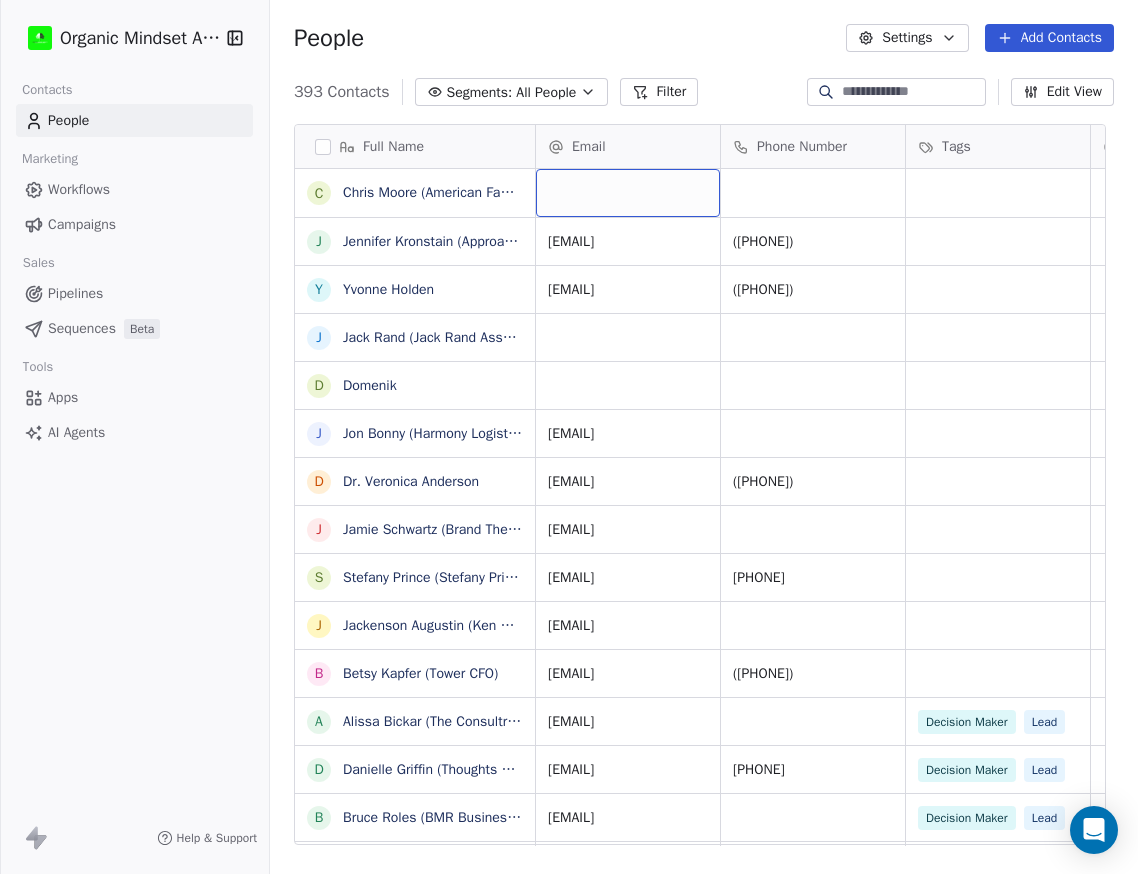 click at bounding box center [628, 193] 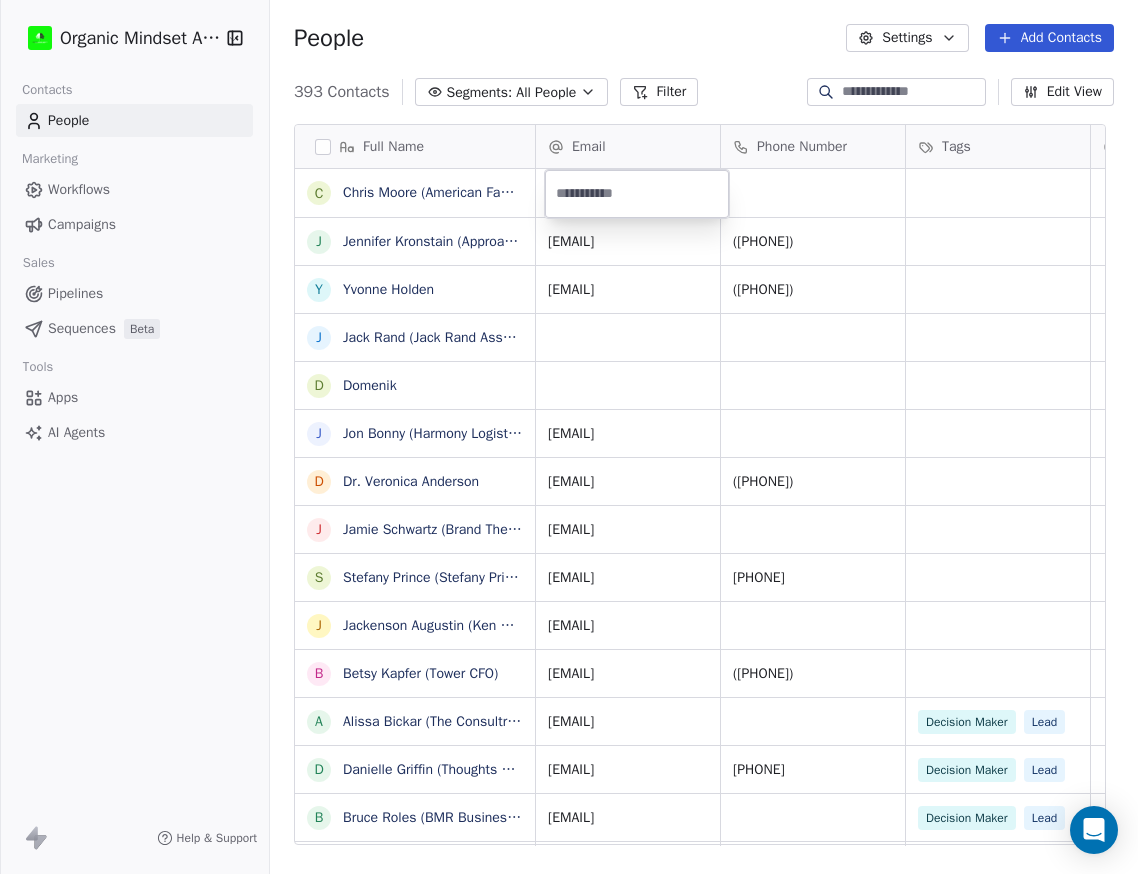 click at bounding box center [637, 194] 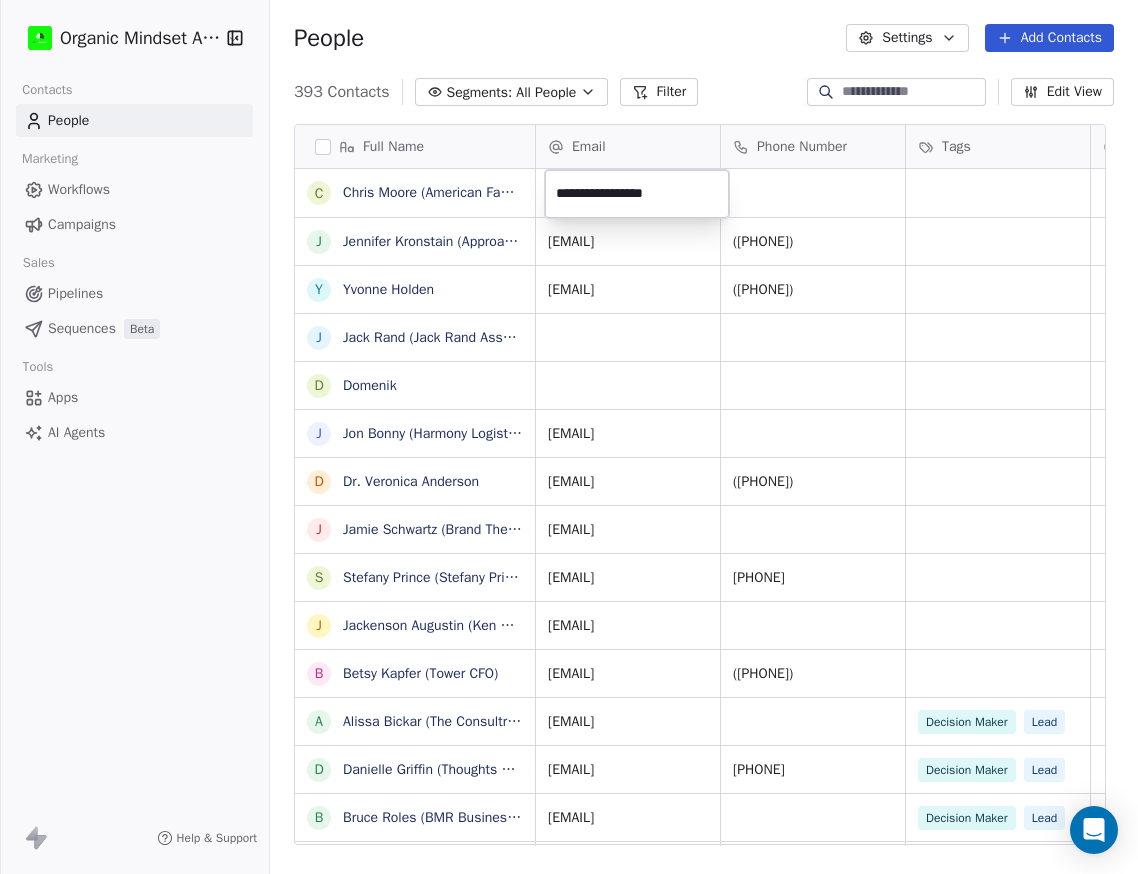 click on "Organic Mindset Agency Inc Contacts People Marketing Workflows Campaigns Sales Pipelines Sequences Beta Tools Apps AI Agents Help & Support People Settings Add Contacts 393 Contacts Segments: All People Filter Edit View Tag Add to Sequence Export Full Name C [FIRST] [LAST] (American Family Estate Preservation) J [FIRST] [LAST] (Approach Advisors) Y [FIRST] [LAST] J [FIRST] [LAST] (Jack Rand Associates) D Domenik J [FIRST] [LAST] (Harmony Logistics LLC) D Dr. [FIRST] [LAST] J [FIRST] [LAST] (Brand Therapy) S [FIRST] [LAST] (Stefany Prince Music) J [FIRST] [LAST] (Ken Cleaning Services LLC0 B [FIRST] [LAST] (Tower CFO) A [FIRST] [LAST] (The Consultress) D [FIRST] [LAST] (Thoughts Brewing) B [FIRST] [LAST] (BMR Business Optimization) S [FIRST] [LAST] (Outside GC) R [FIRST] [LAST] (Modern CFO Services) N [FIRST] [LAST] (Nicole Borghi Digital Productions) F [FIRST] [LAST] (Virtual Gatekeepers) P [FIRST] [LAST] (The Connector Community) N [FIRST] [LAST] R [FIRST] [LAST] (R&C Financial) C [FIRST] [LAST] (Simplied CEOs) L C S J D" at bounding box center (569, 437) 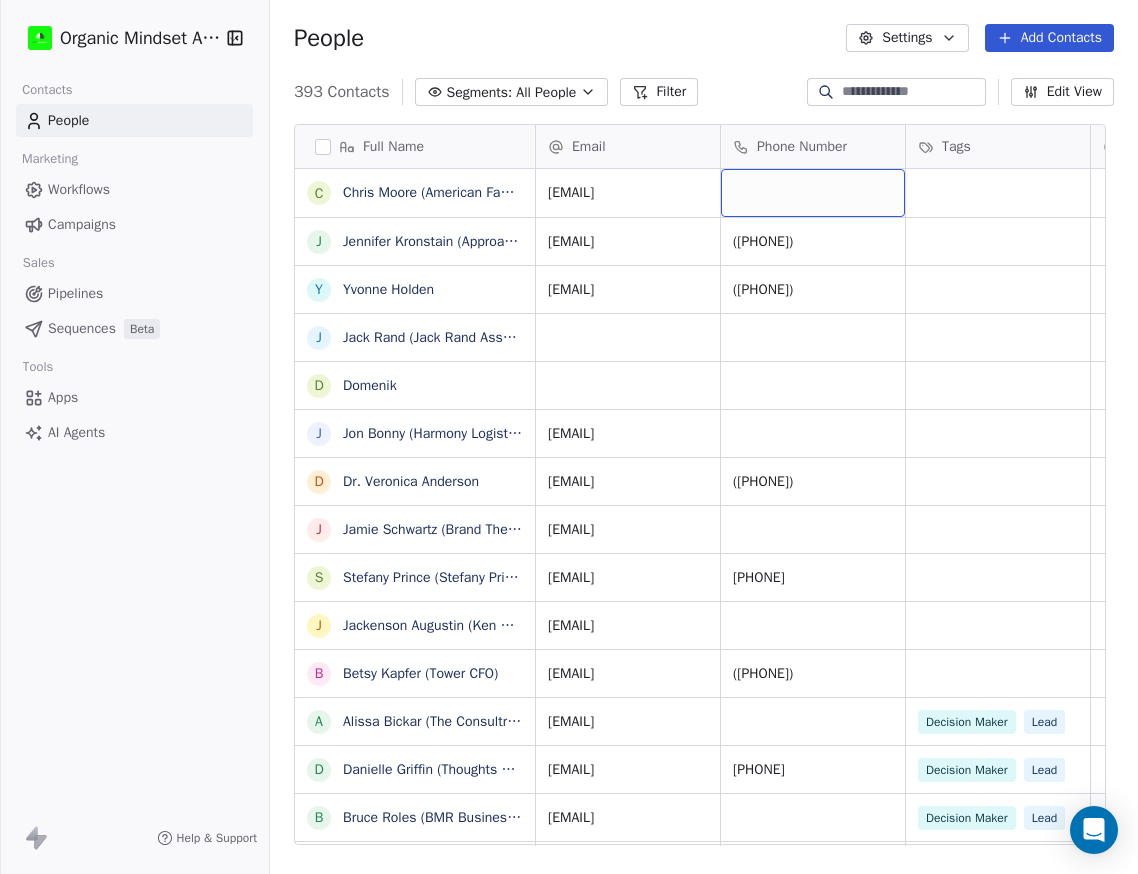 click at bounding box center (813, 193) 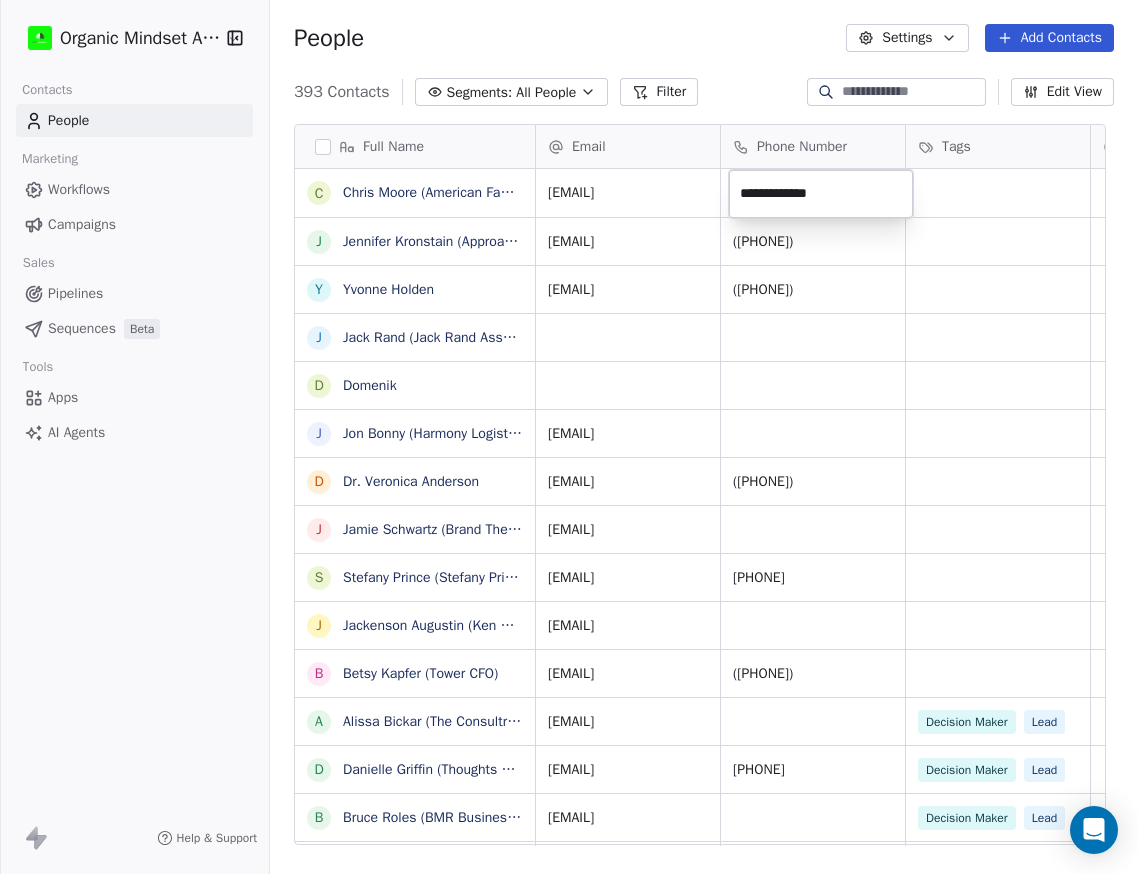 type on "**********" 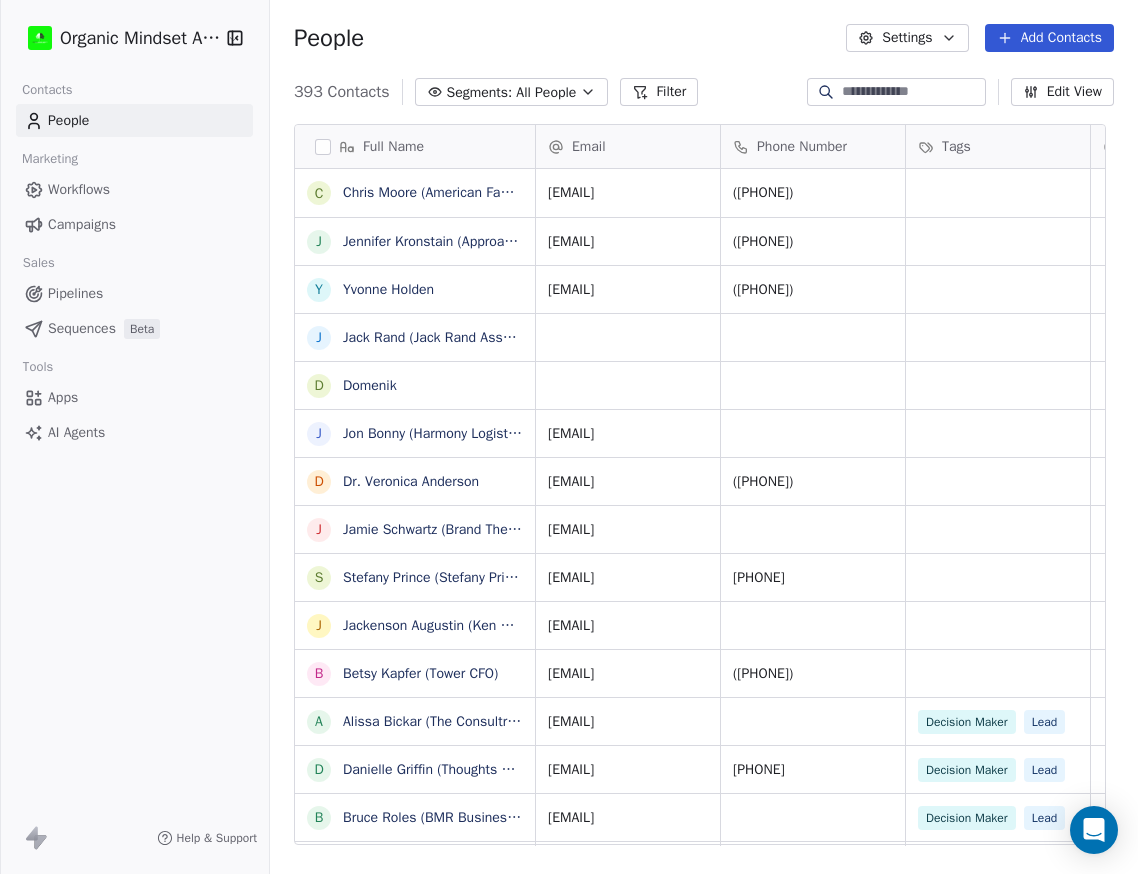 click on "Organic Mindset Agency Inc Contacts People Marketing Workflows Campaigns Sales Pipelines Sequences Beta Tools Apps AI Agents Help & Support People Settings Add Contacts 393 Contacts Segments: All People Filter Edit View Tag Add to Sequence Export Full Name C [FIRST] [LAST] (American Family Estate Preservation) J [FIRST] [LAST] (Approach Advisors) Y [FIRST] [LAST] J [FIRST] [LAST] (Jack Rand Associates) D Domenik J [FIRST] [LAST] (Harmony Logistics LLC) D Dr. [FIRST] [LAST] J [FIRST] [LAST] (Brand Therapy) S [FIRST] [LAST] (Stefany Prince Music) J [FIRST] [LAST] (Ken Cleaning Services LLC0 B [FIRST] [LAST] (Tower CFO) A [FIRST] [LAST] (The Consultress) D [FIRST] [LAST] (Thoughts Brewing) B [FIRST] [LAST] (BMR Business Optimization) S [FIRST] [LAST] (Outside GC) R [FIRST] [LAST] (Modern CFO Services) N [FIRST] [LAST] (Nicole Borghi Digital Productions) F [FIRST] [LAST] (Virtual Gatekeepers) P [FIRST] [LAST] (The Connector Community) N [FIRST] [LAST] R [FIRST] [LAST] (R&C Financial) C [FIRST] [LAST] (Simplied CEOs) L C S J D" at bounding box center (569, 437) 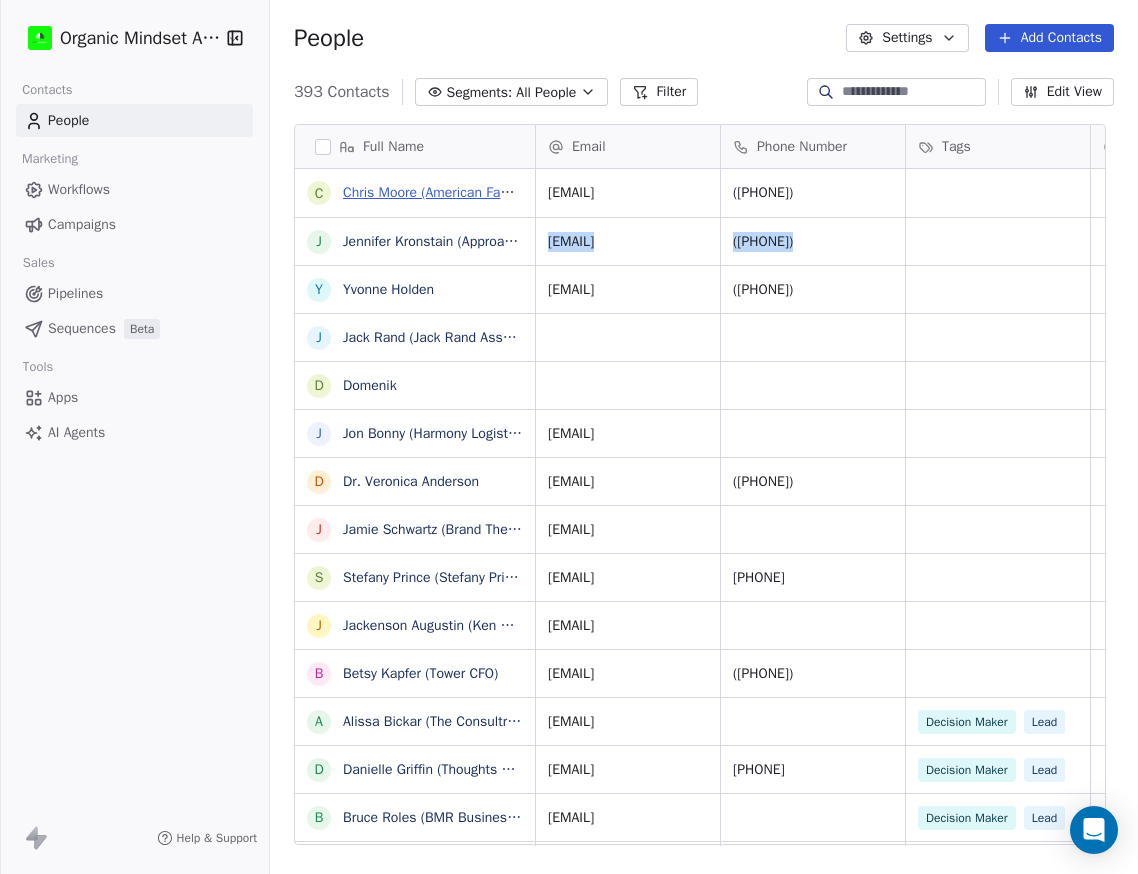 click on "Chris Moore (American Family Estate Preservation)" at bounding box center (497, 192) 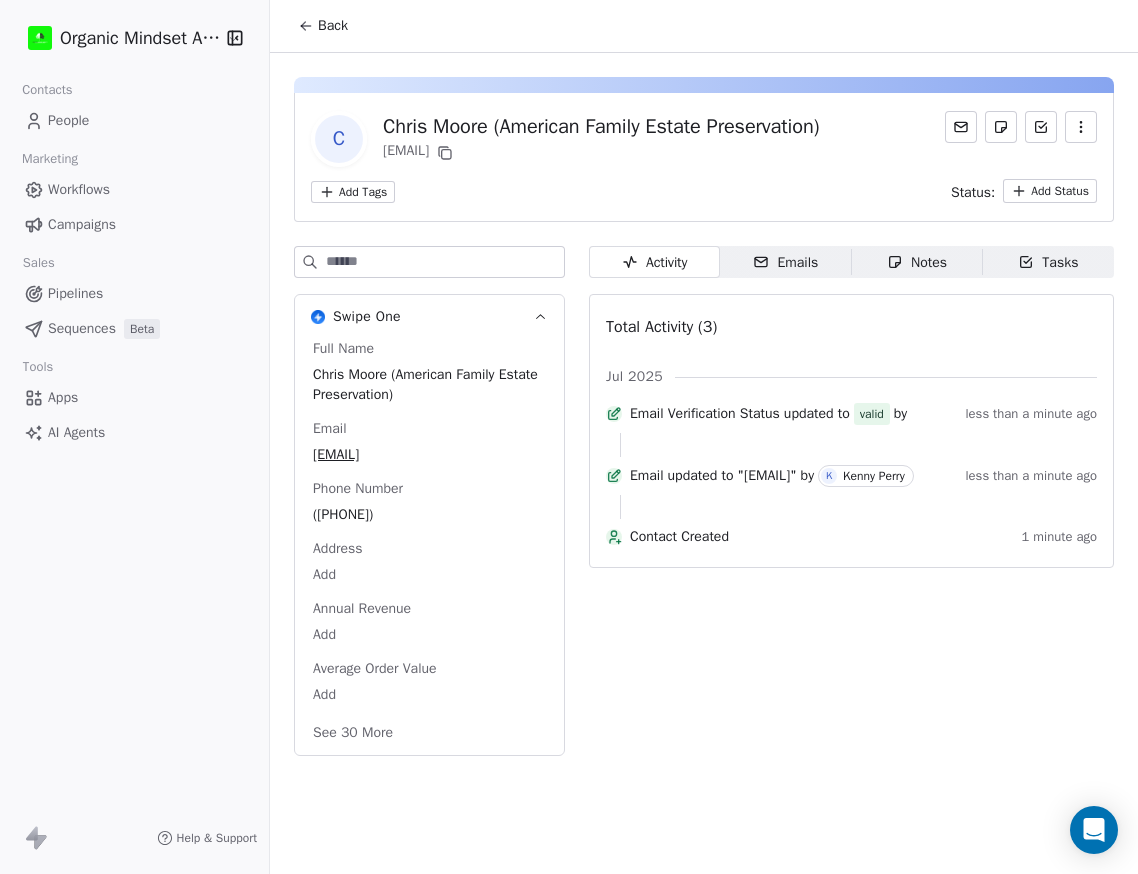 click on "Notes" at bounding box center [917, 262] 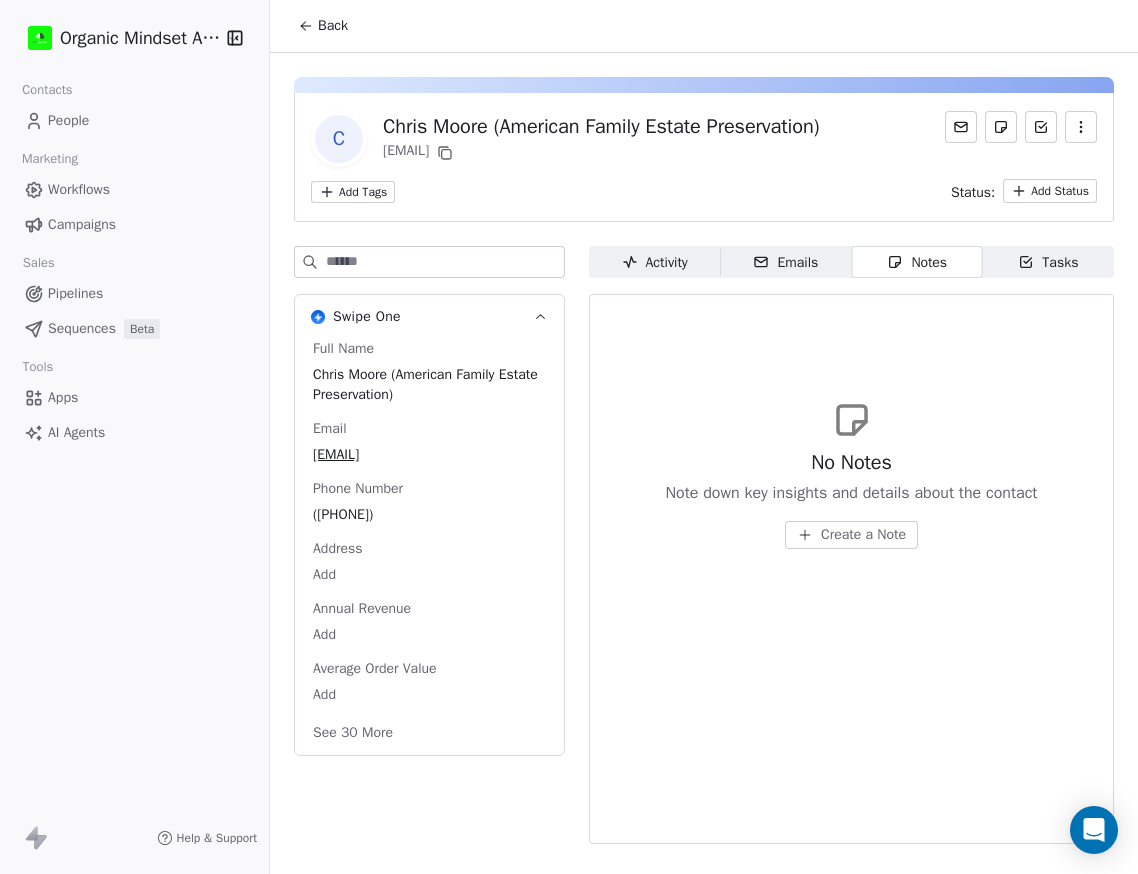 click on "Create a Note" at bounding box center [863, 535] 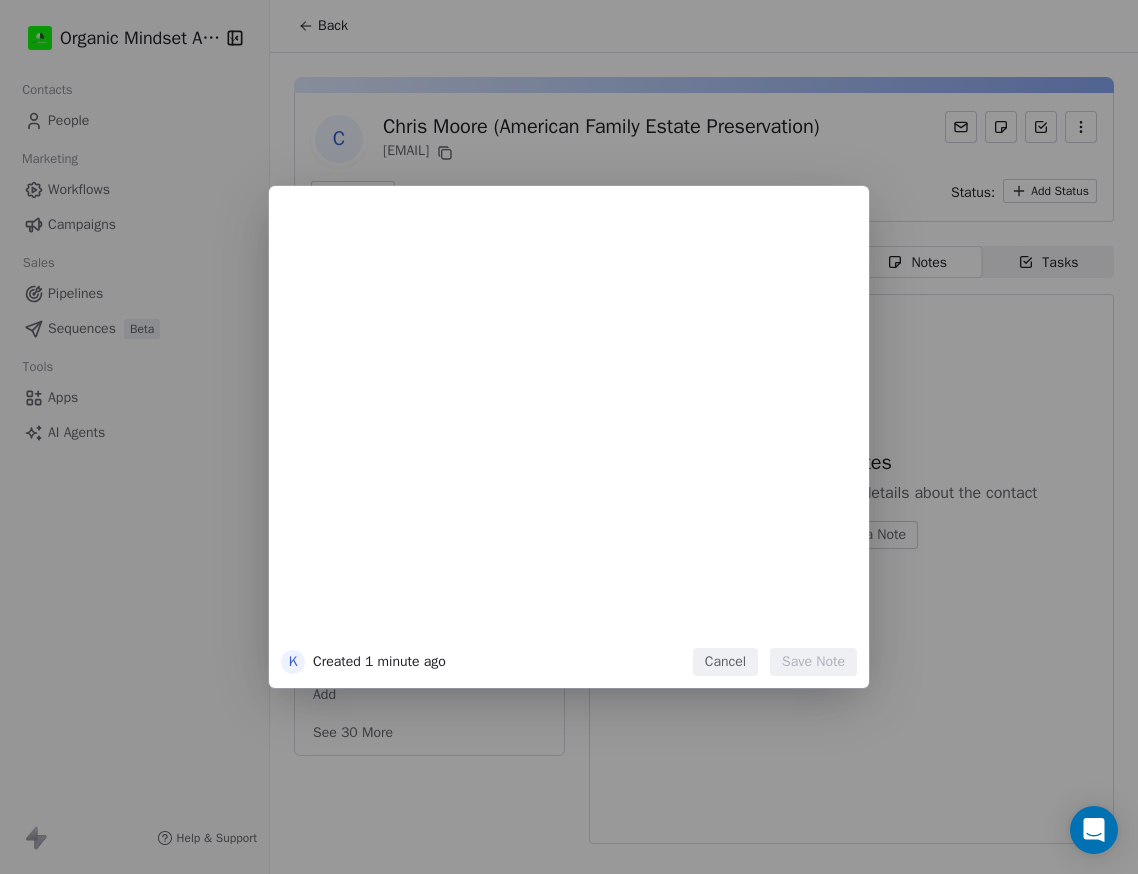 type 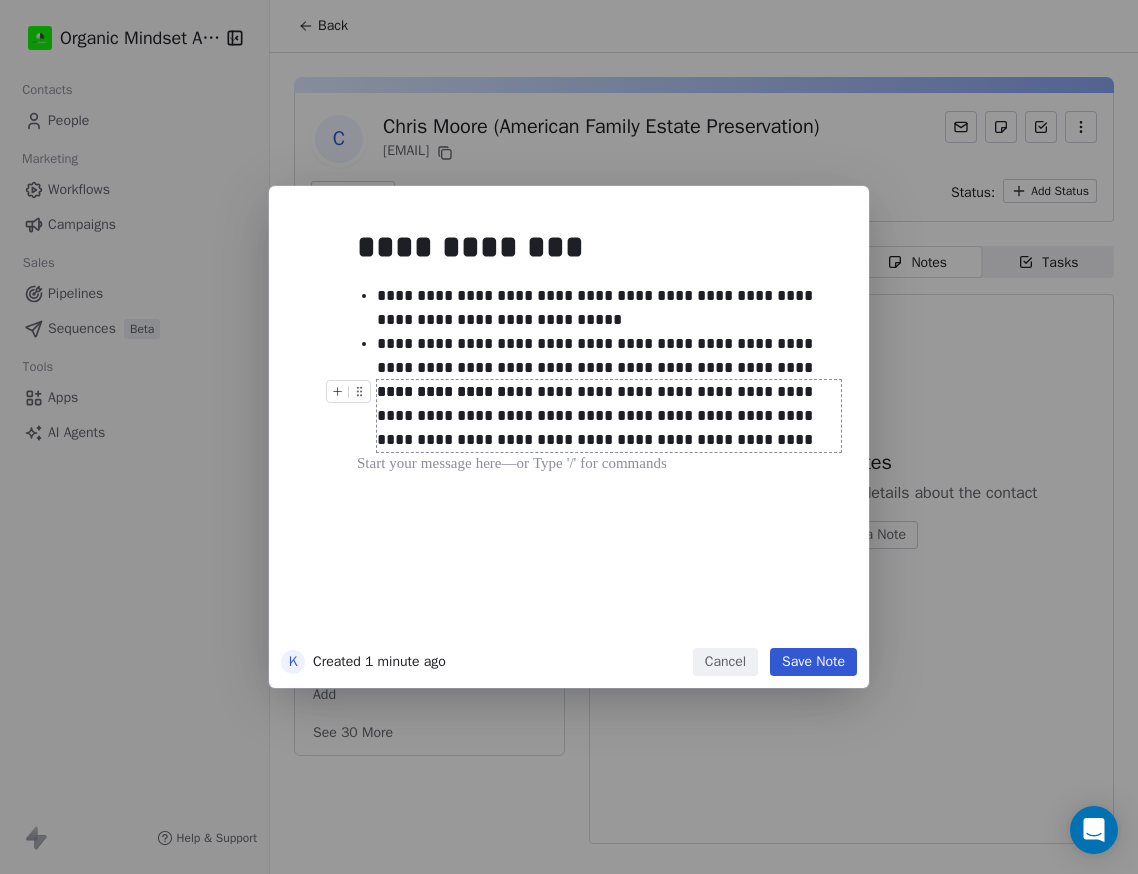 click on "Save Note" at bounding box center [813, 662] 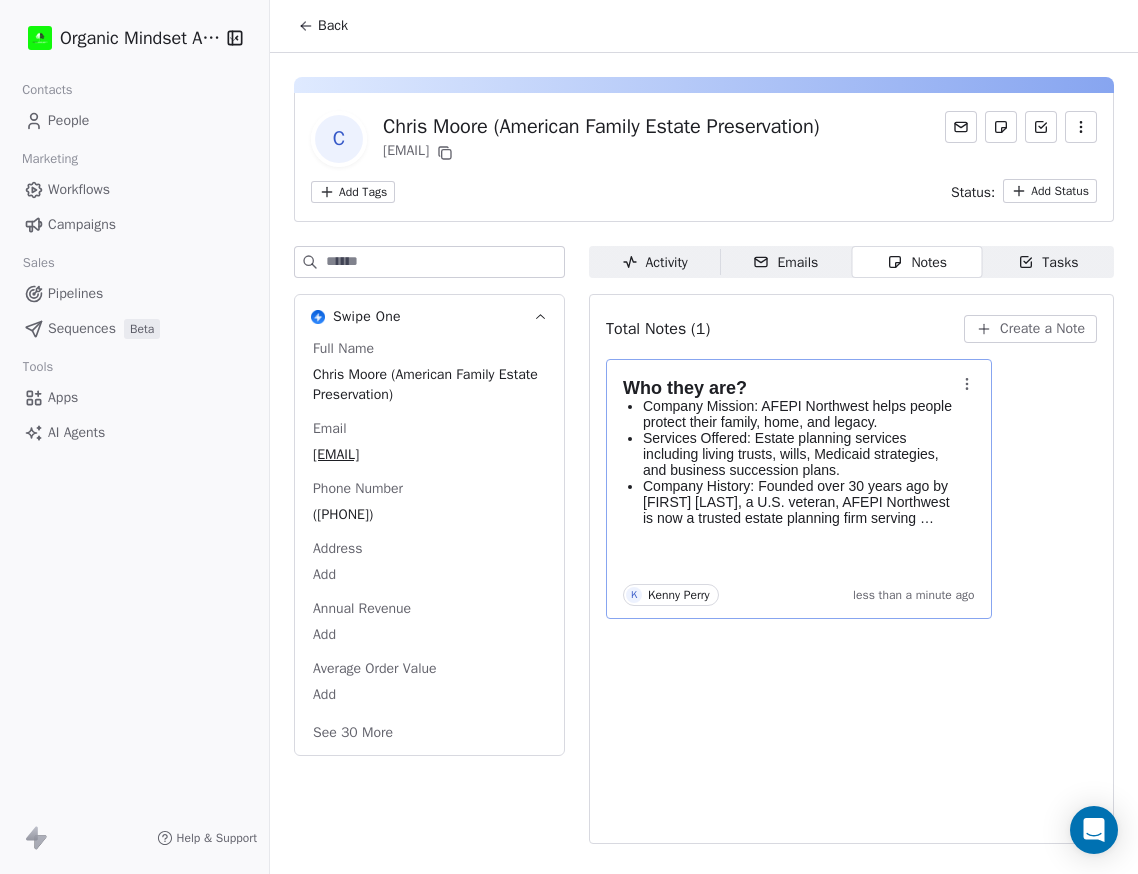 click on "Services Offered: Estate planning services including living trusts, wills, Medicaid strategies, and business succession plans." at bounding box center [799, 454] 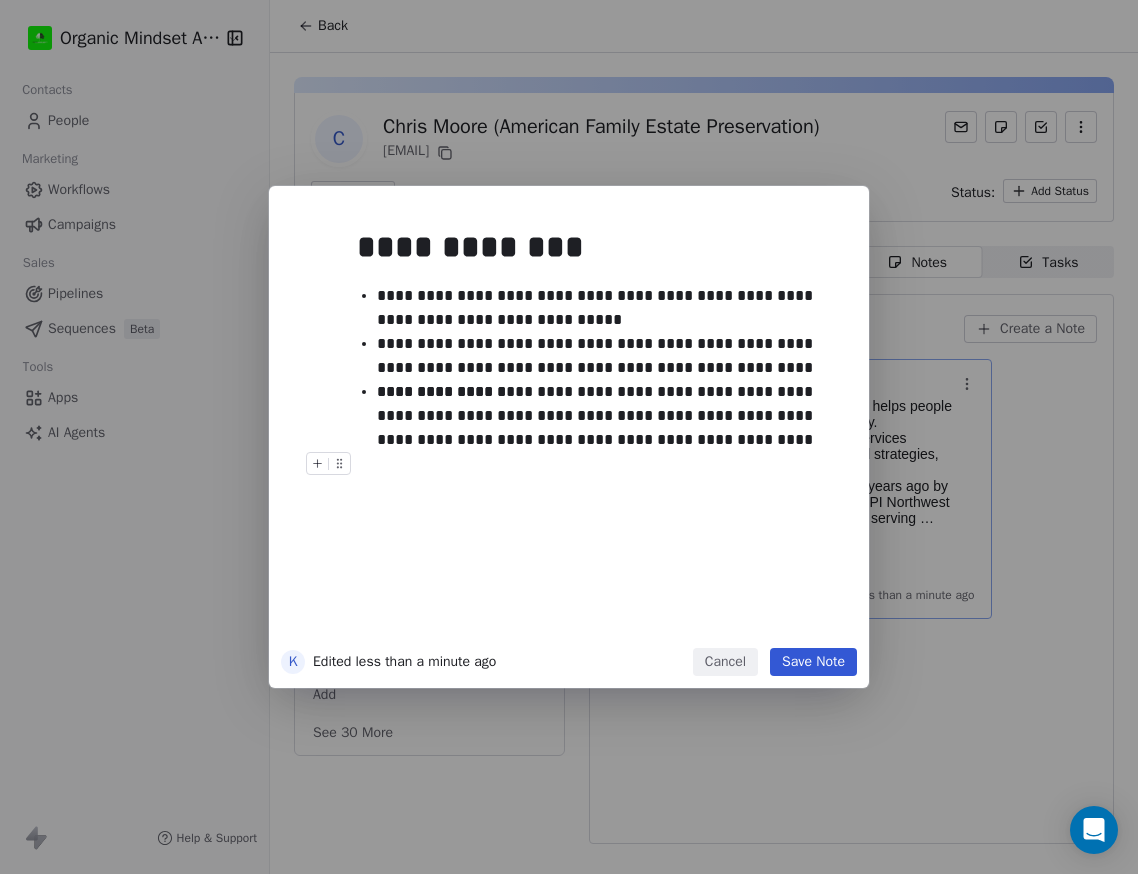 click on "Save Note" at bounding box center [813, 662] 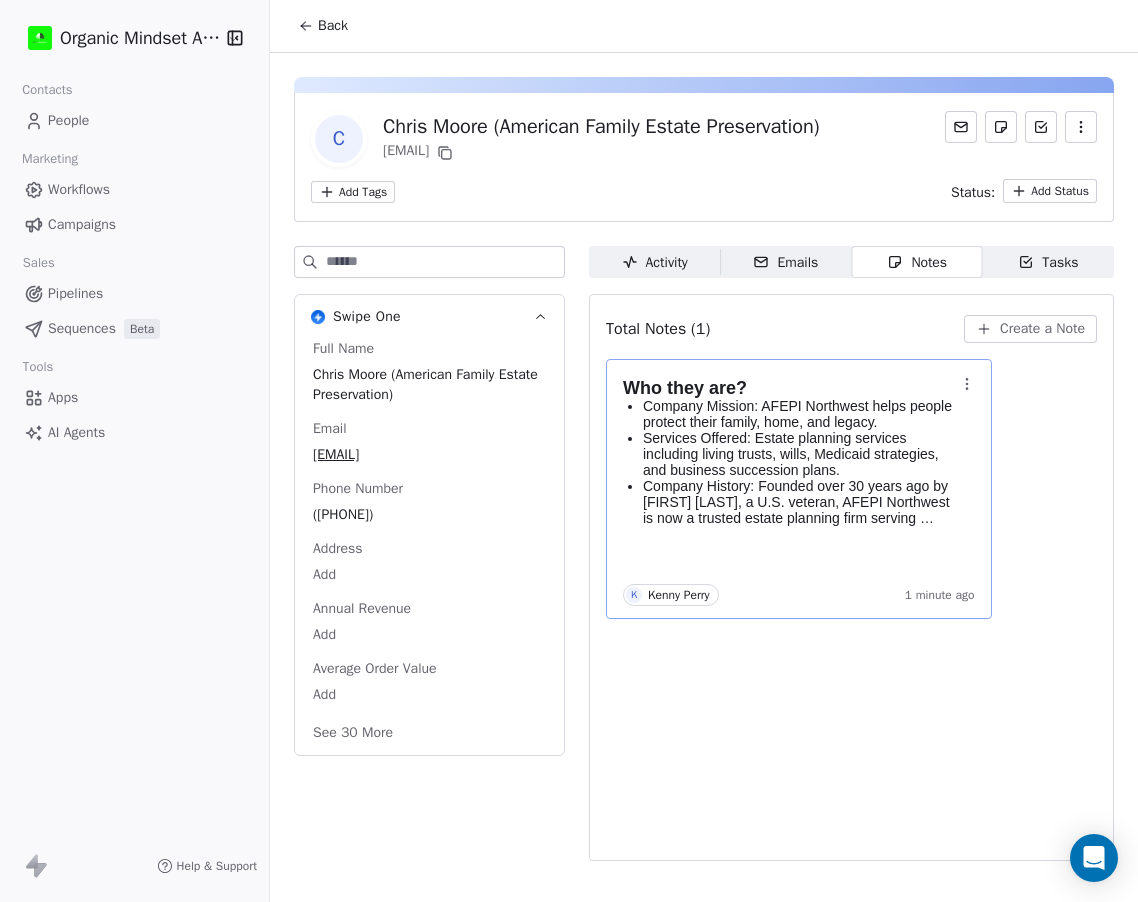 click on "Services Offered: Estate planning services including living trusts, wills, Medicaid strategies, and business succession plans." at bounding box center (799, 454) 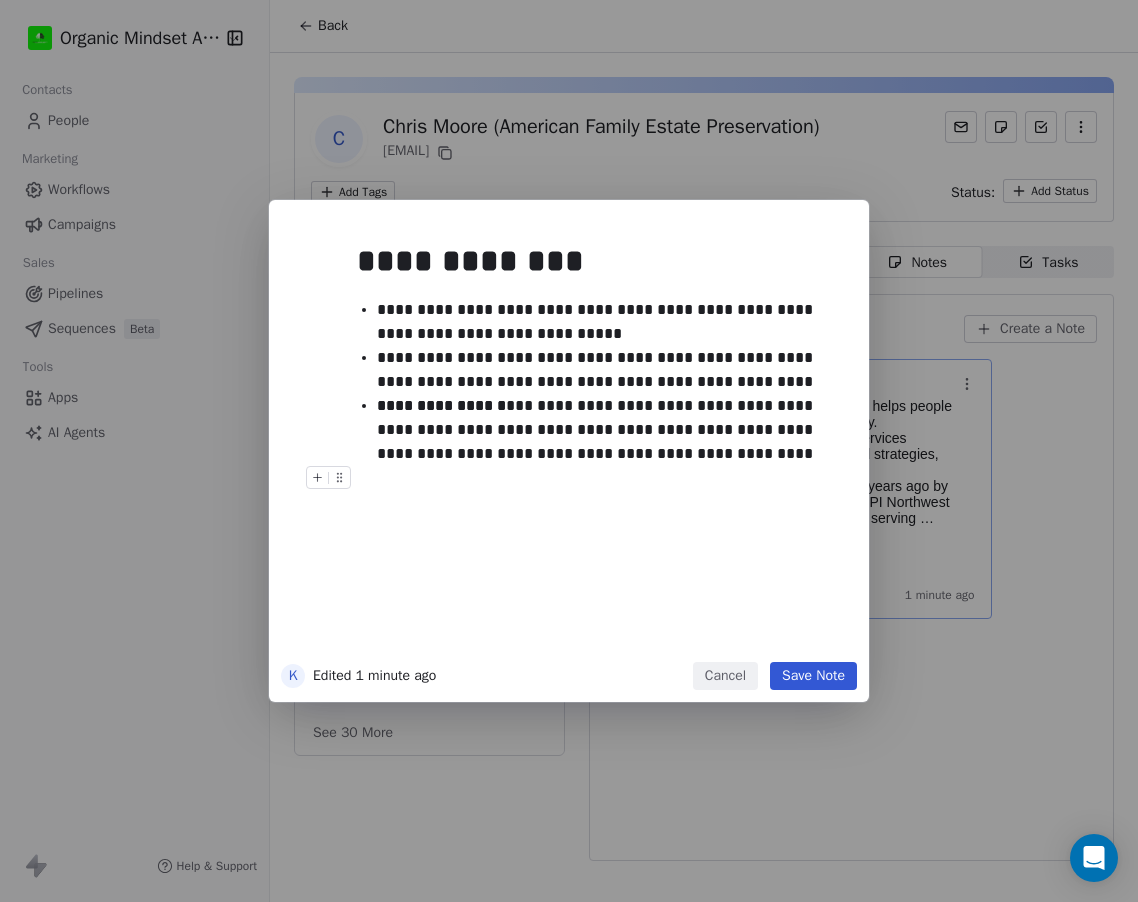 click on "**********" at bounding box center (599, 442) 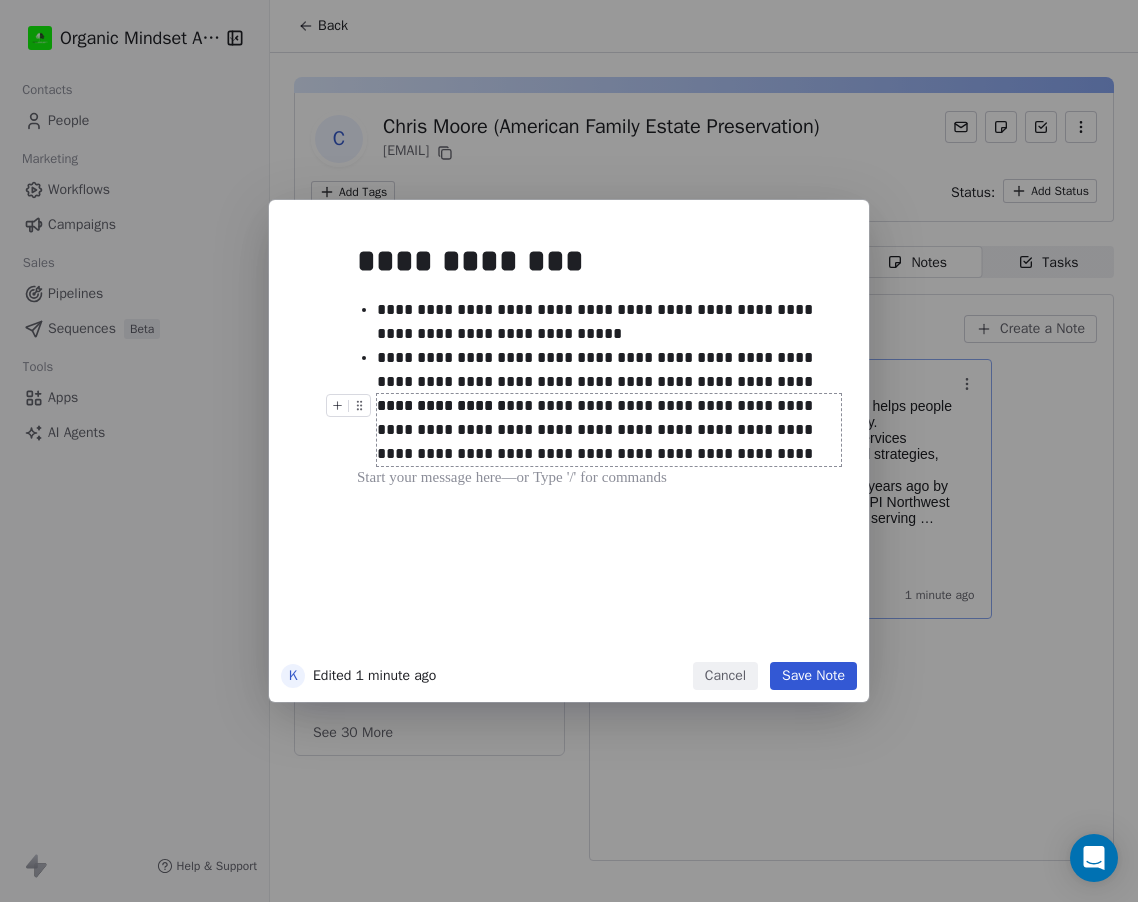 click on "**********" at bounding box center (609, 430) 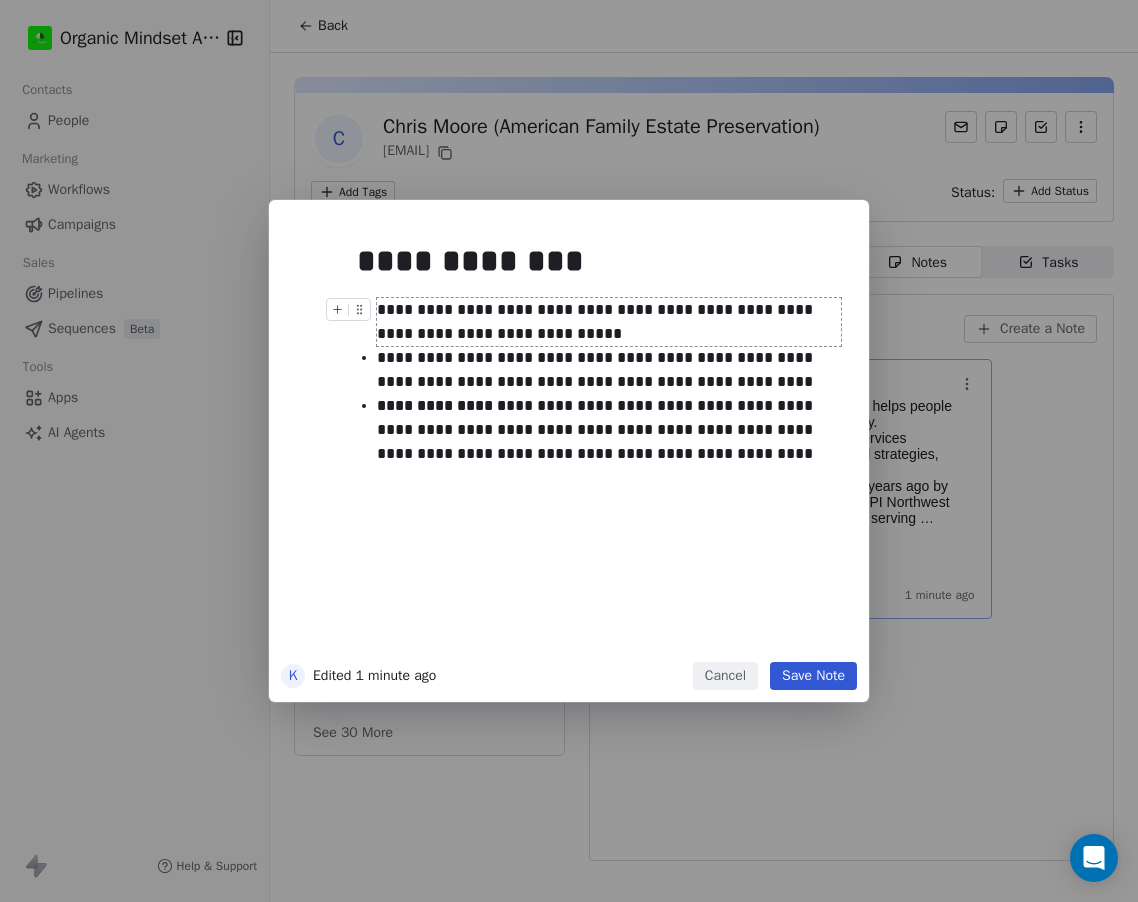click on "**********" at bounding box center (609, 322) 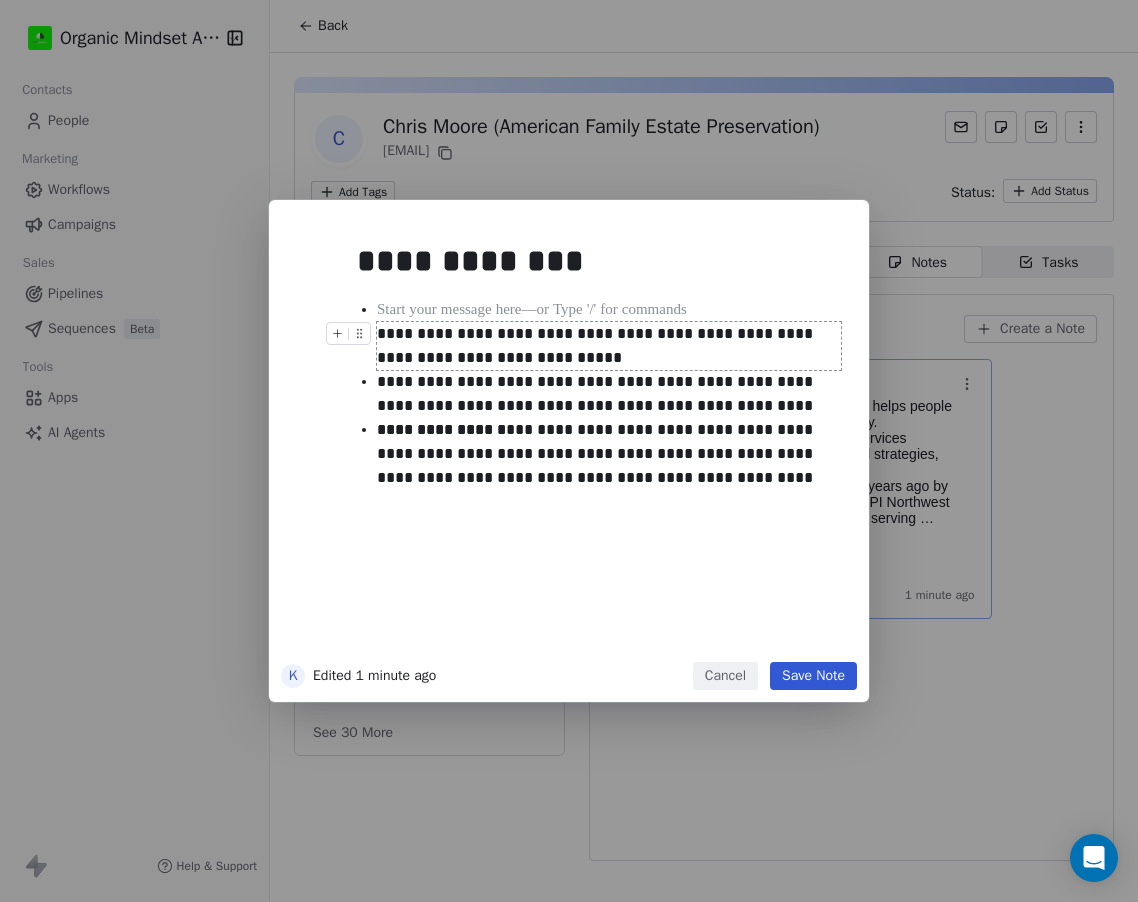 type 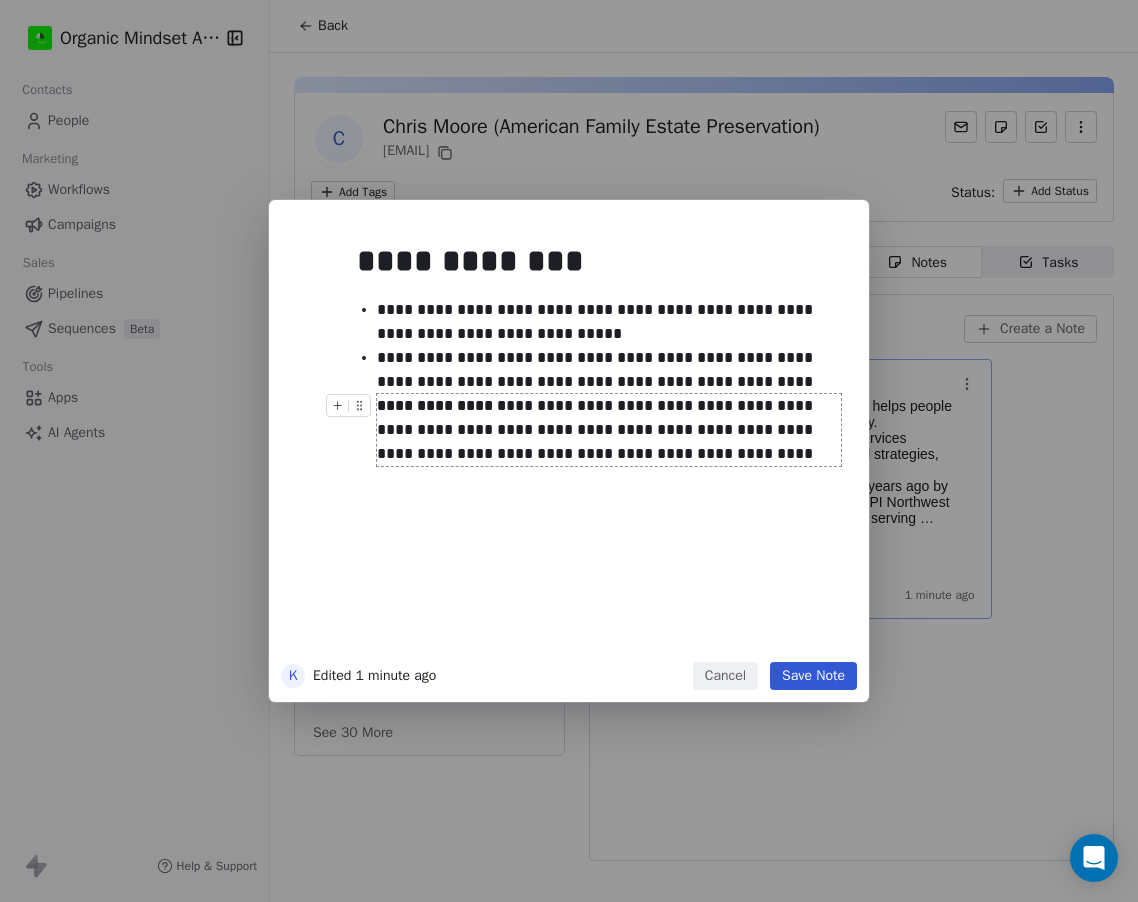 click on "**********" at bounding box center (609, 430) 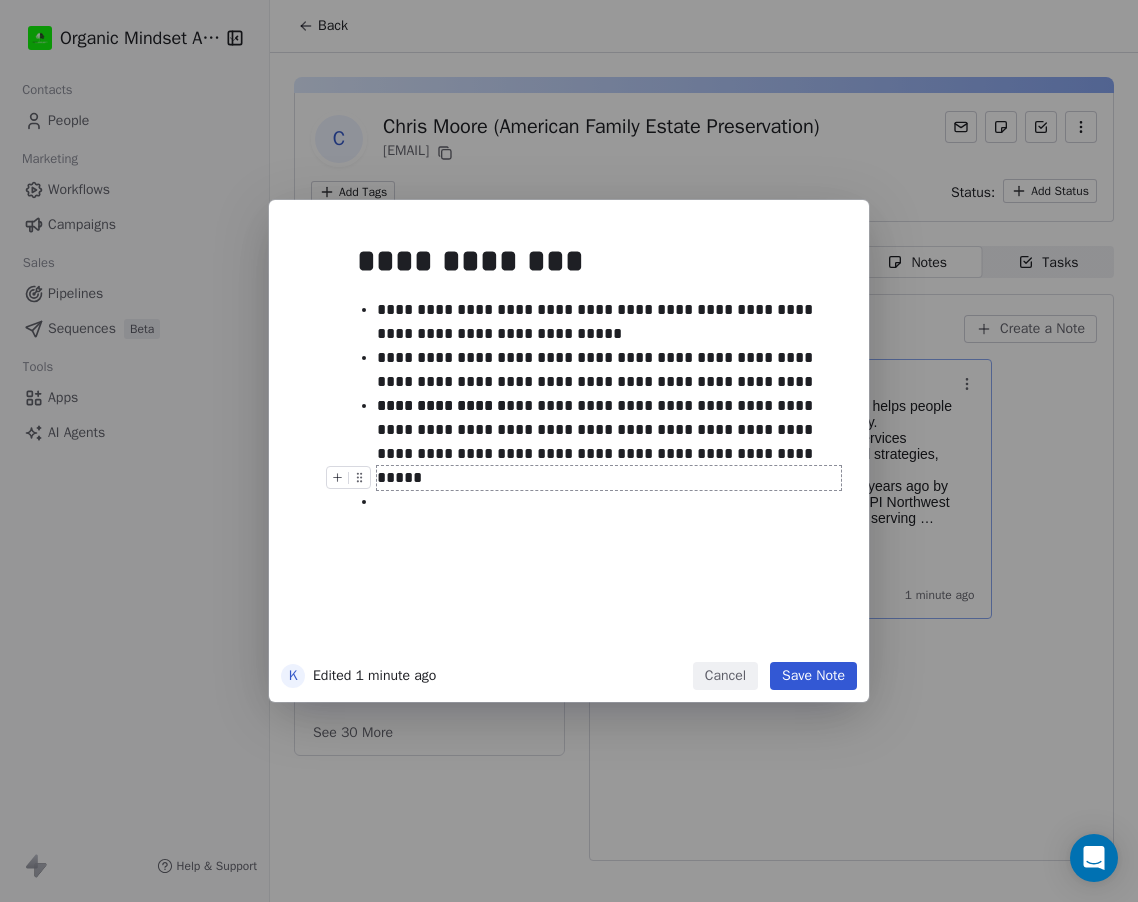 click on "*****" at bounding box center (609, 478) 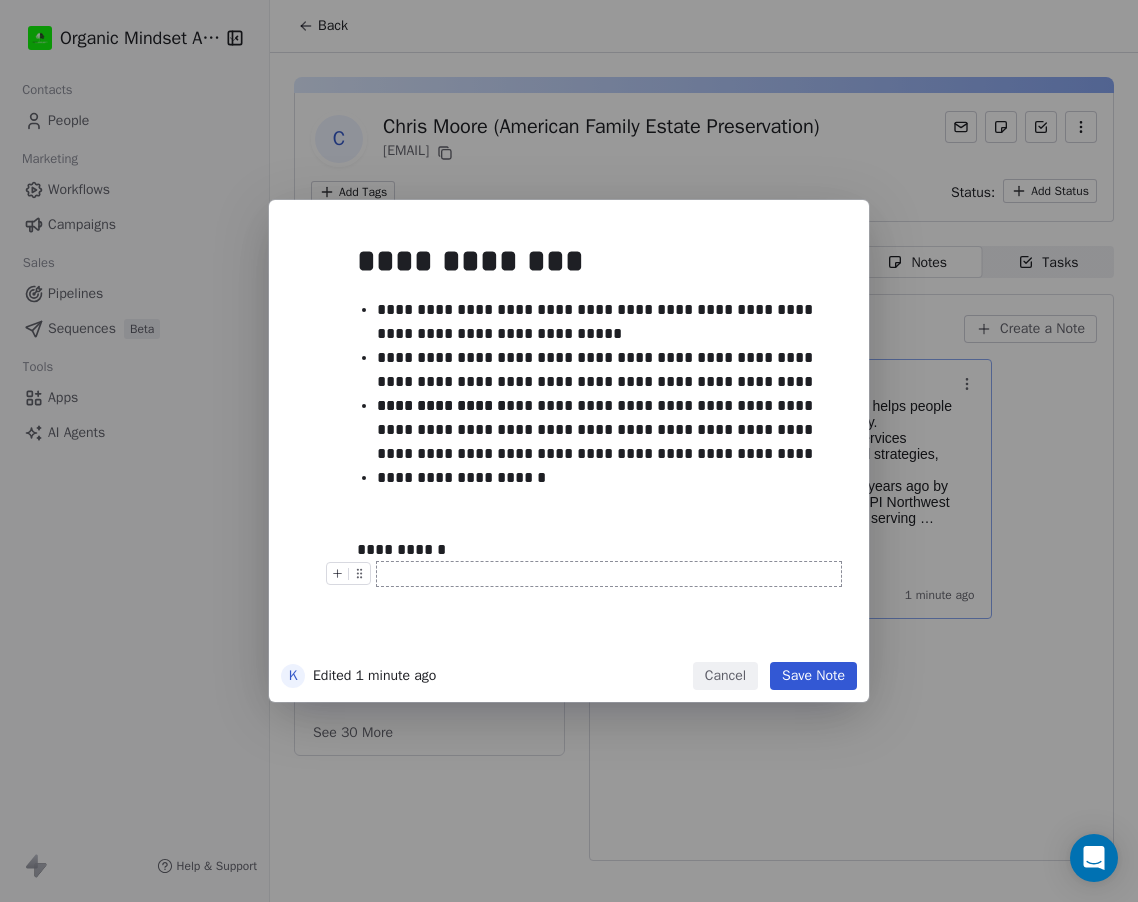 click at bounding box center (609, 574) 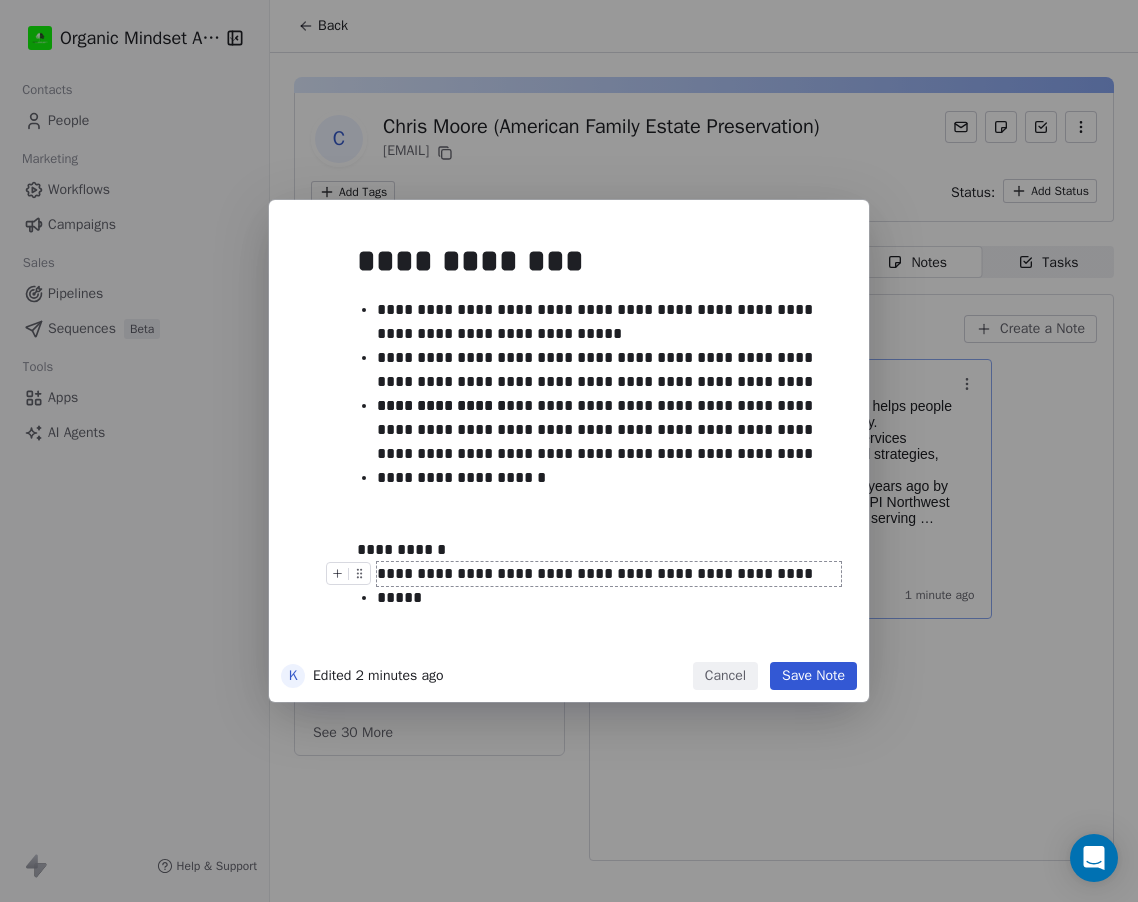 click on "**********" at bounding box center [609, 574] 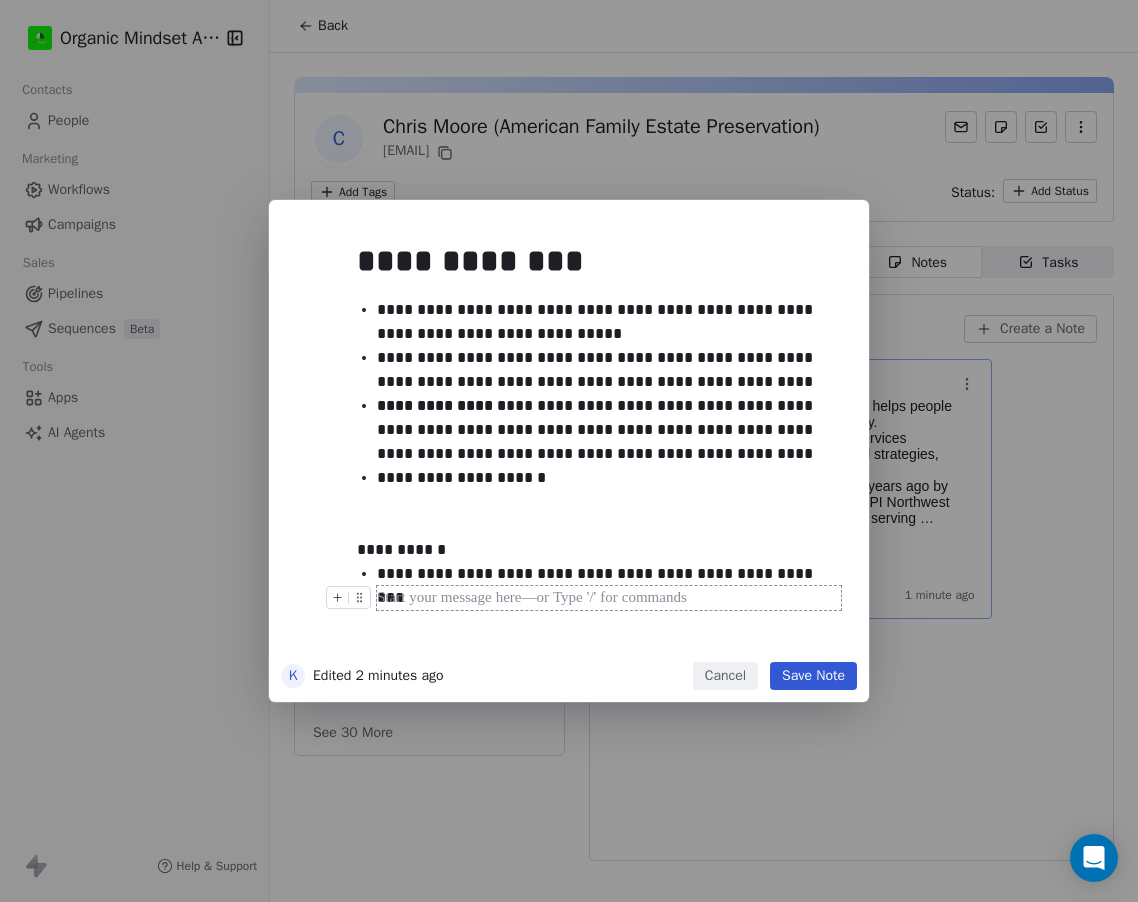 click at bounding box center (609, 598) 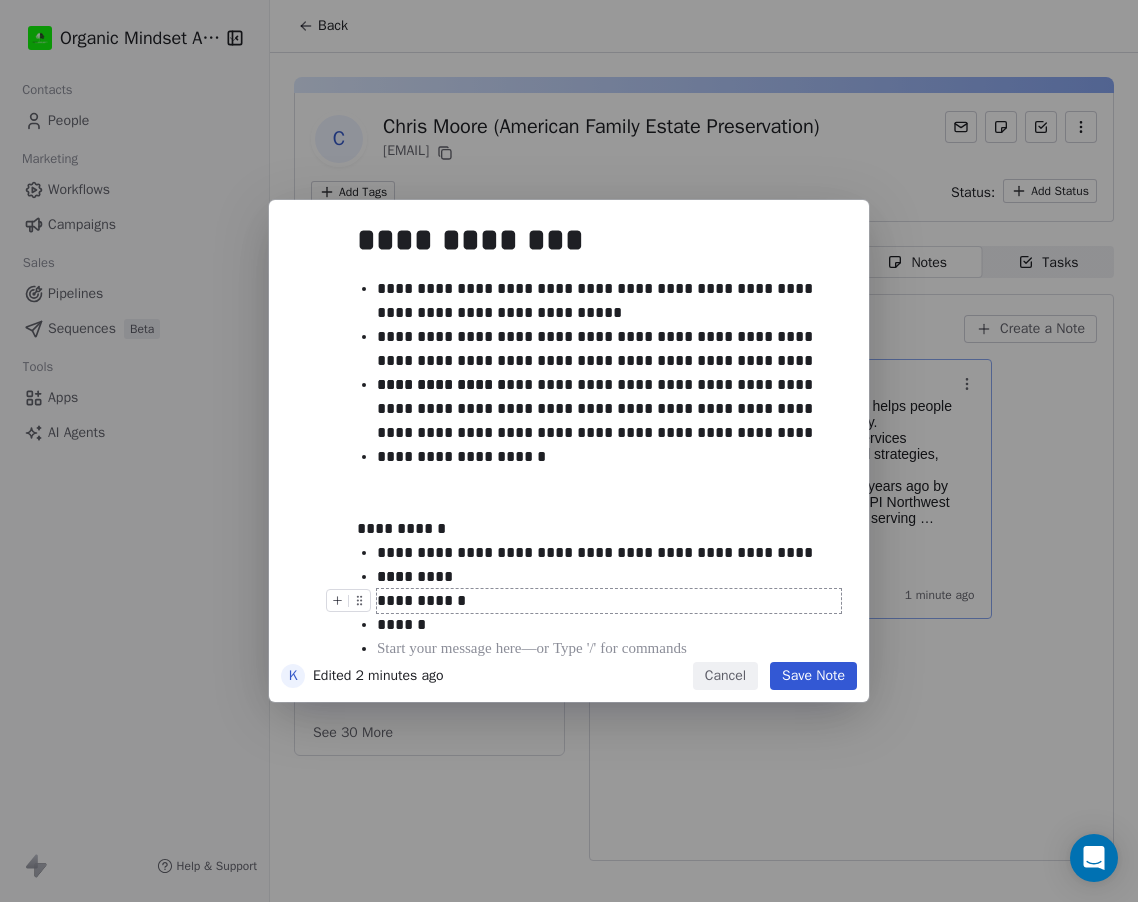 scroll, scrollTop: 45, scrollLeft: 0, axis: vertical 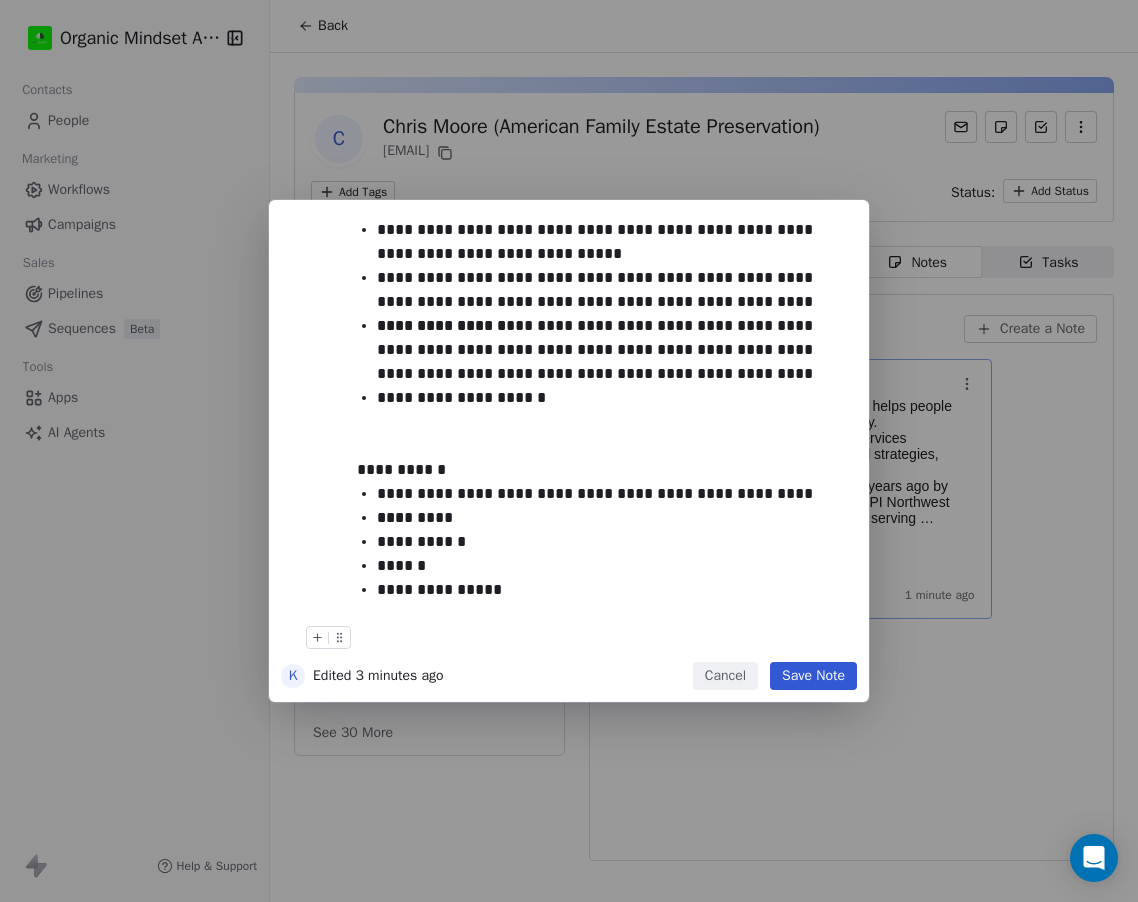 click on "Save Note" at bounding box center (813, 676) 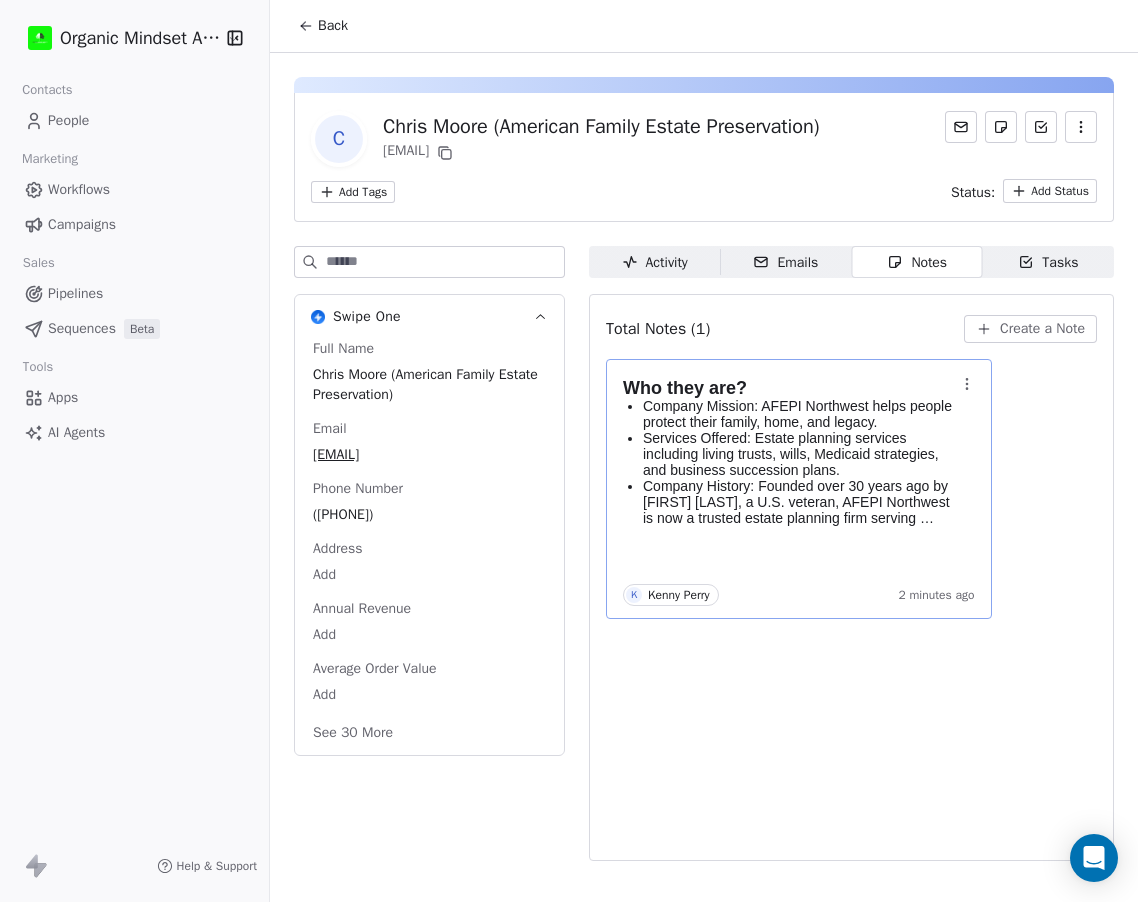 click on "Company History: Founded over 30 years ago by [FIRST] [LAST], a U.S. veteran, AFEPI Northwest is now a trusted estate planning firm serving clients in over 30 states." at bounding box center [799, 502] 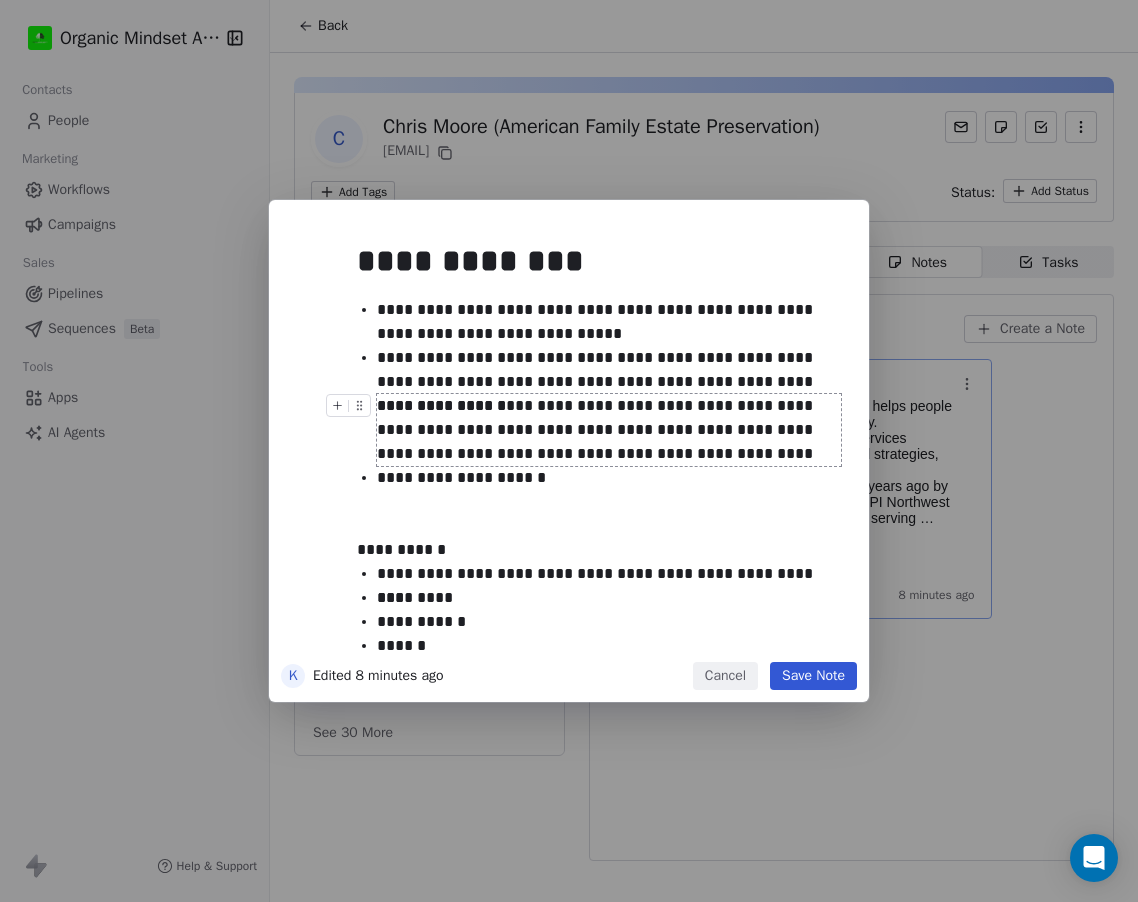 click on "**********" at bounding box center [609, 430] 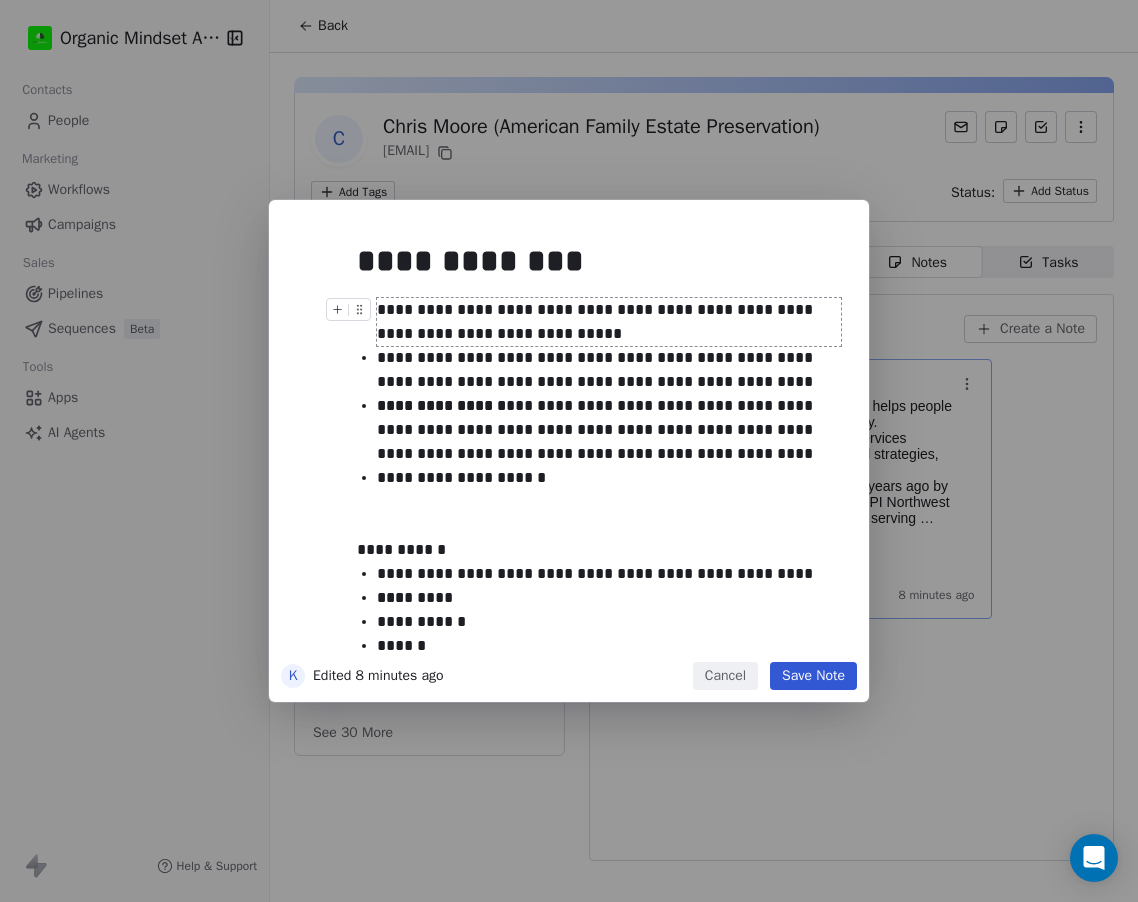 click on "**********" at bounding box center [609, 322] 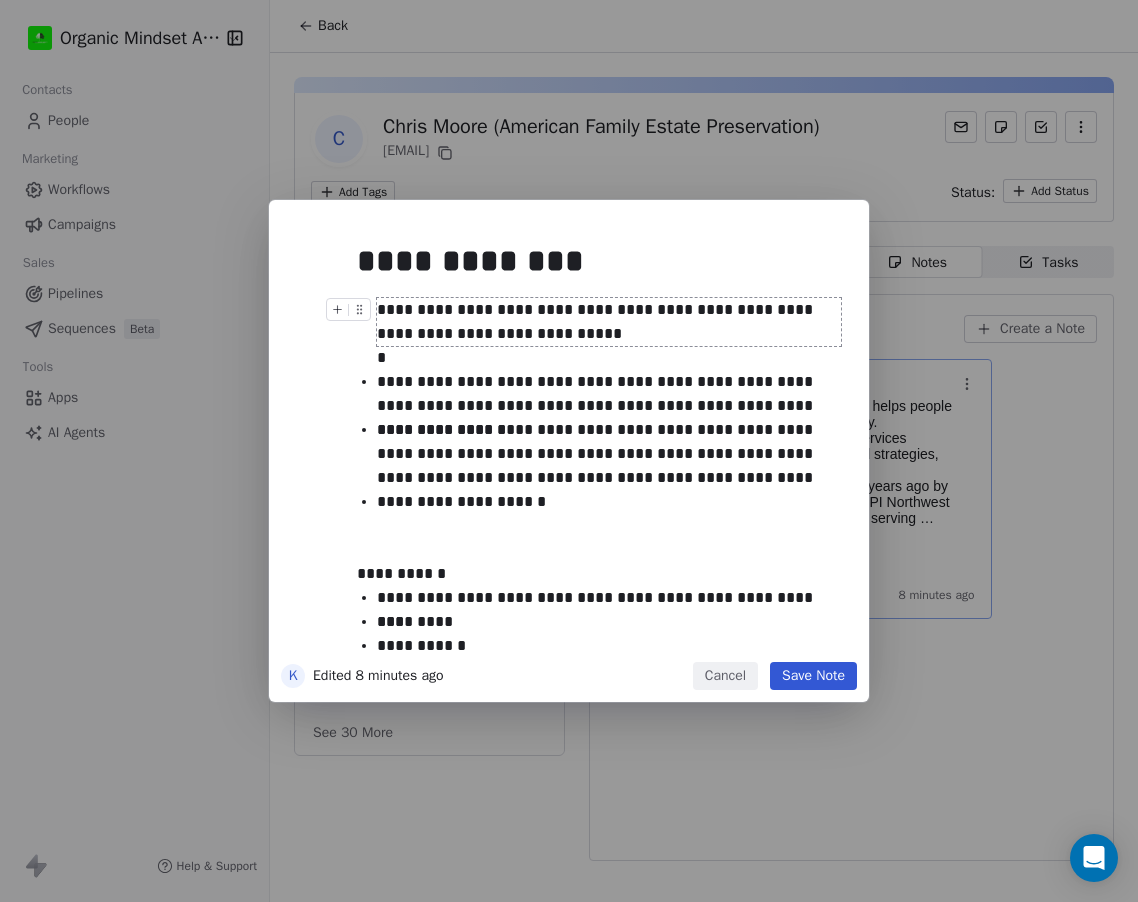 type 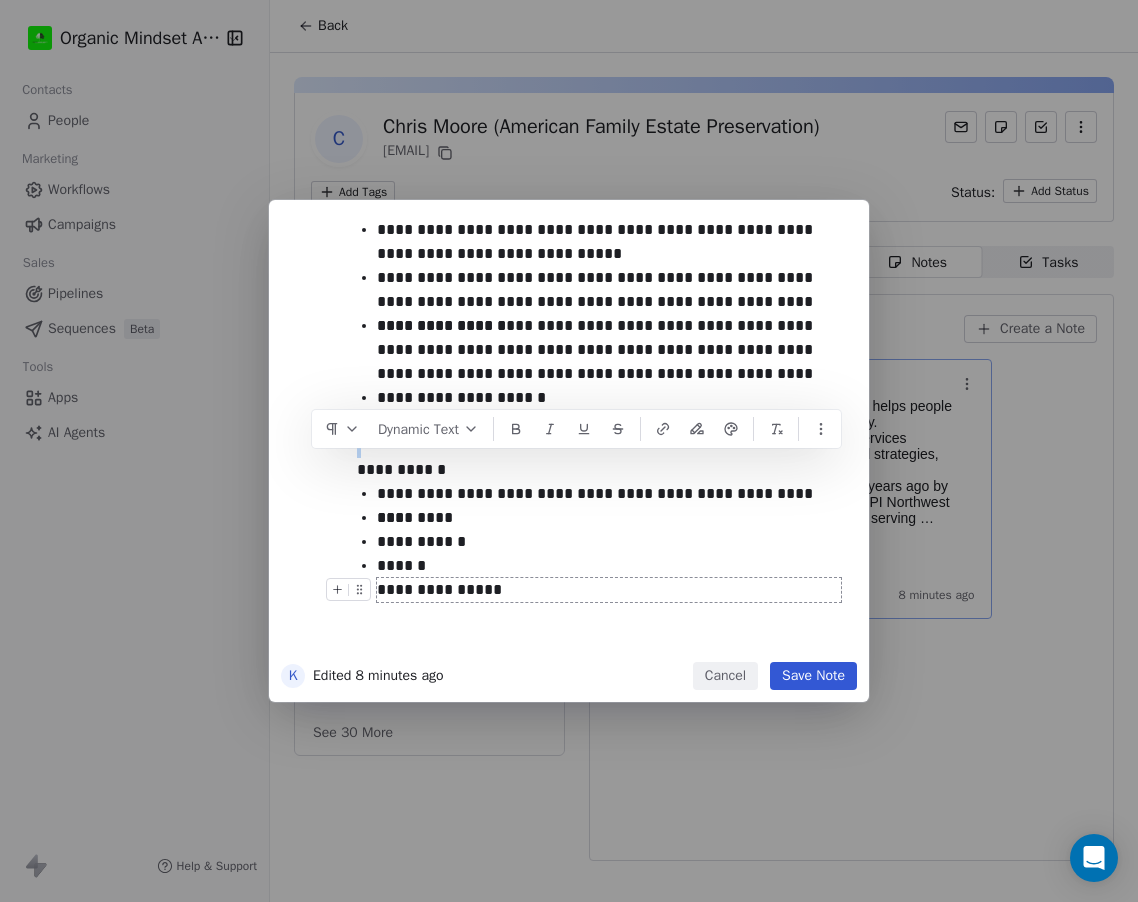 scroll, scrollTop: 80, scrollLeft: 0, axis: vertical 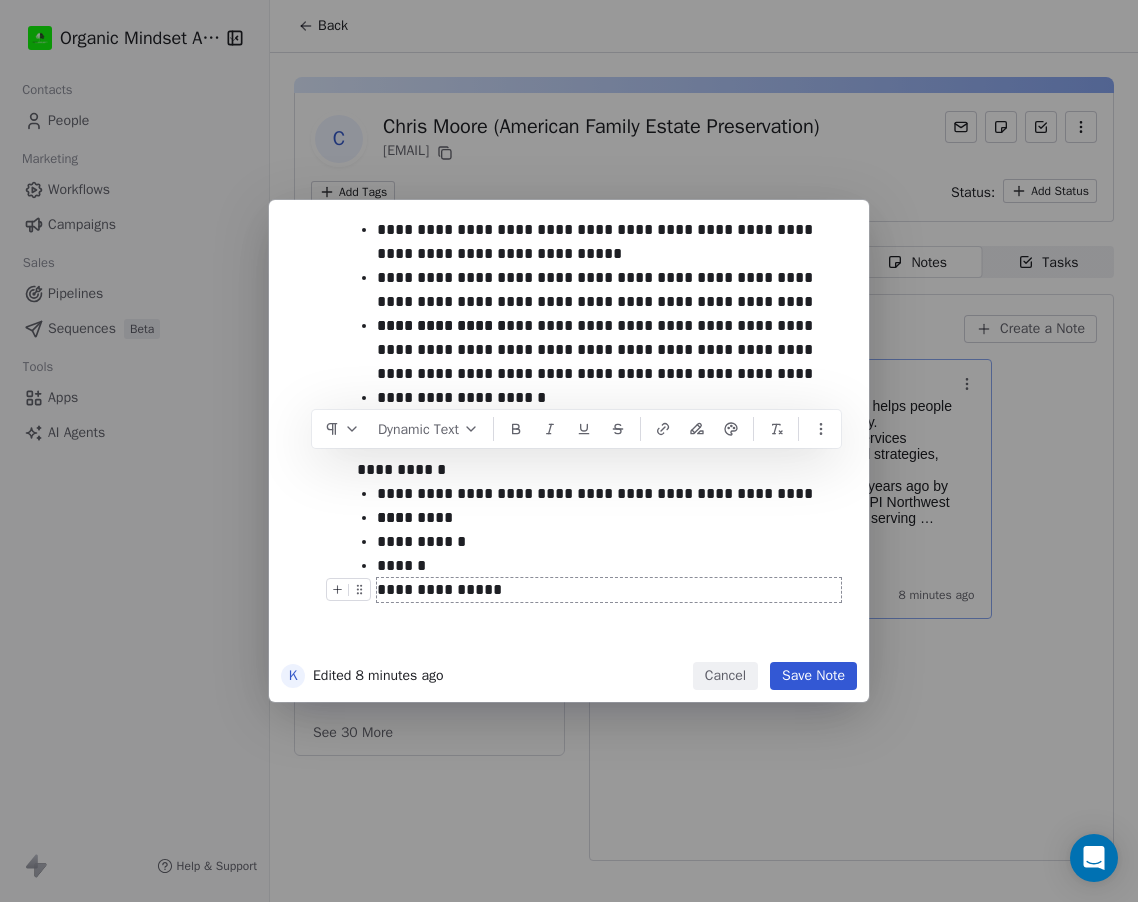 click on "**********" at bounding box center (609, 590) 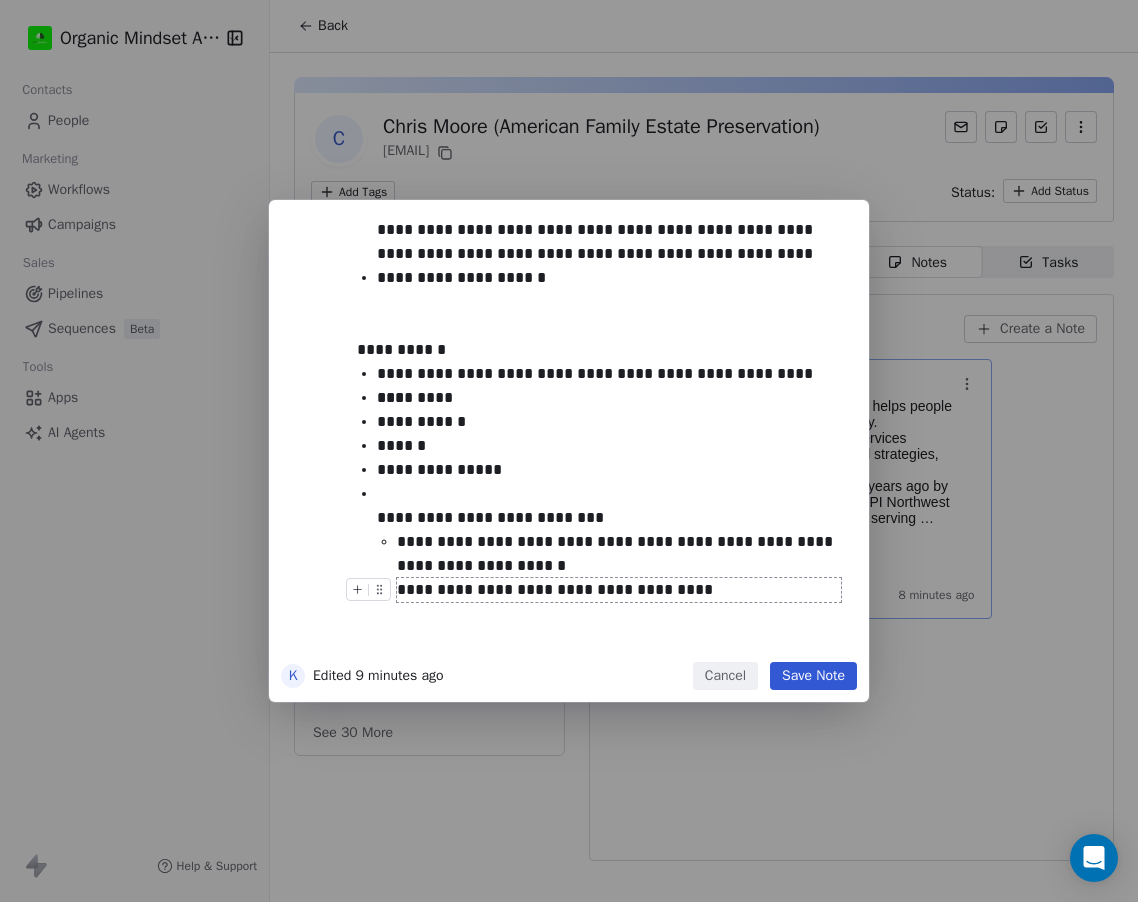 scroll, scrollTop: 200, scrollLeft: 0, axis: vertical 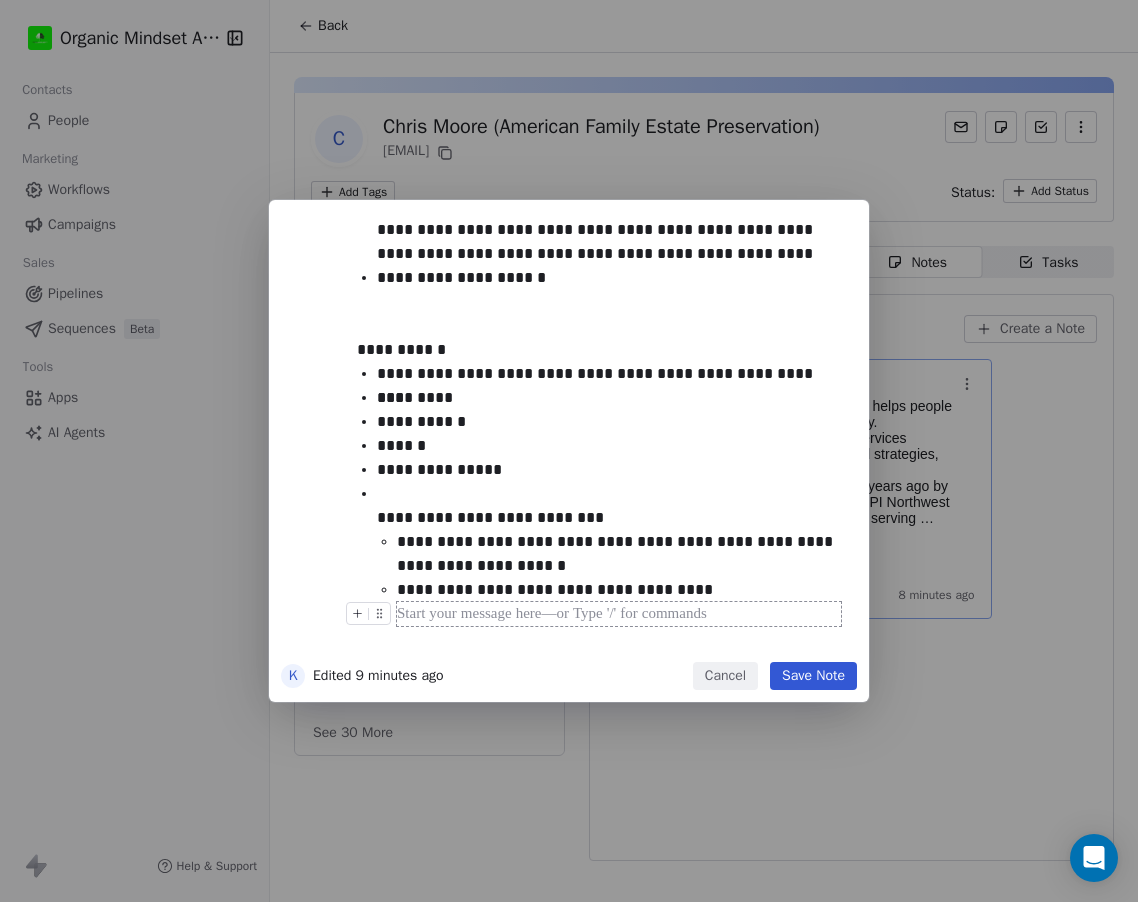 click at bounding box center [619, 614] 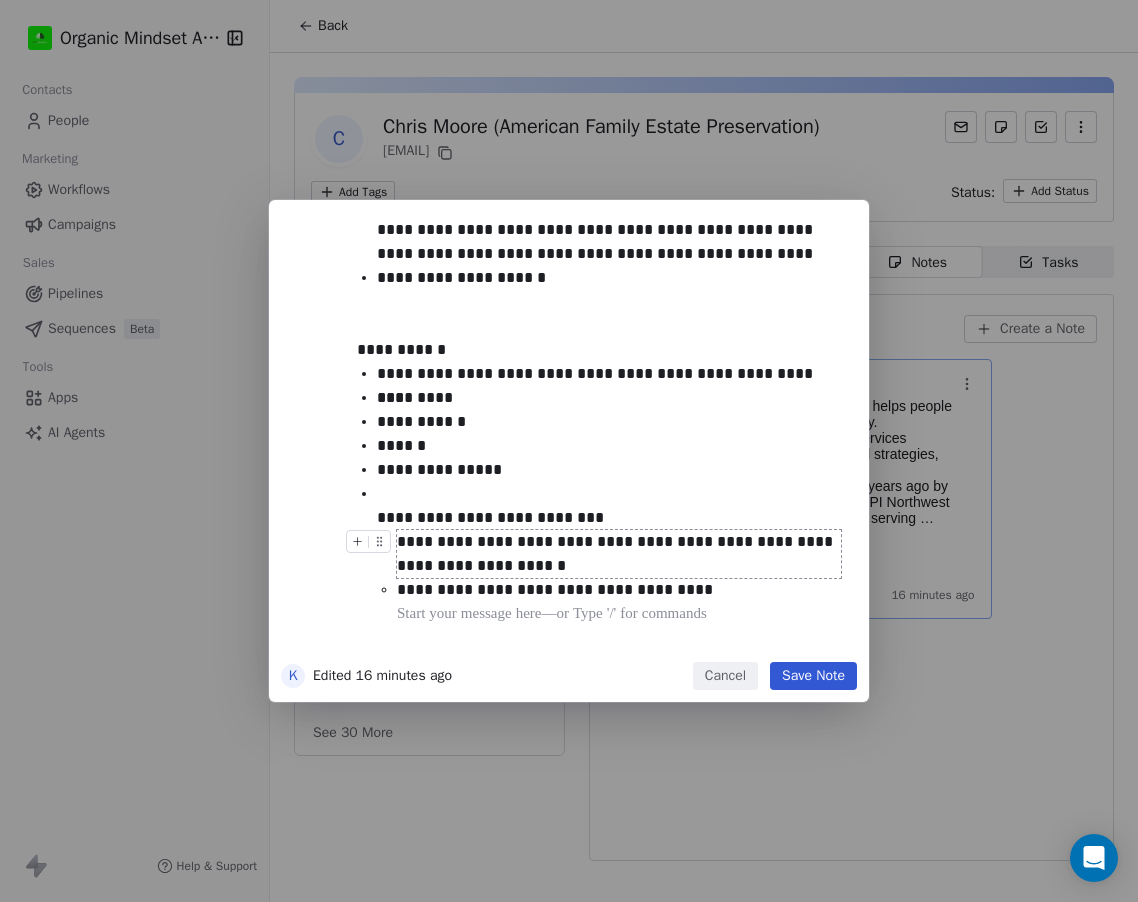 click on "Save Note" at bounding box center (813, 676) 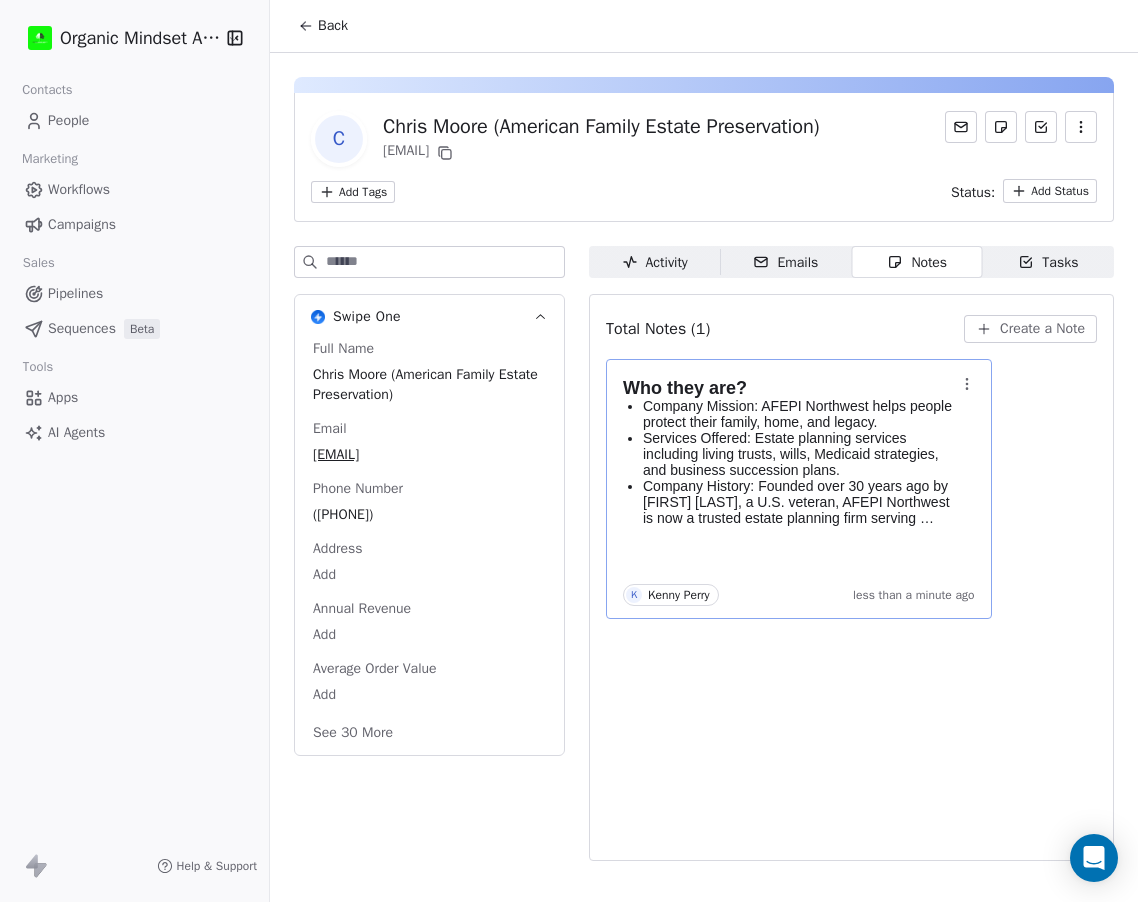 click on "See   30   More" at bounding box center [353, 733] 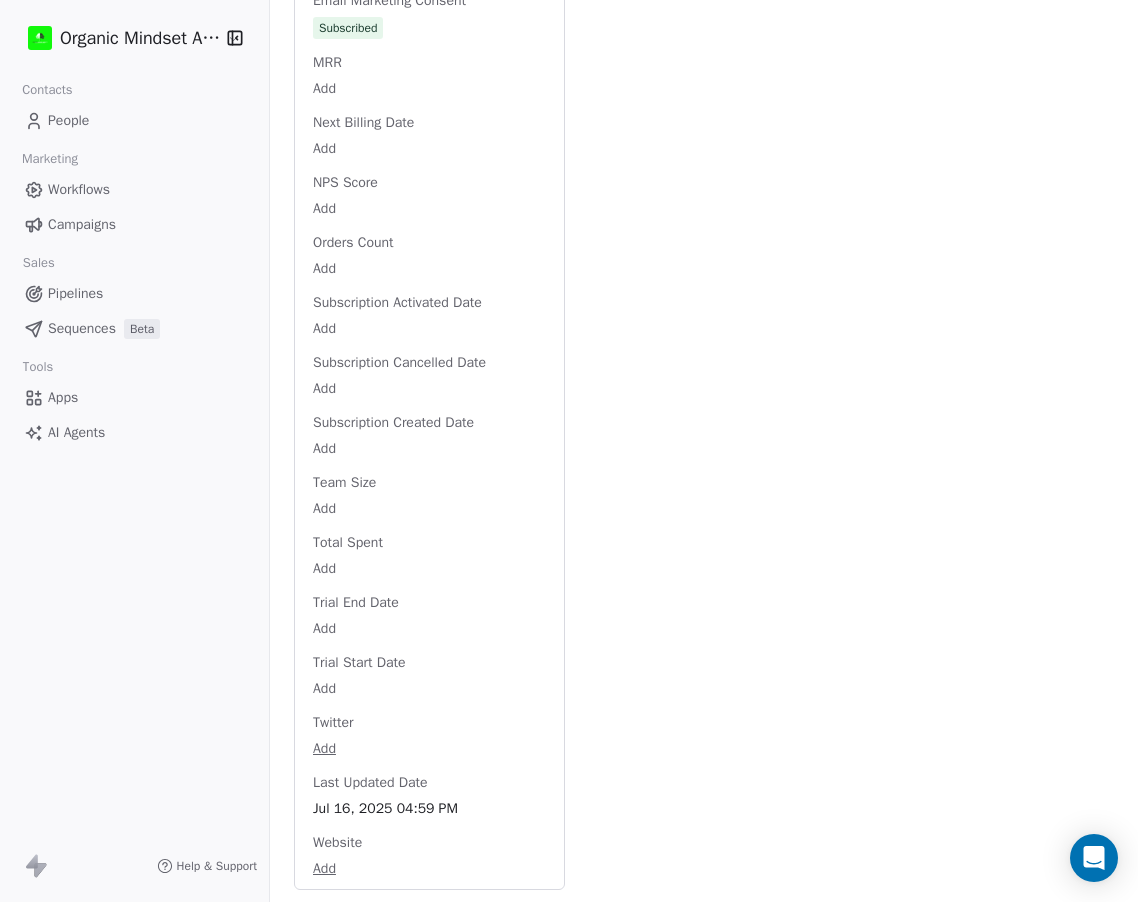 scroll, scrollTop: 1650, scrollLeft: 0, axis: vertical 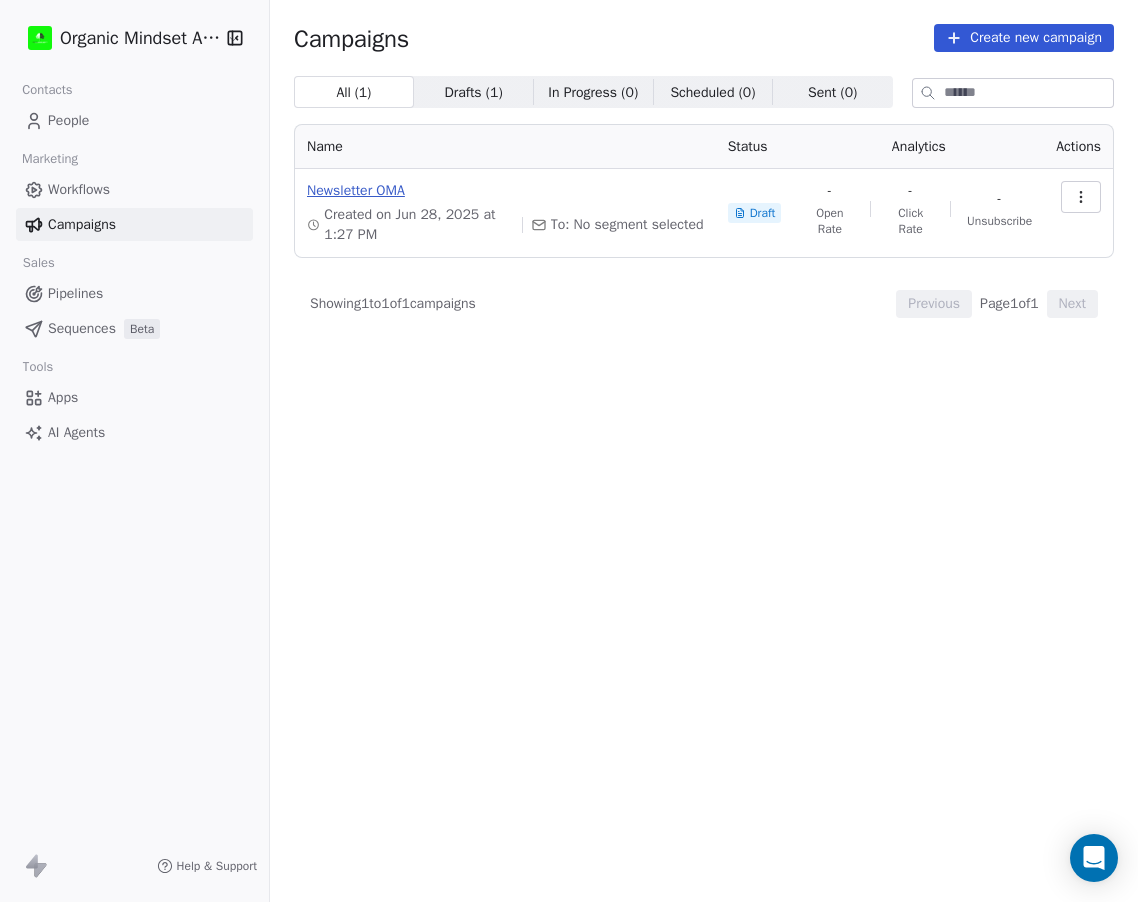 click on "Newsletter OMA" at bounding box center (505, 191) 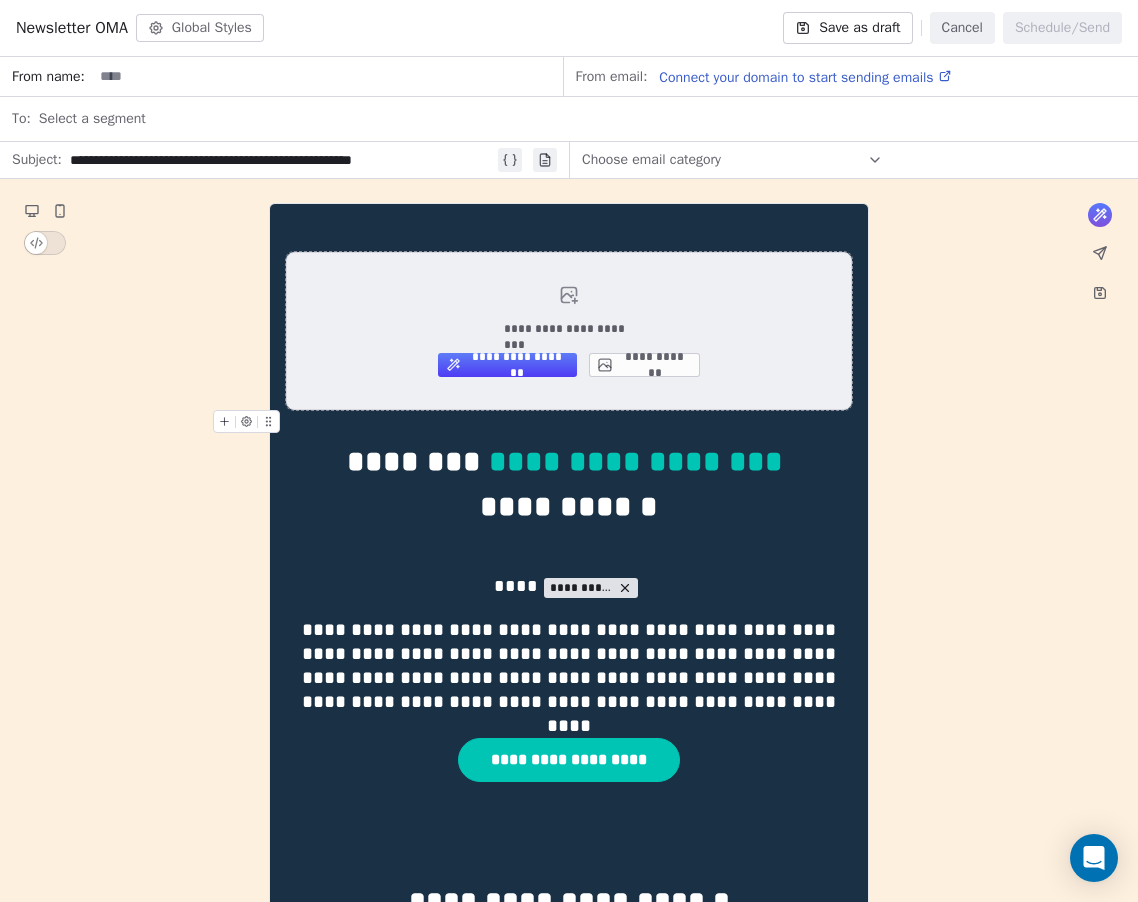 click on "**********" at bounding box center (569, 331) 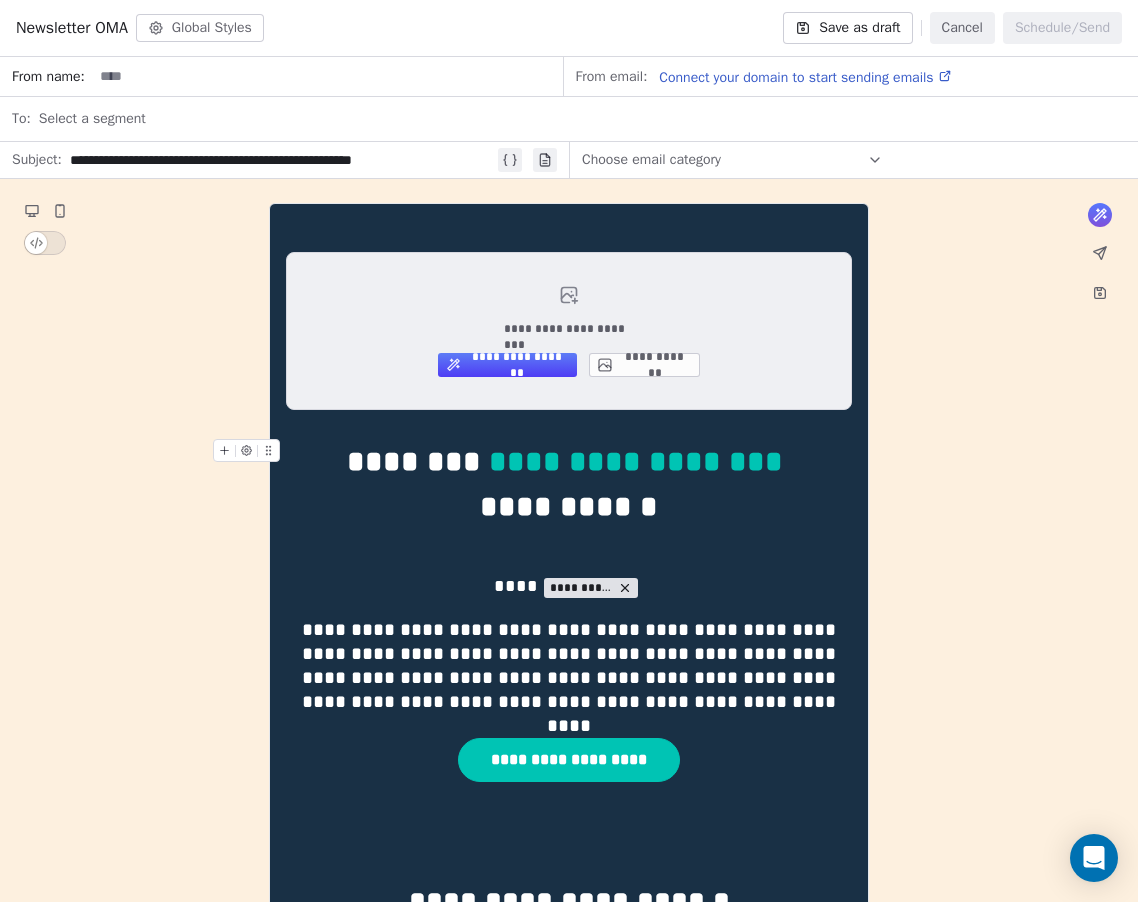 click 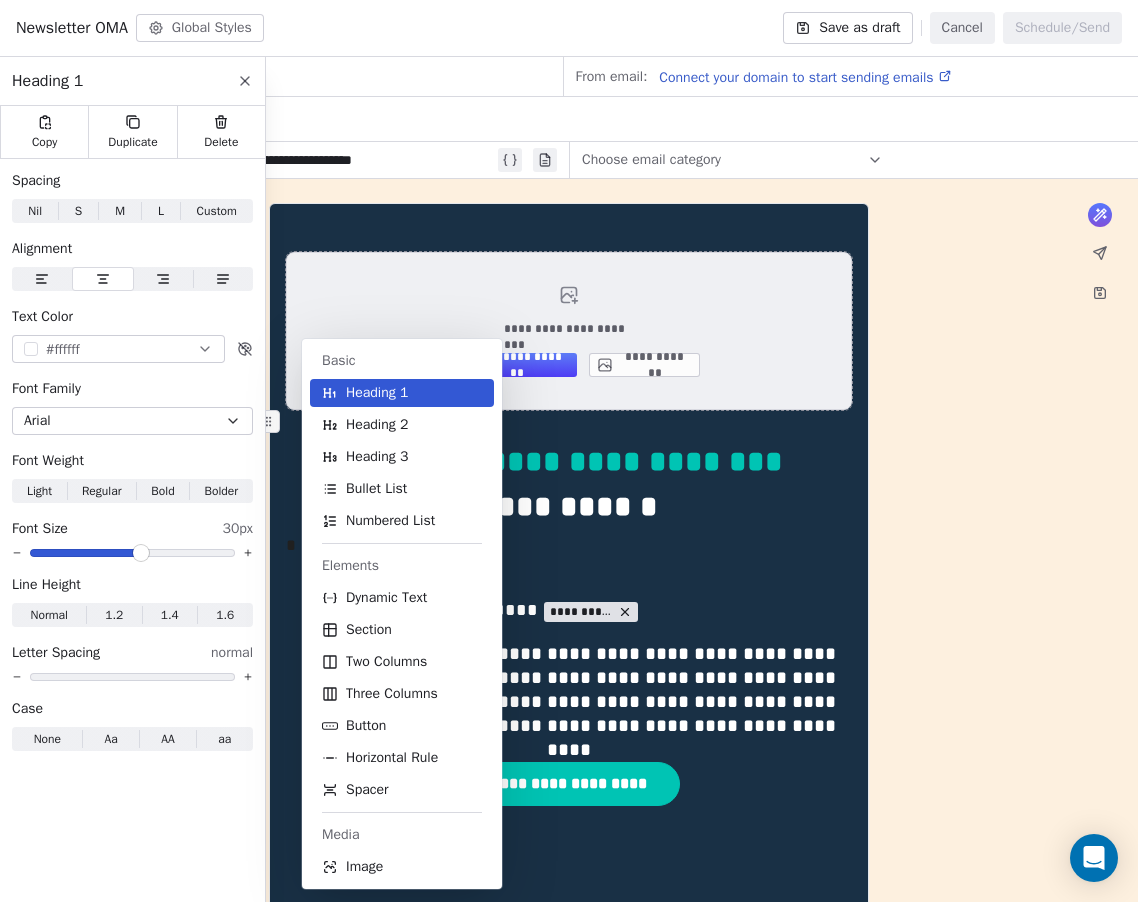click on "**********" at bounding box center (569, 331) 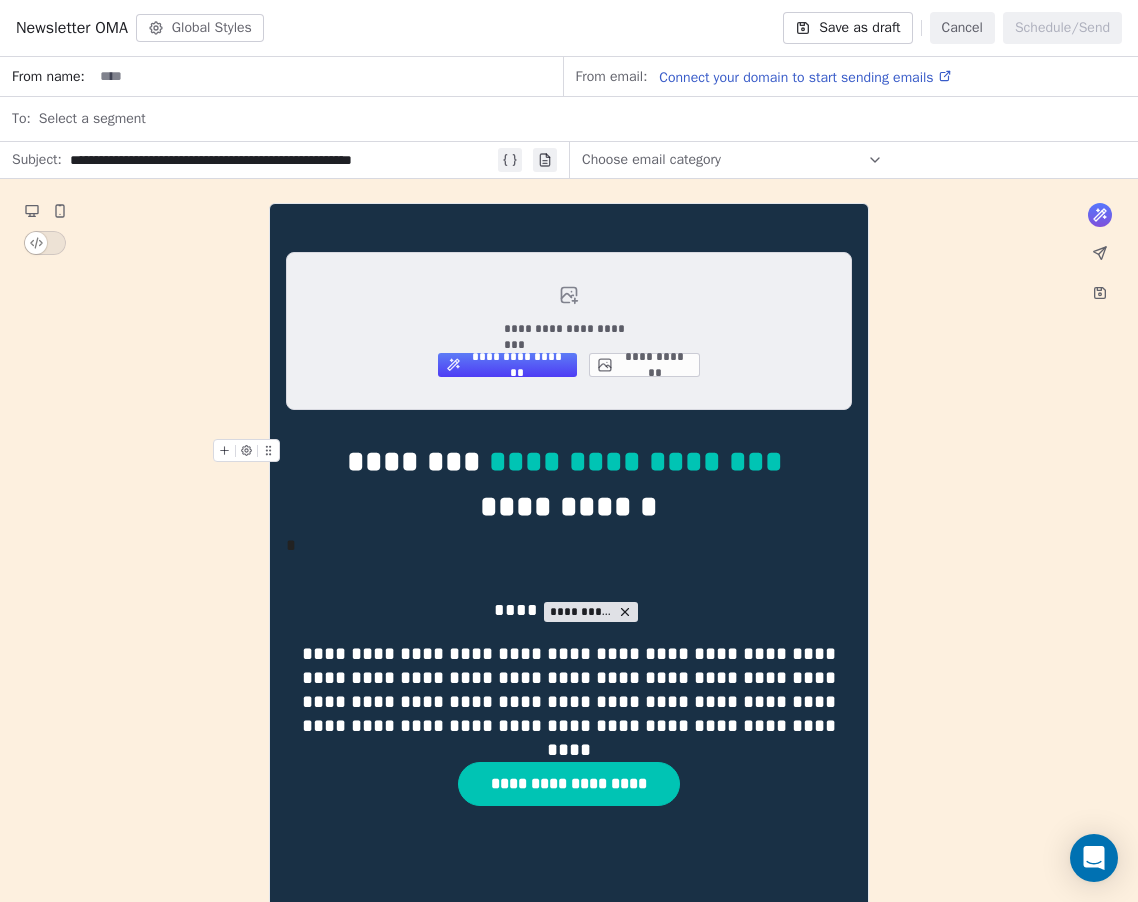 click on "**********" at bounding box center [636, 461] 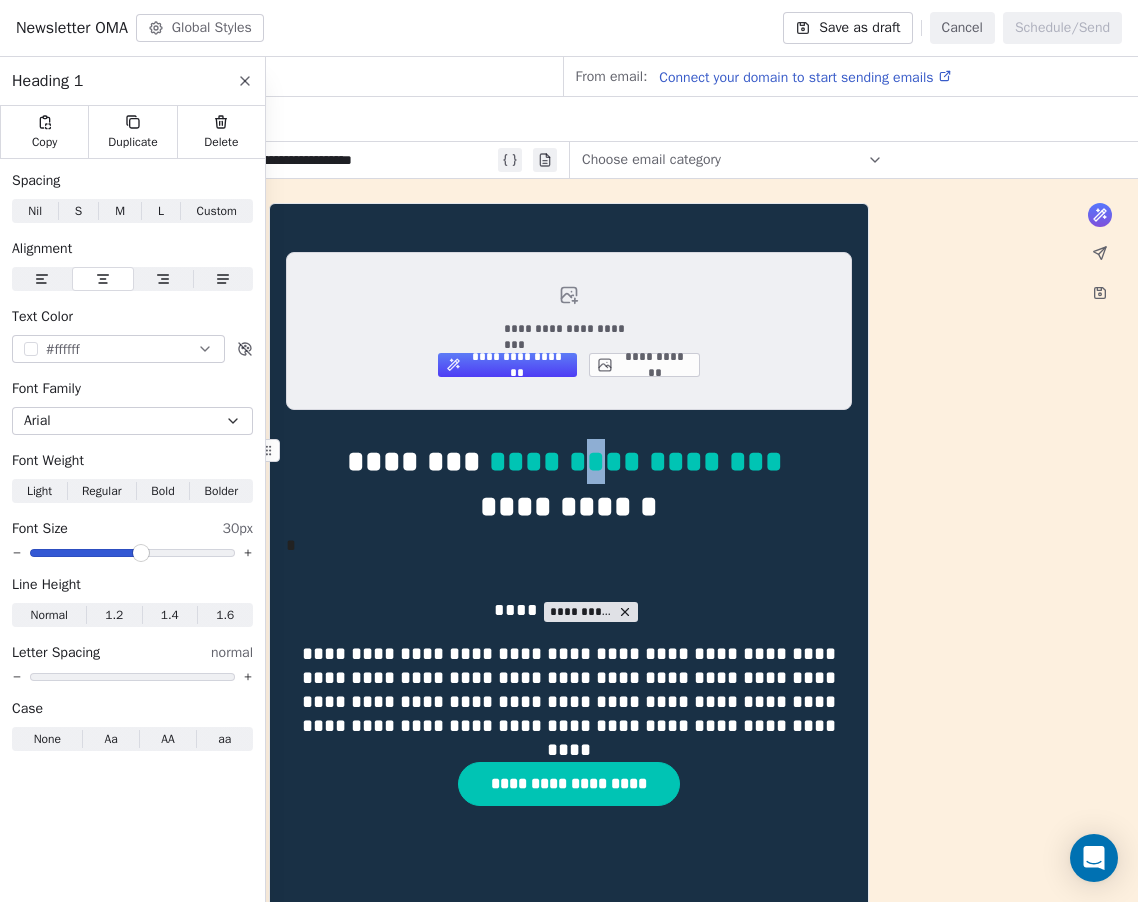 click on "**********" at bounding box center (636, 461) 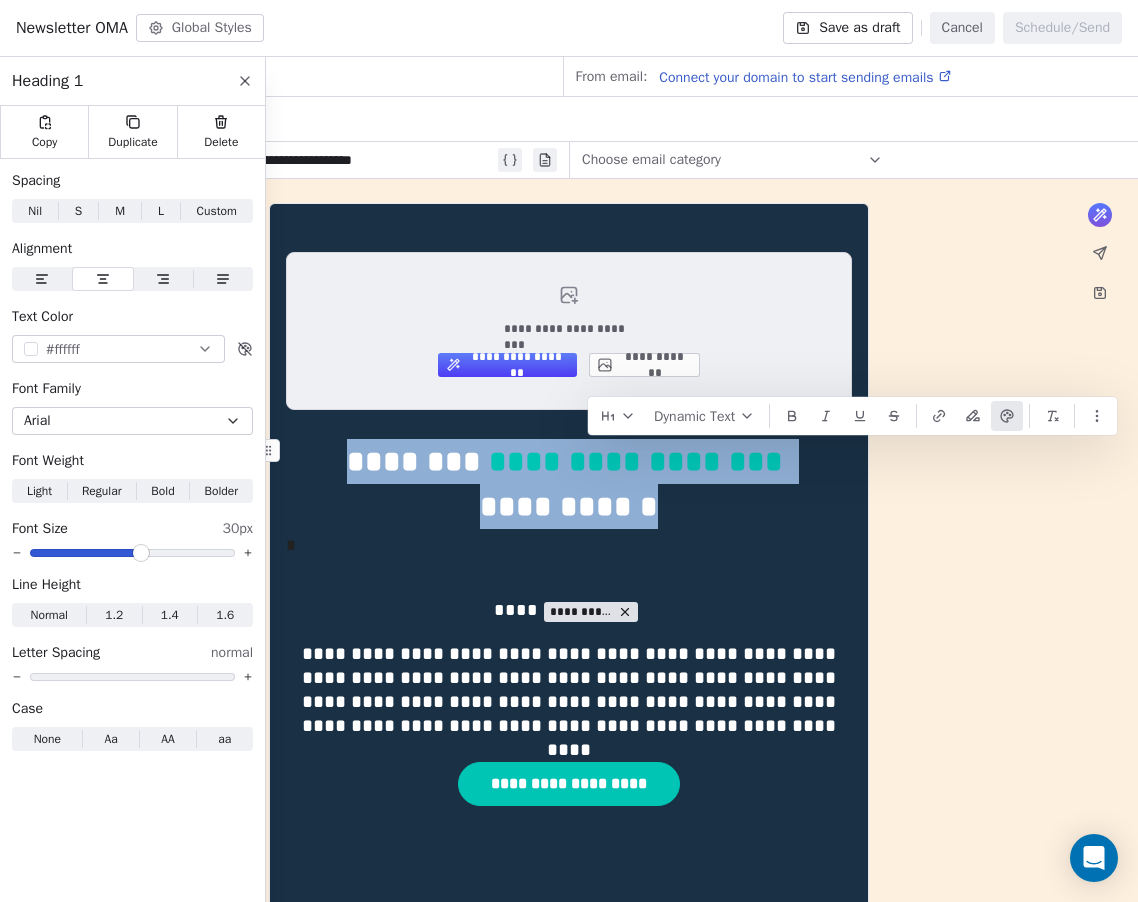 click on "**********" at bounding box center (636, 461) 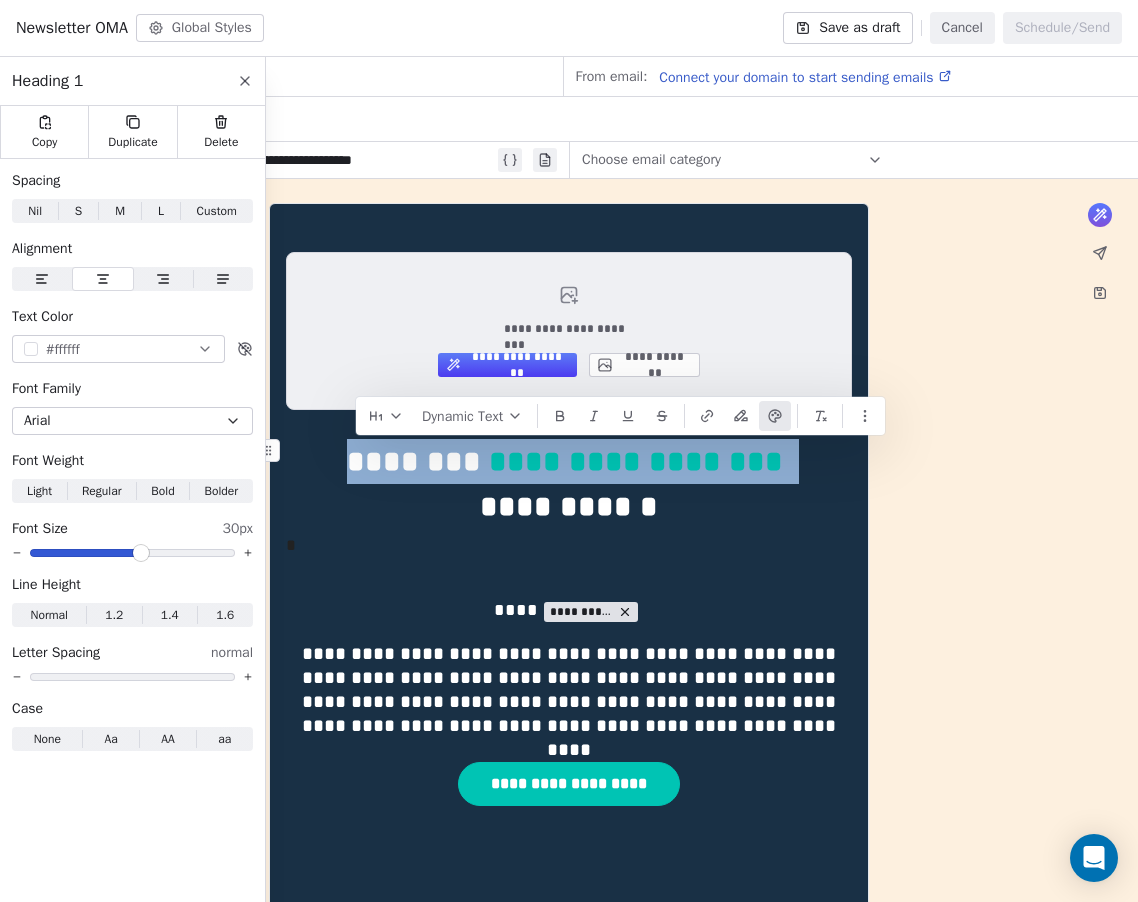 click on "**********" at bounding box center (636, 461) 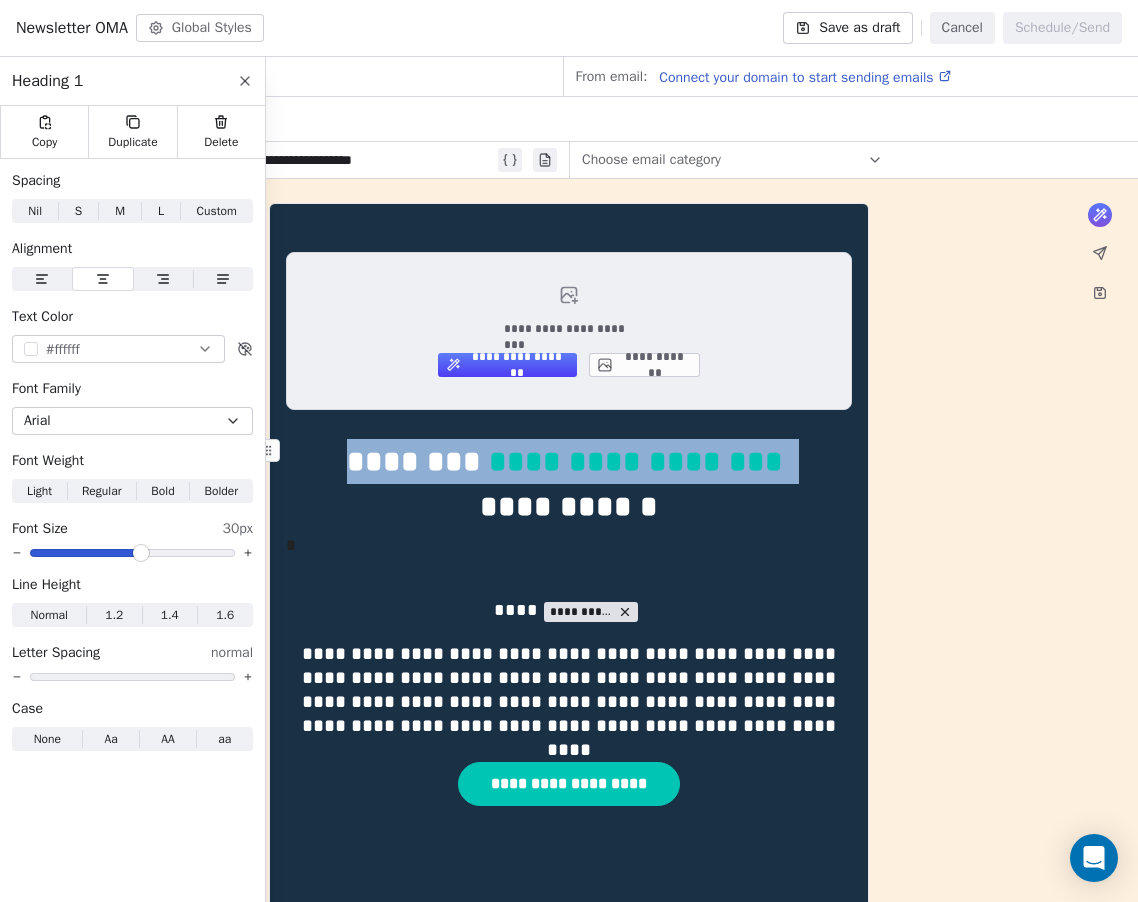 click on "**********" at bounding box center (636, 461) 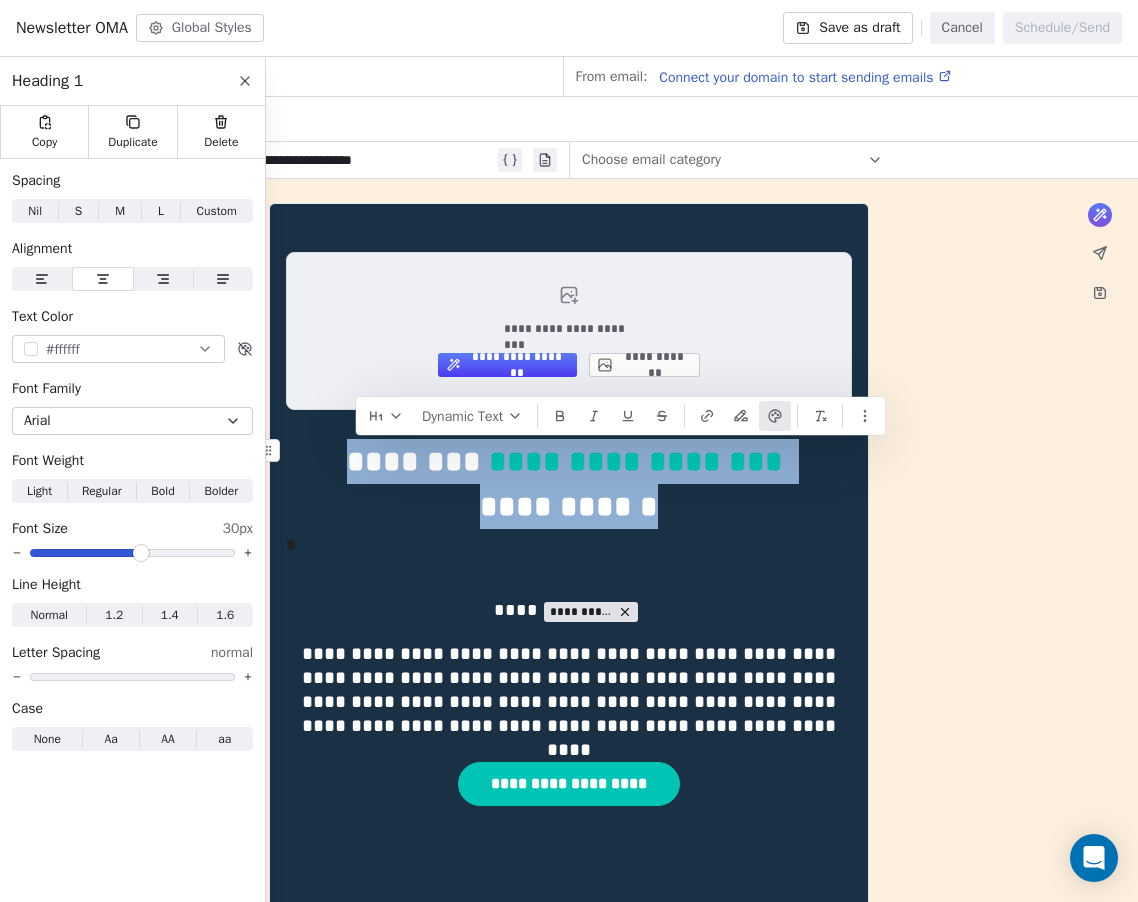 click on "**********" at bounding box center (636, 461) 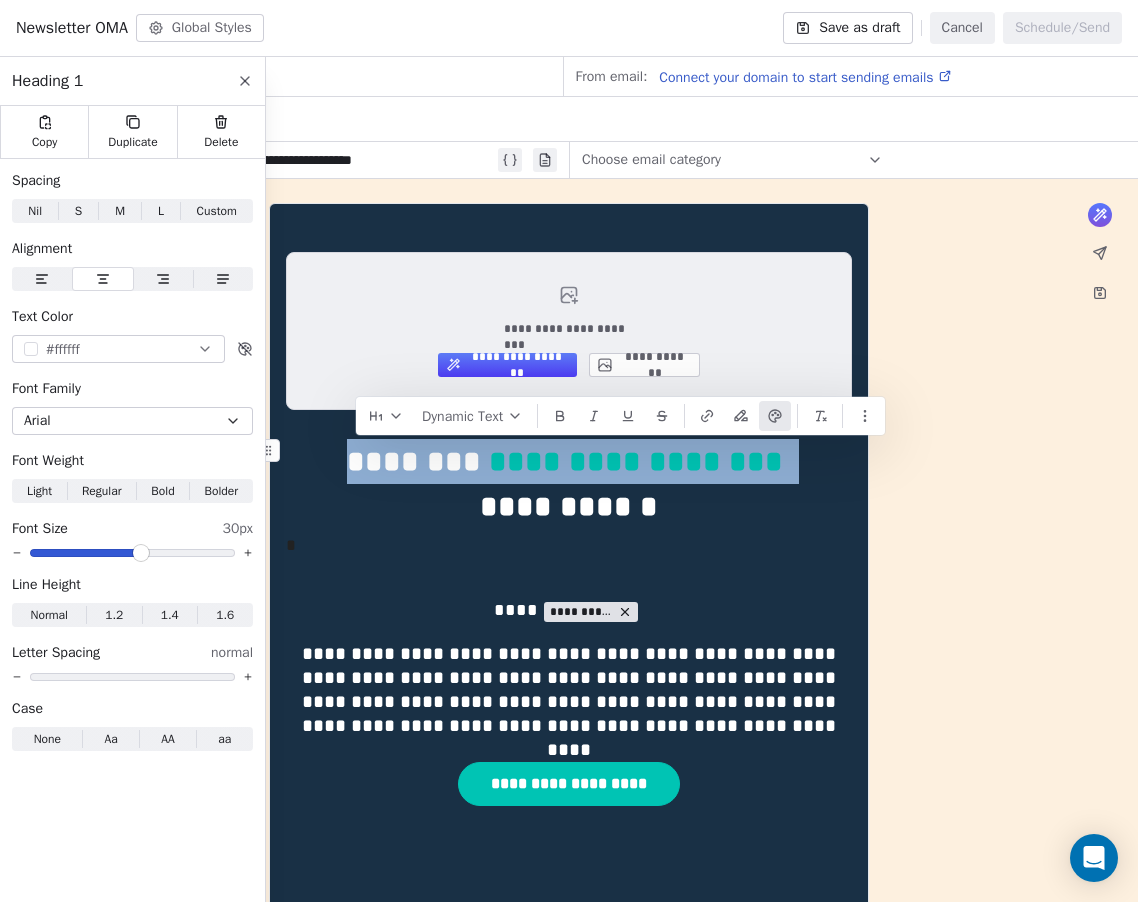 click on "**********" at bounding box center [636, 461] 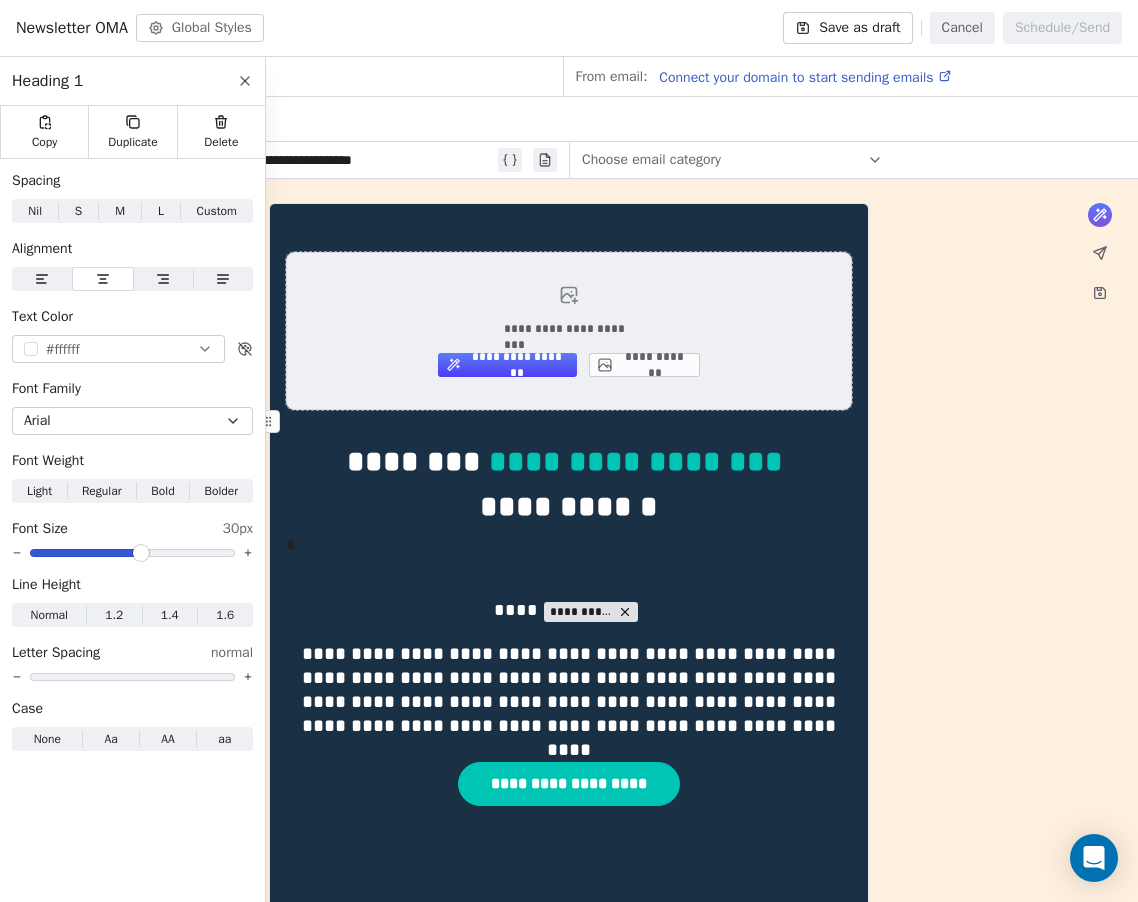click on "**********" at bounding box center (569, 329) 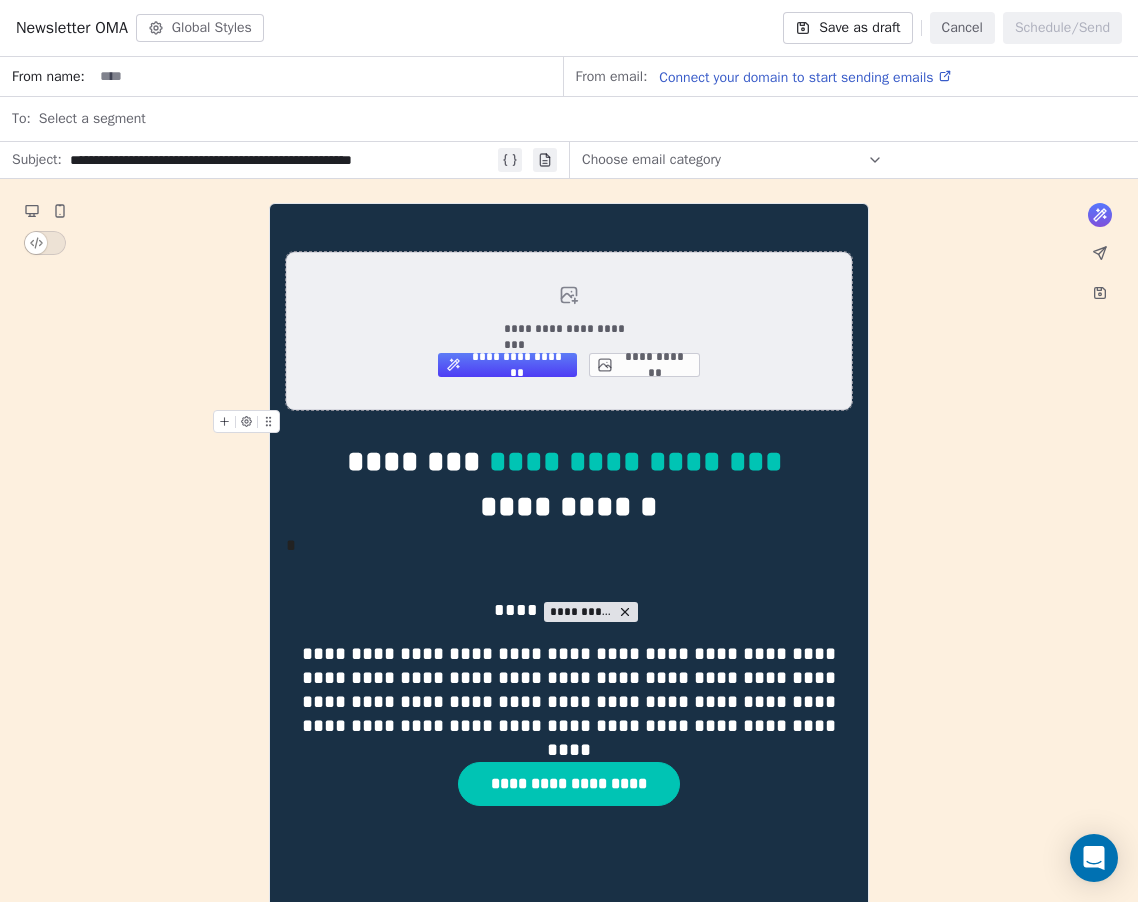 click on "**********" at bounding box center [644, 365] 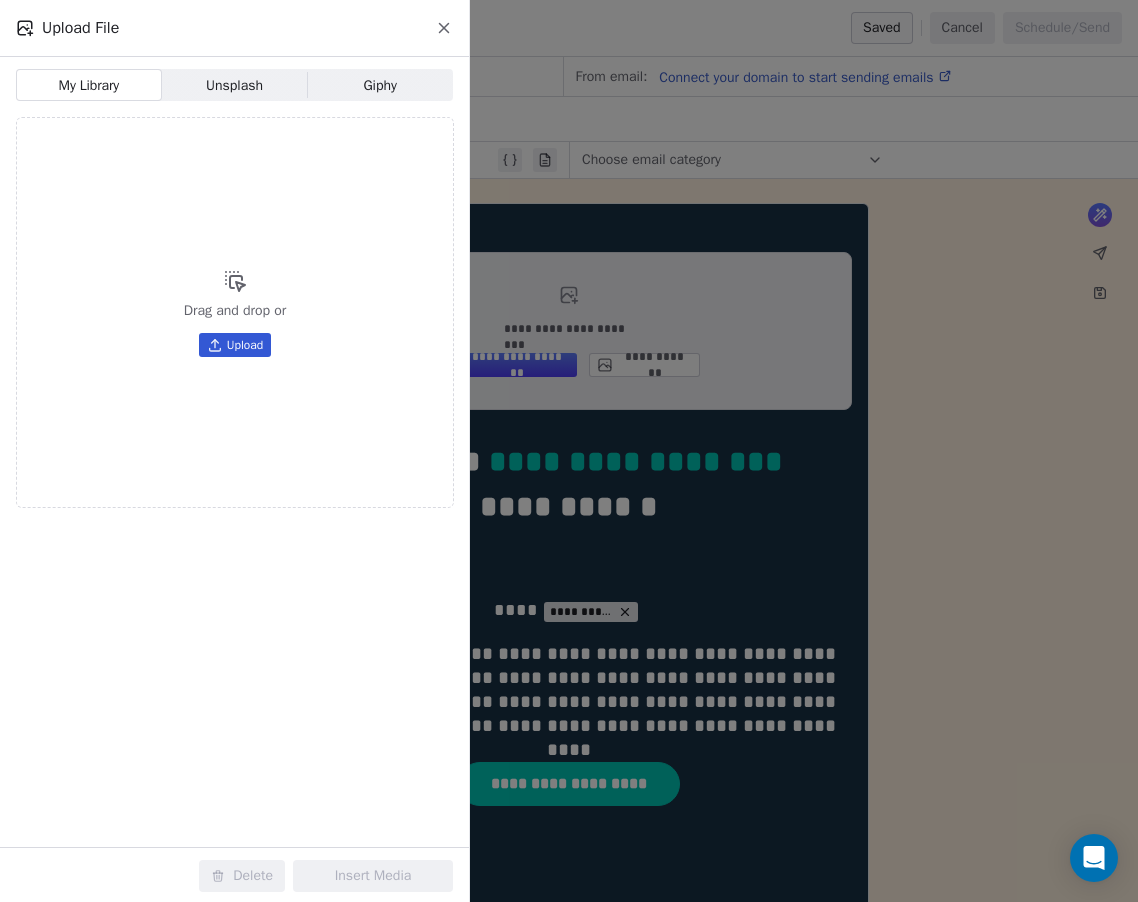click on "Upload" at bounding box center [245, 345] 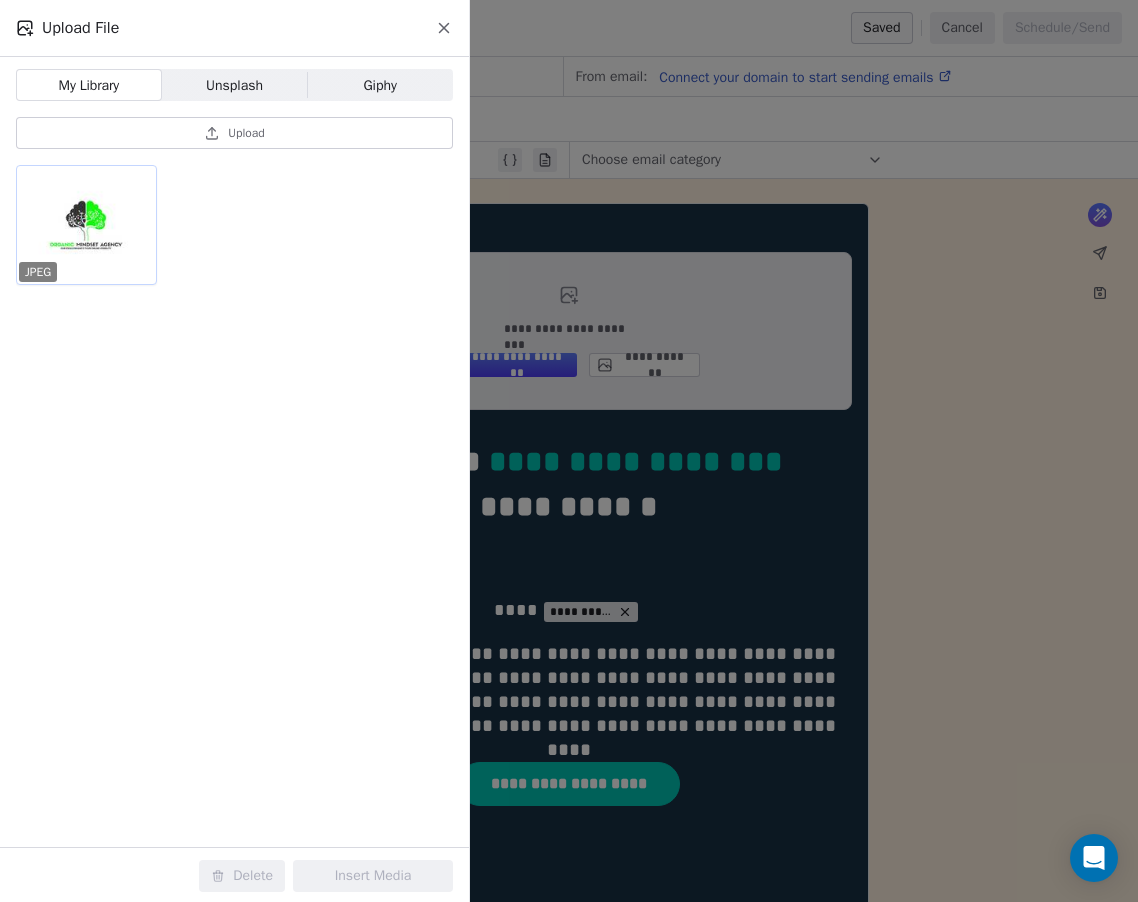 click at bounding box center (86, 225) 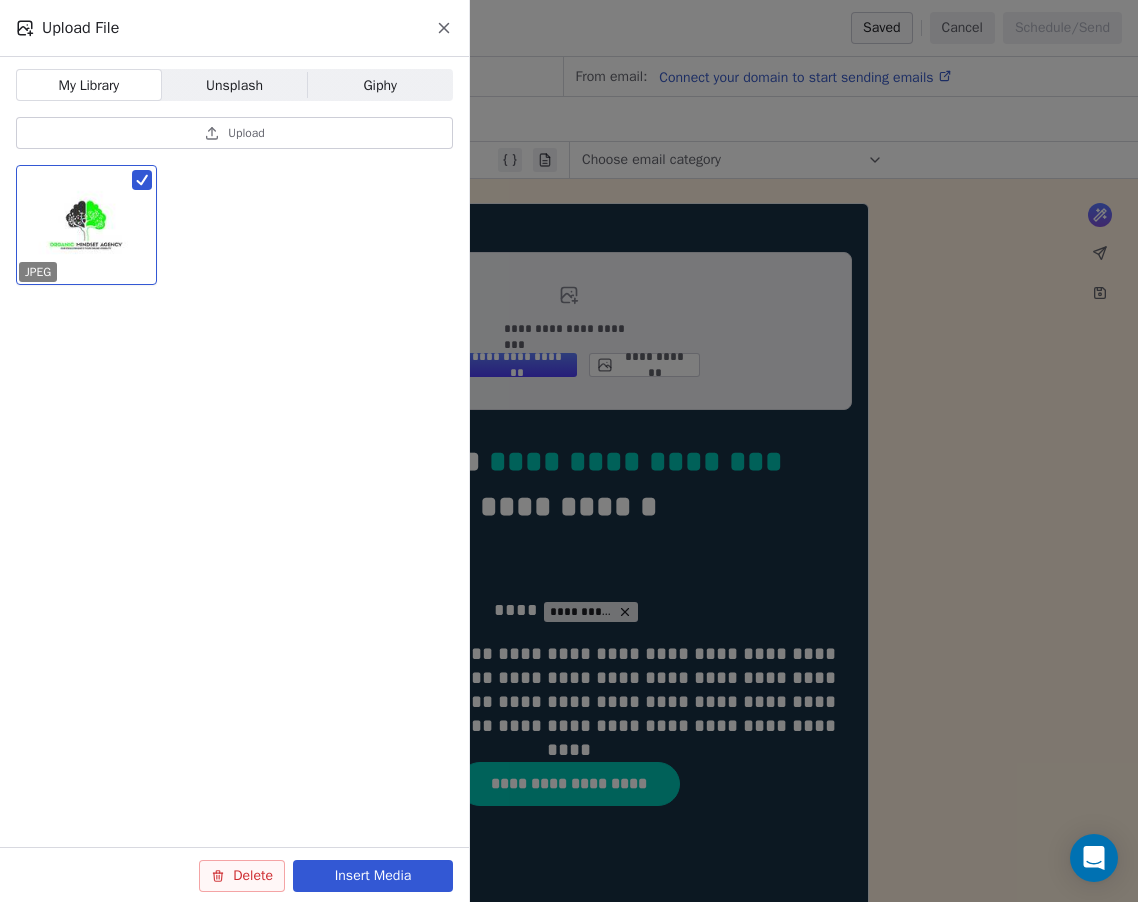 click on "Insert Media" at bounding box center (373, 876) 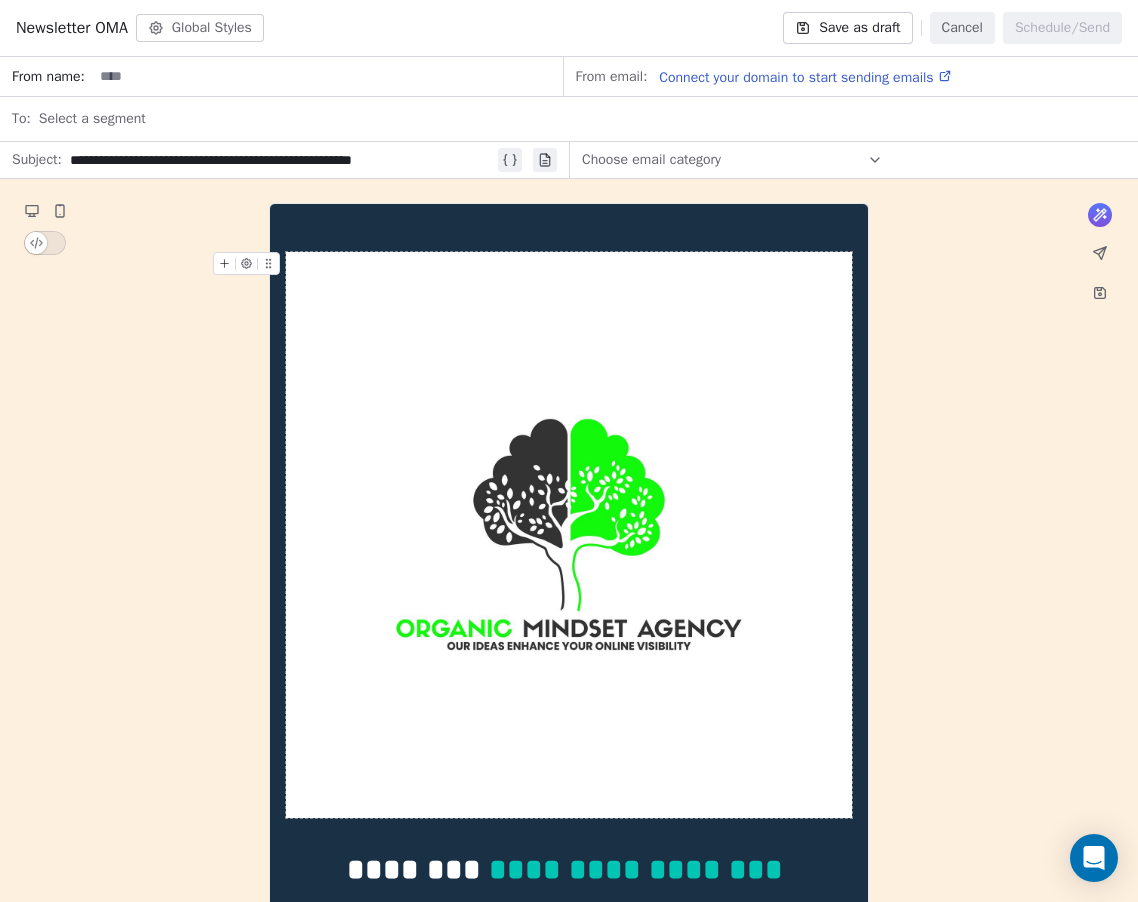 click at bounding box center [569, 535] 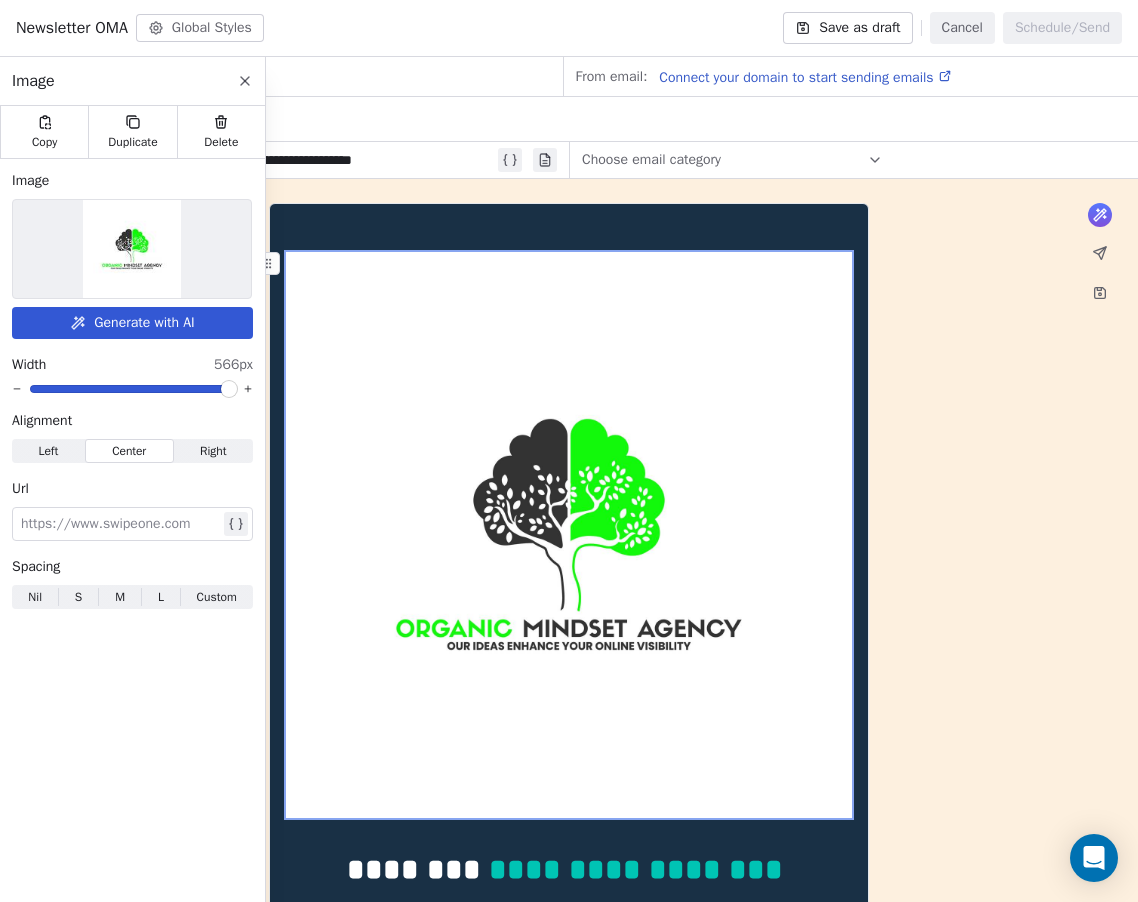 click at bounding box center (569, 535) 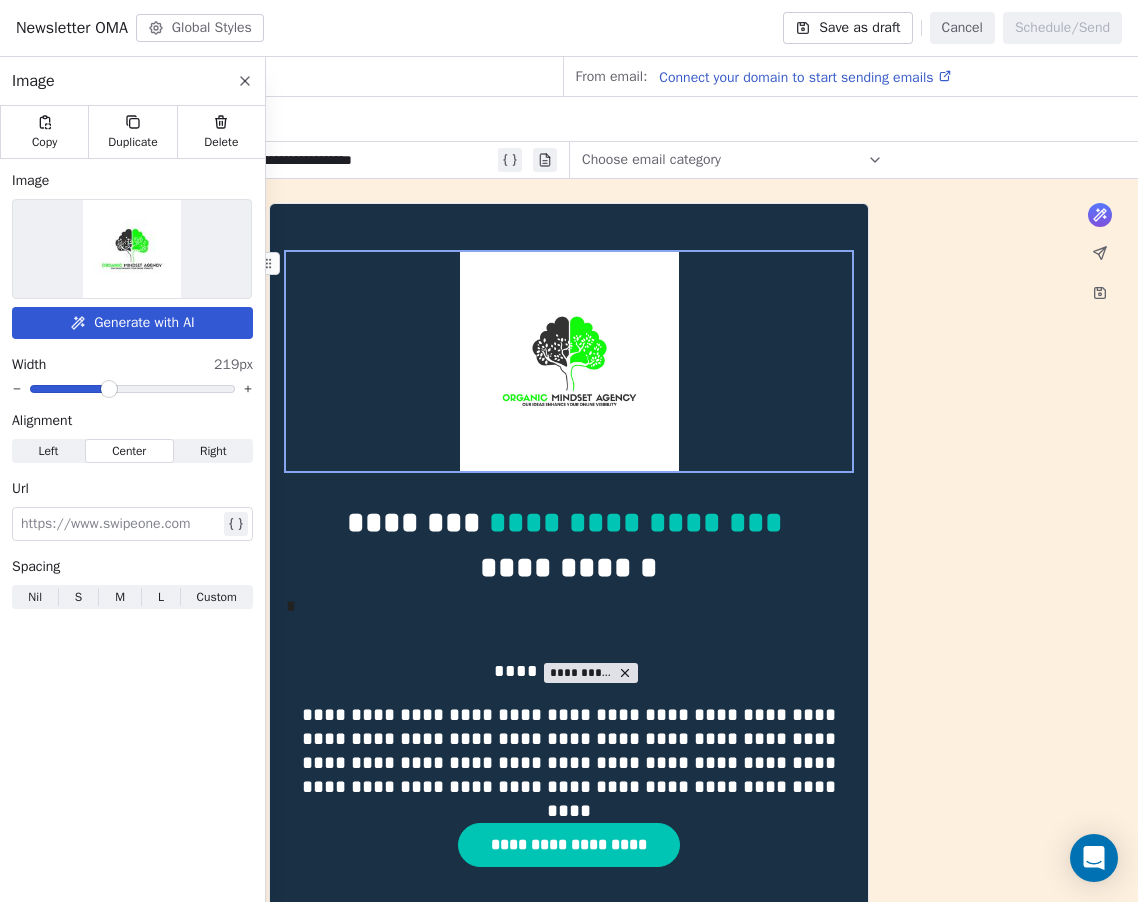click at bounding box center [109, 389] 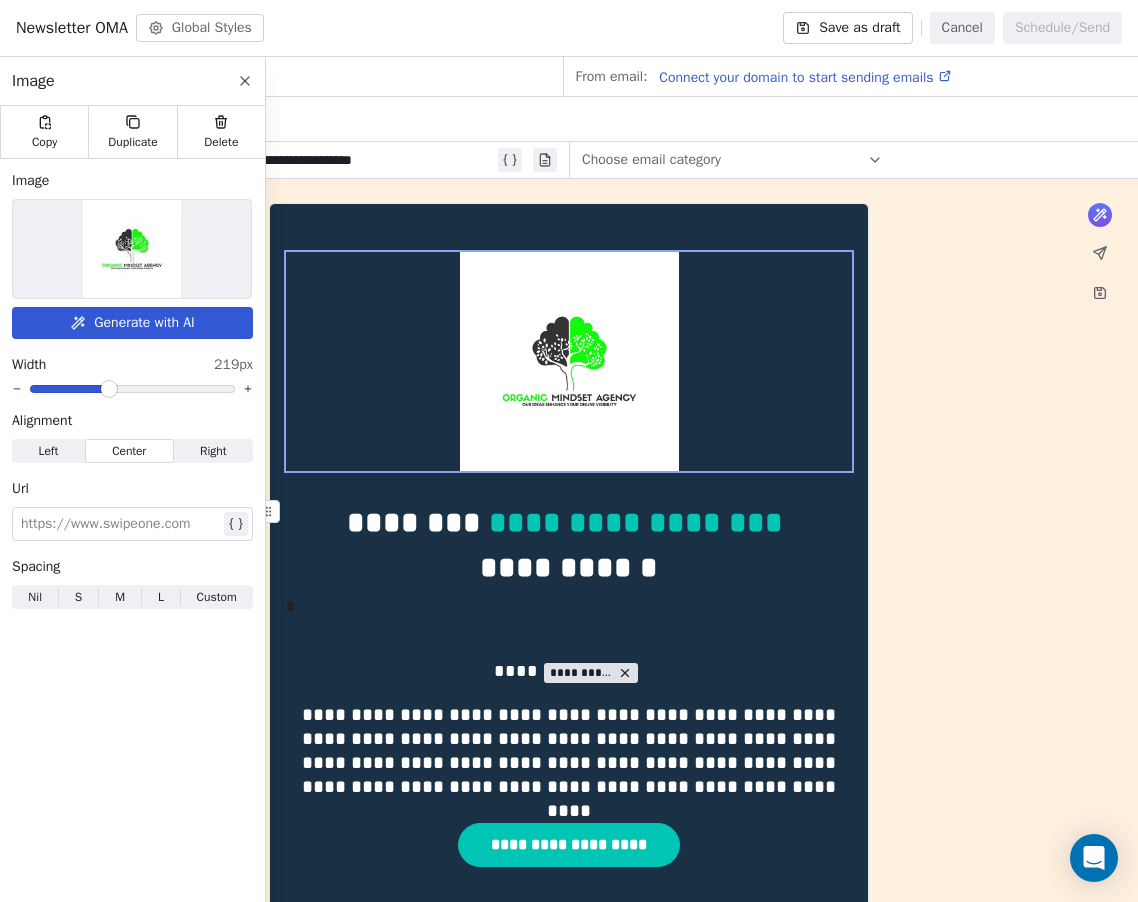click on "**********" at bounding box center (569, 545) 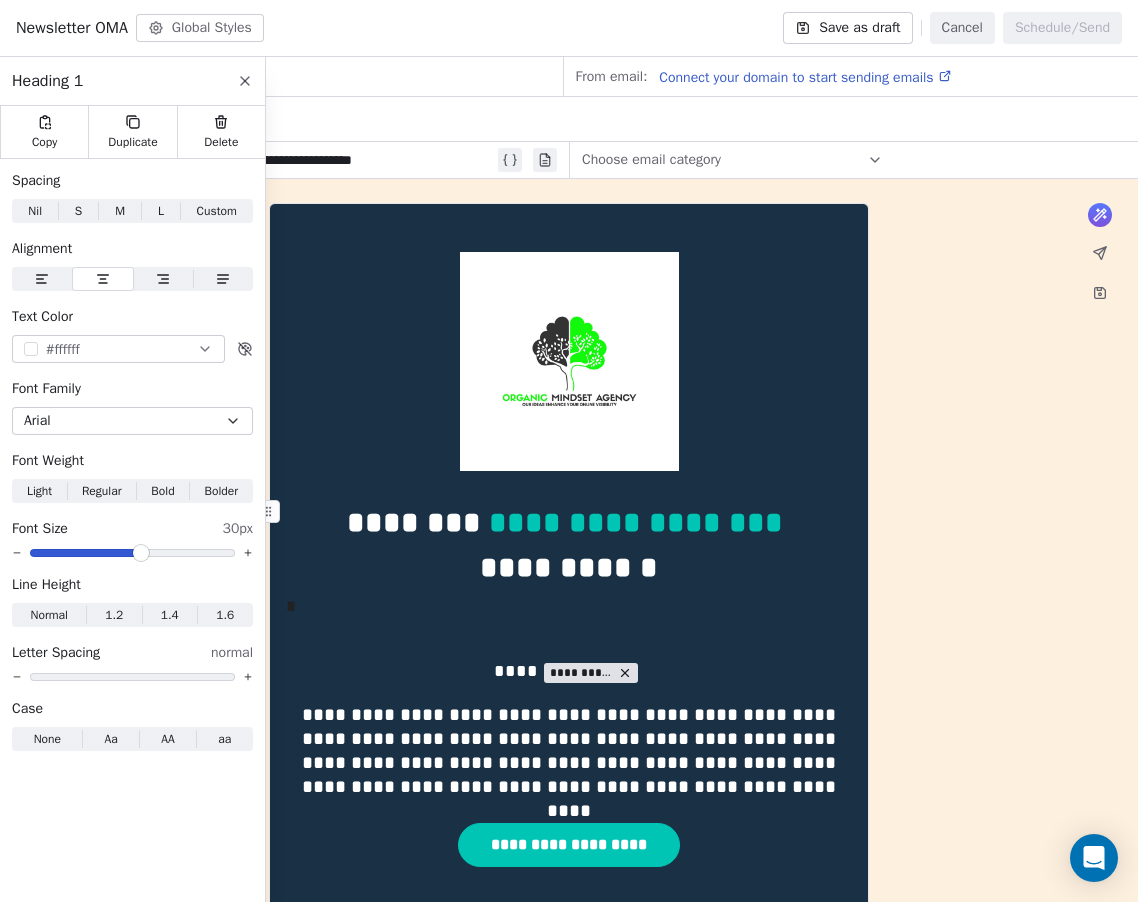 click on "**********" at bounding box center (569, 545) 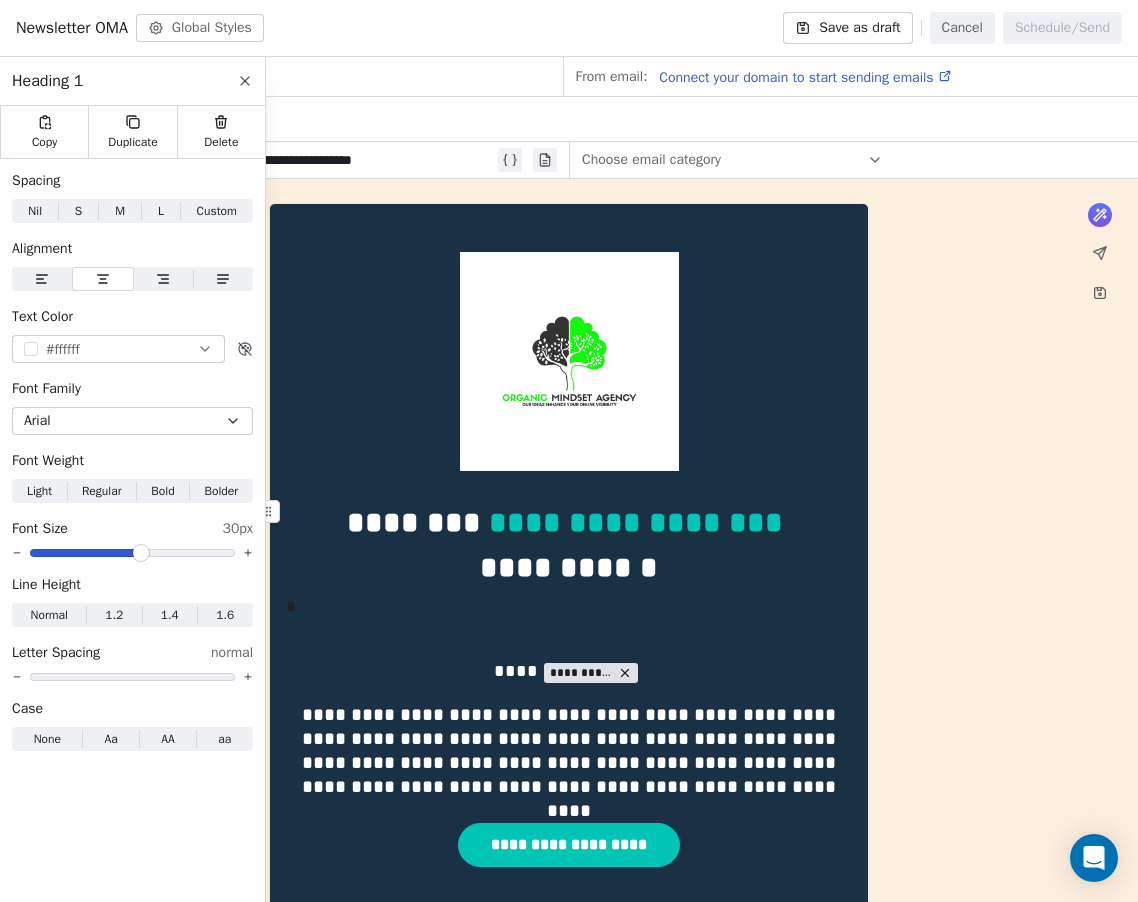 click on "**********" at bounding box center [569, 545] 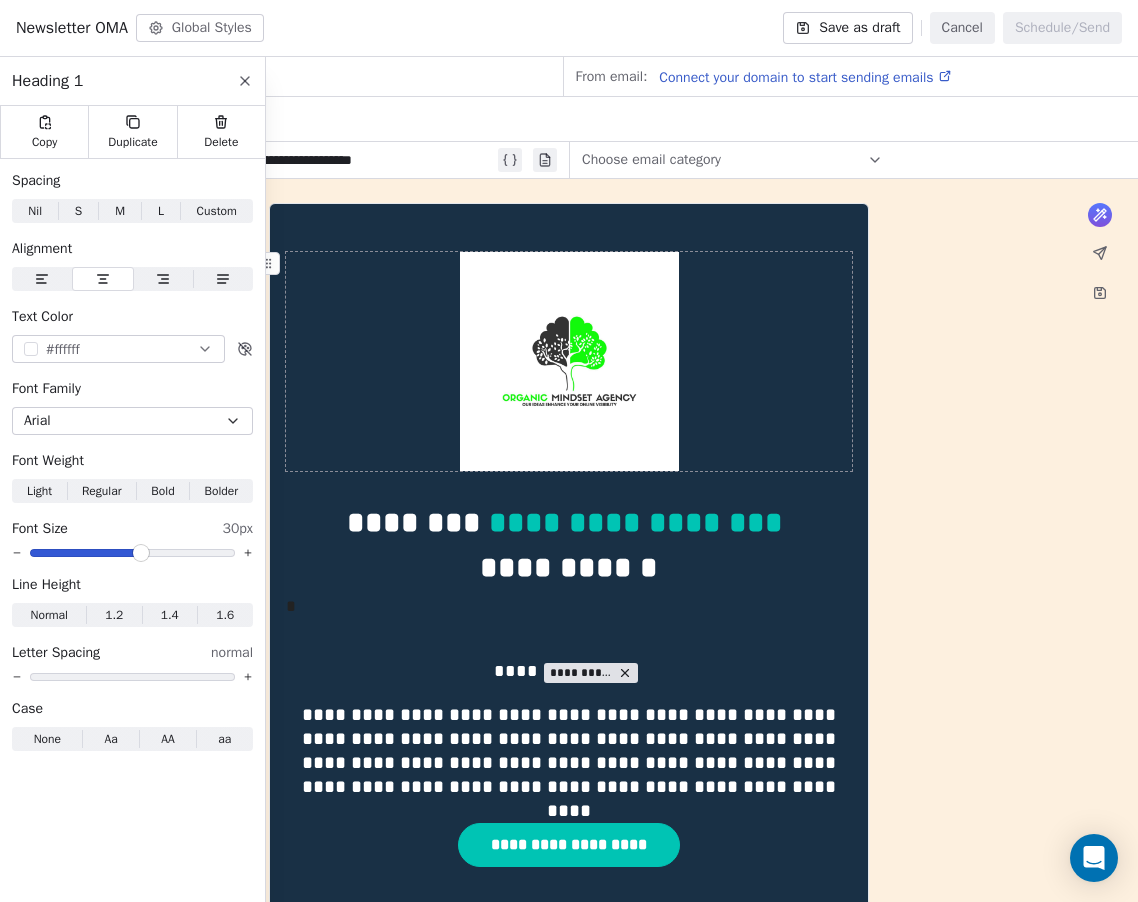 click on "**********" at bounding box center [569, 1430] 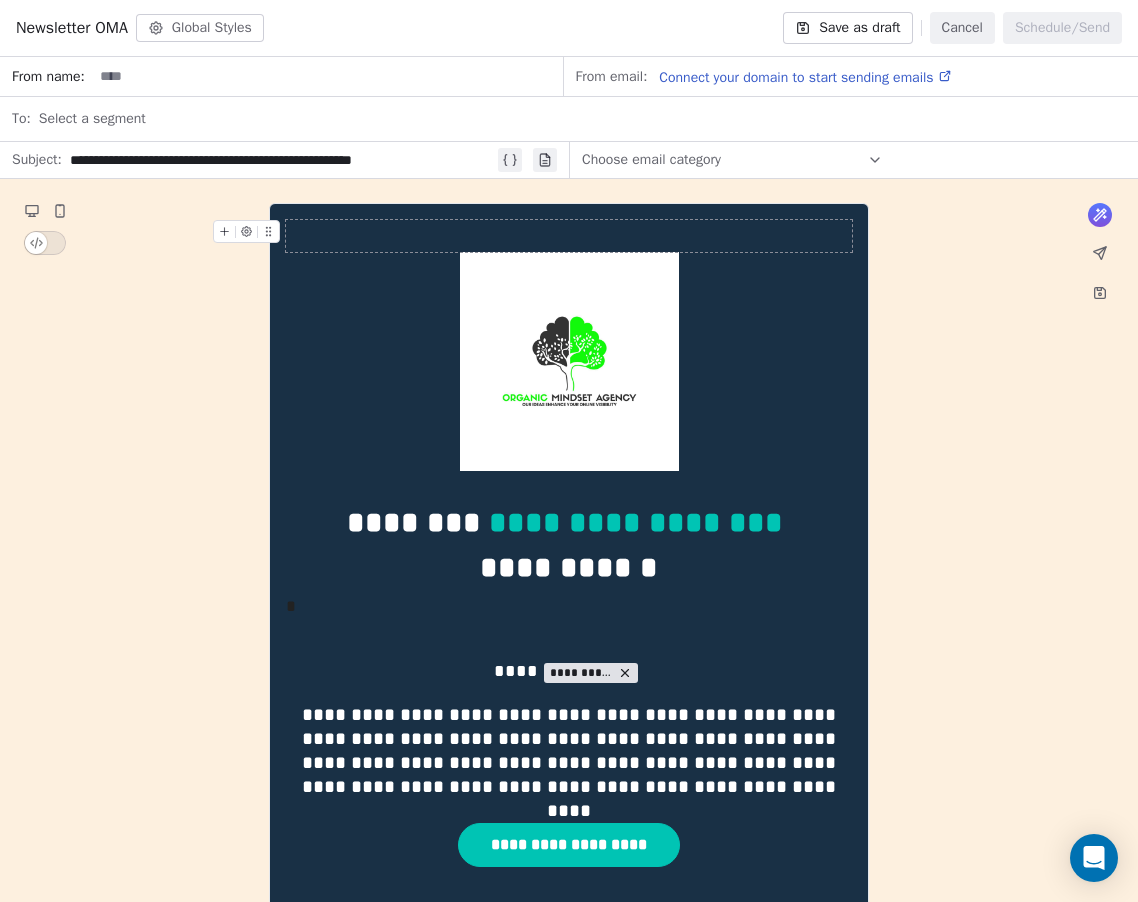 click at bounding box center (569, 236) 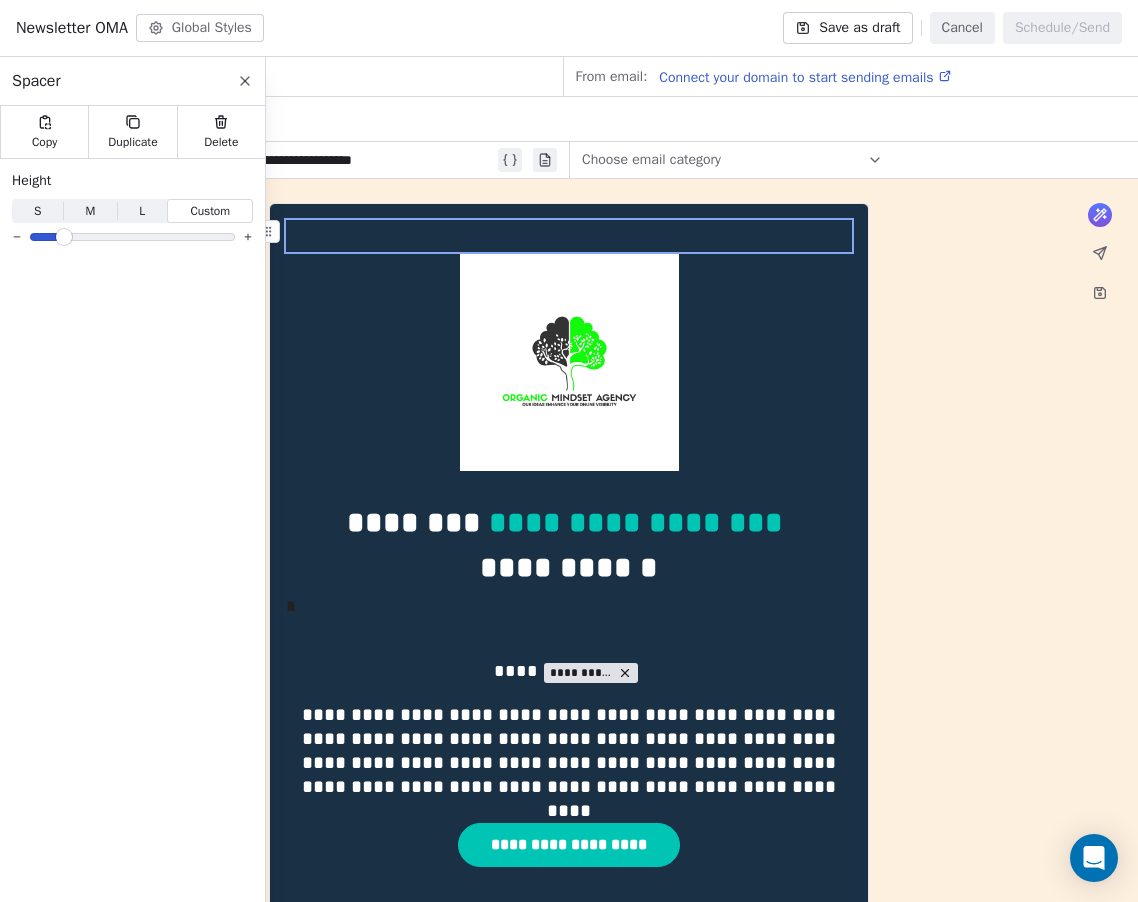 click on "**********" at bounding box center [569, 1430] 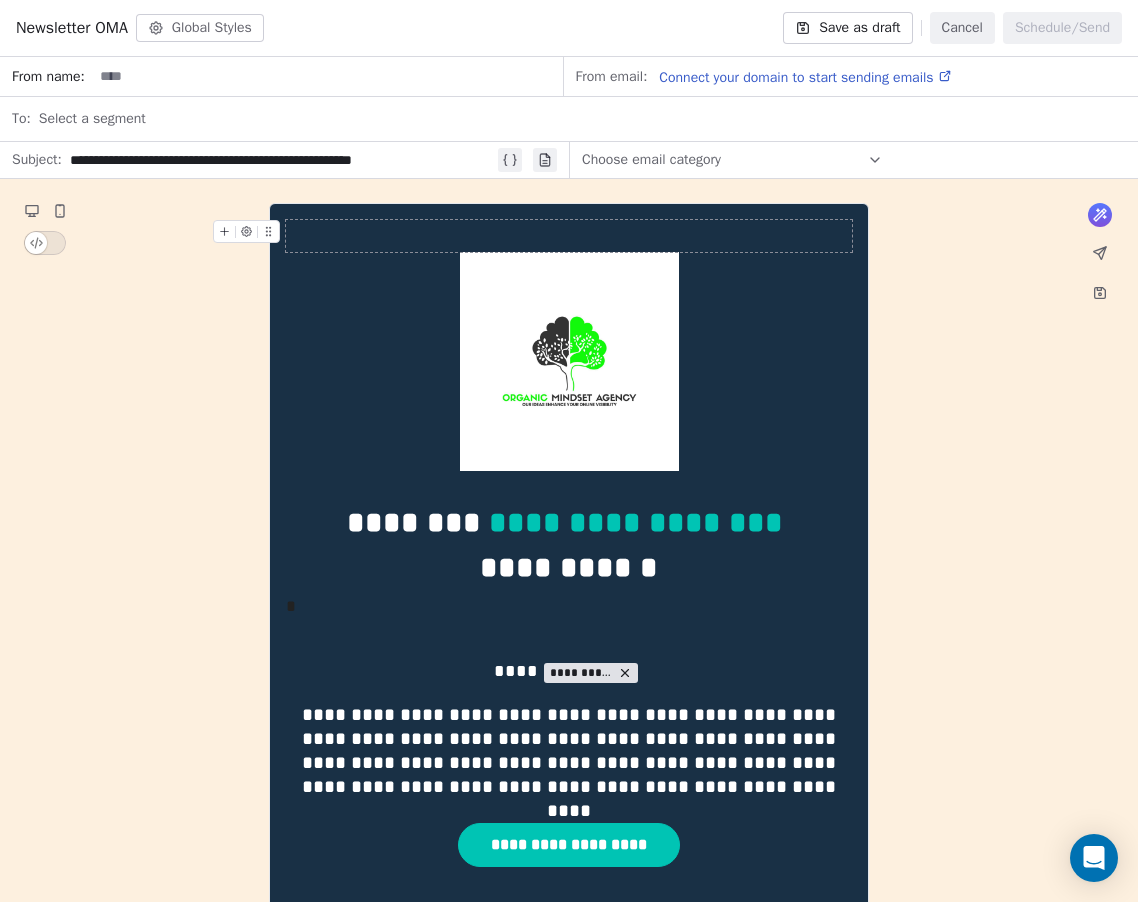 click on "**********" at bounding box center [569, 1430] 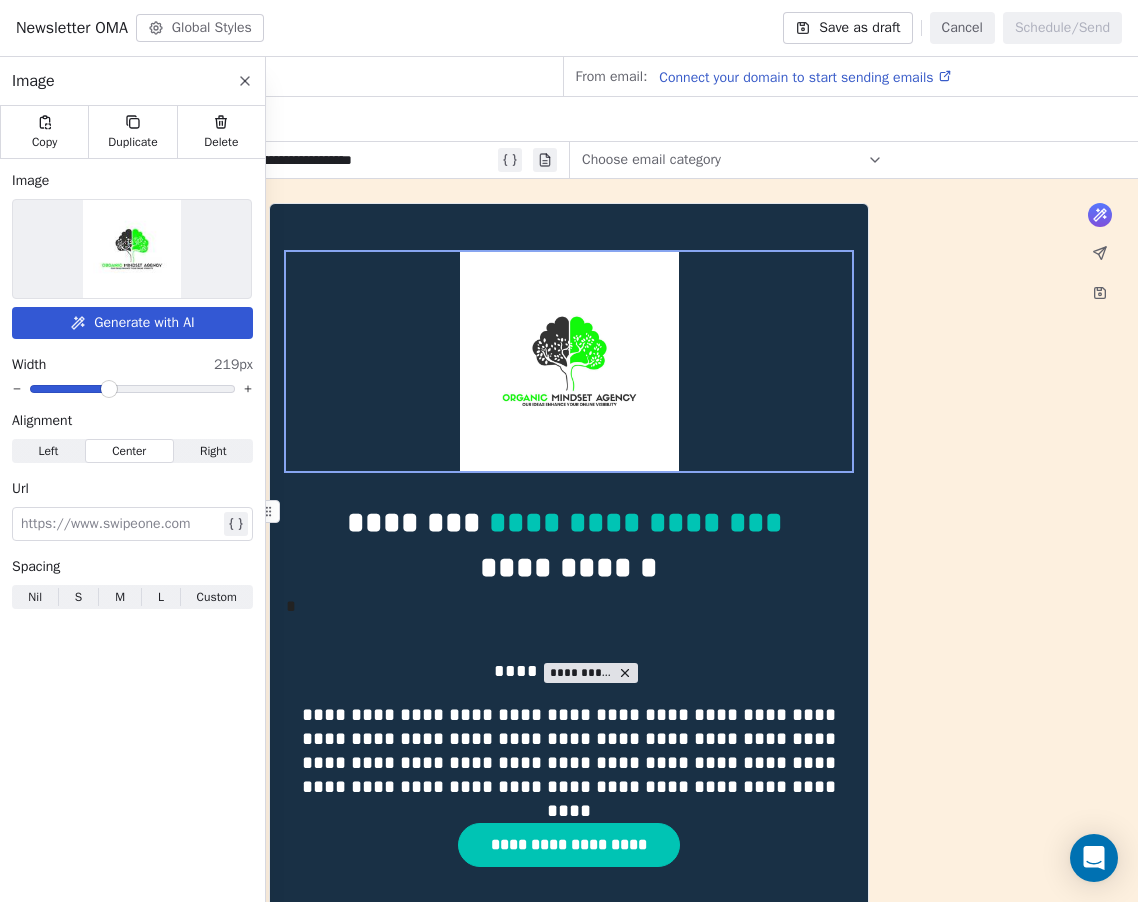 click on "**********" at bounding box center (569, 545) 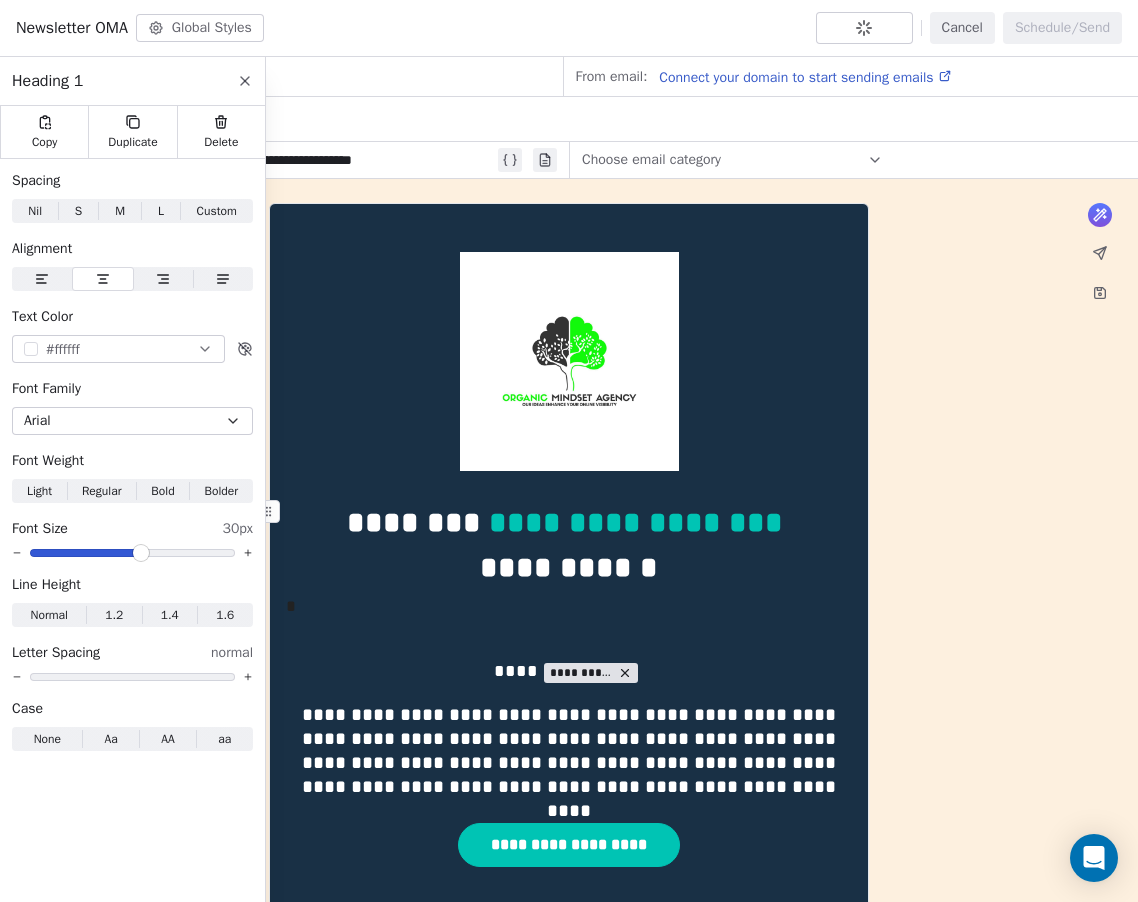 click on "**********" at bounding box center [569, 545] 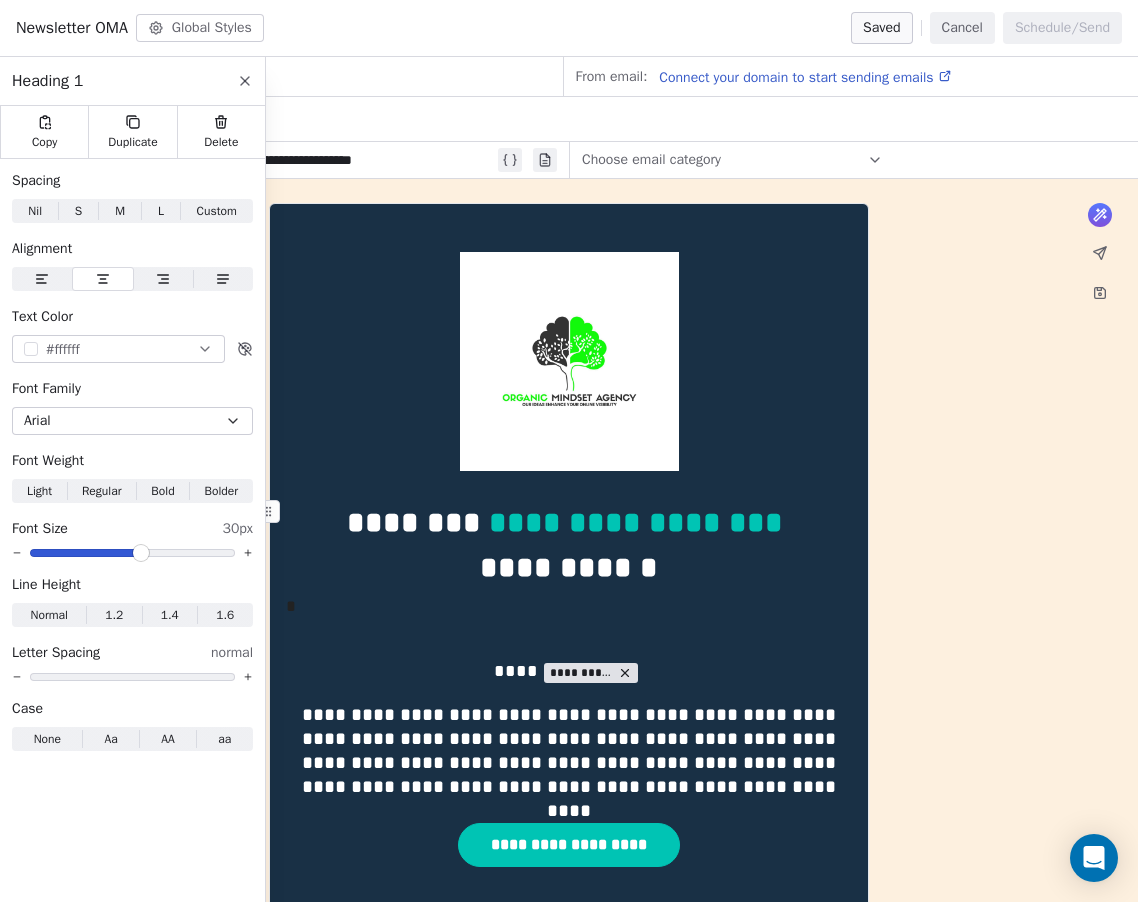 click on "**********" at bounding box center [569, 545] 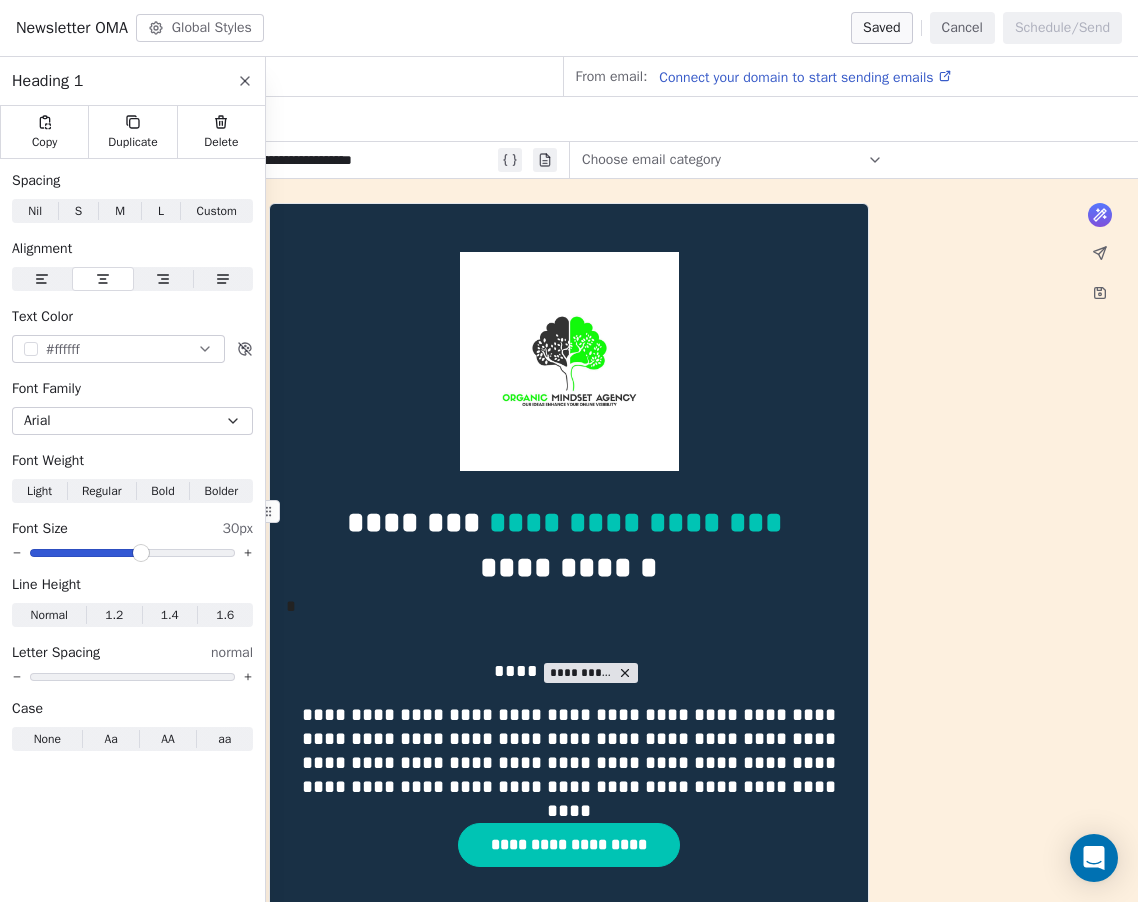 click on "**********" at bounding box center [569, 545] 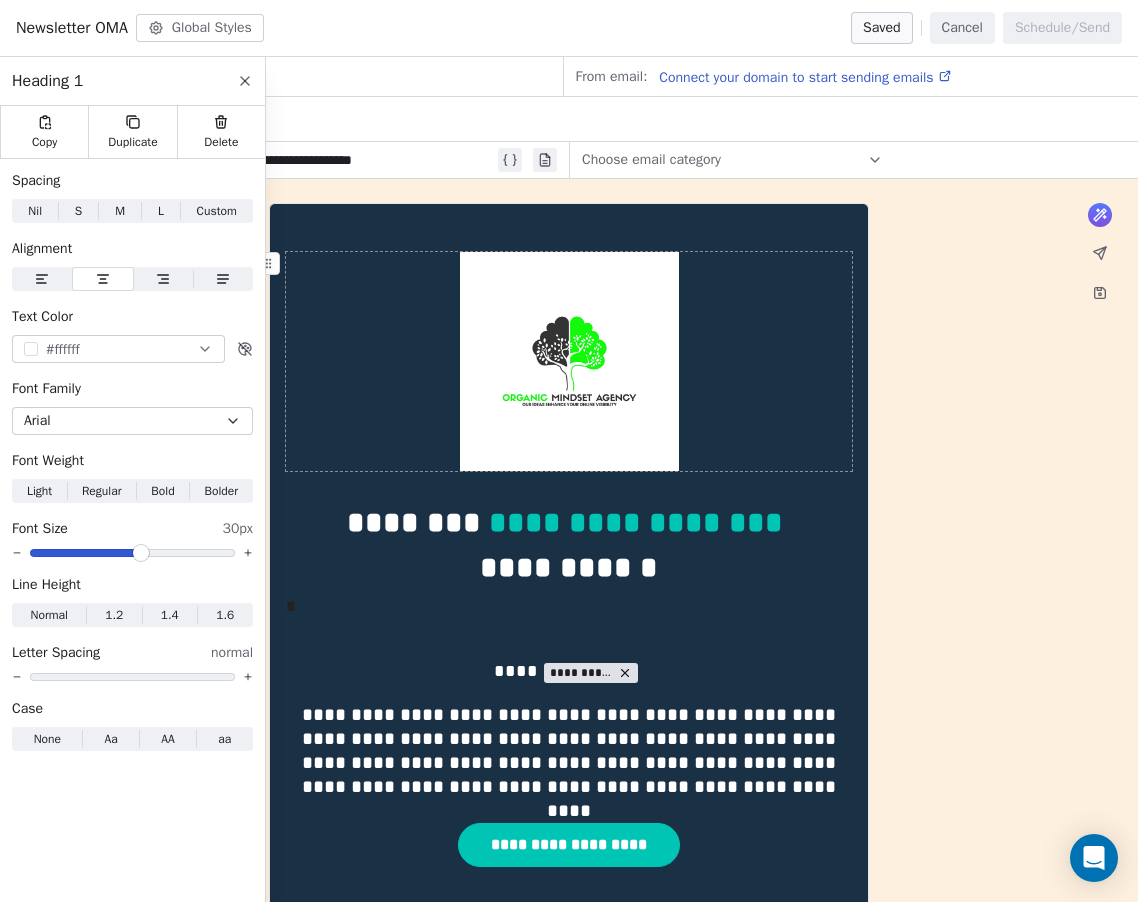 click at bounding box center (569, 361) 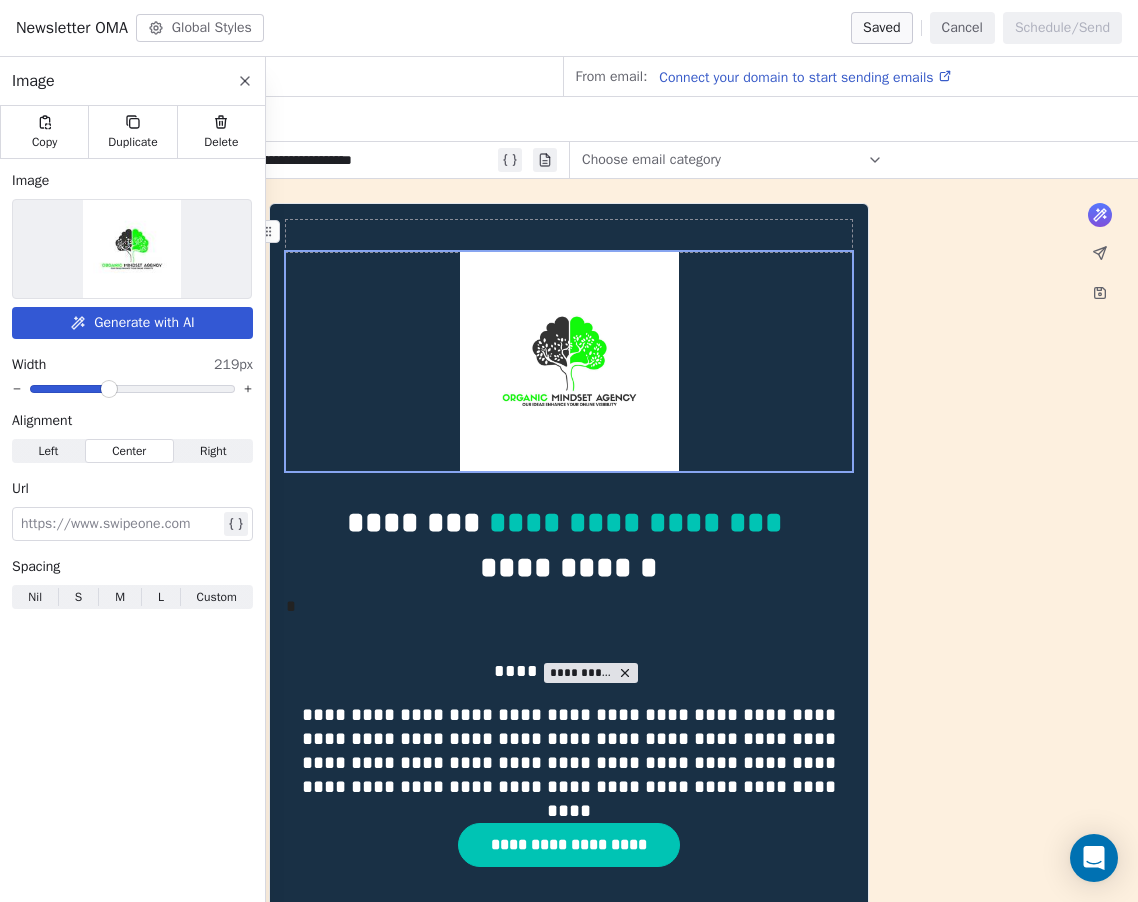 click on "Choose email category" at bounding box center [732, 160] 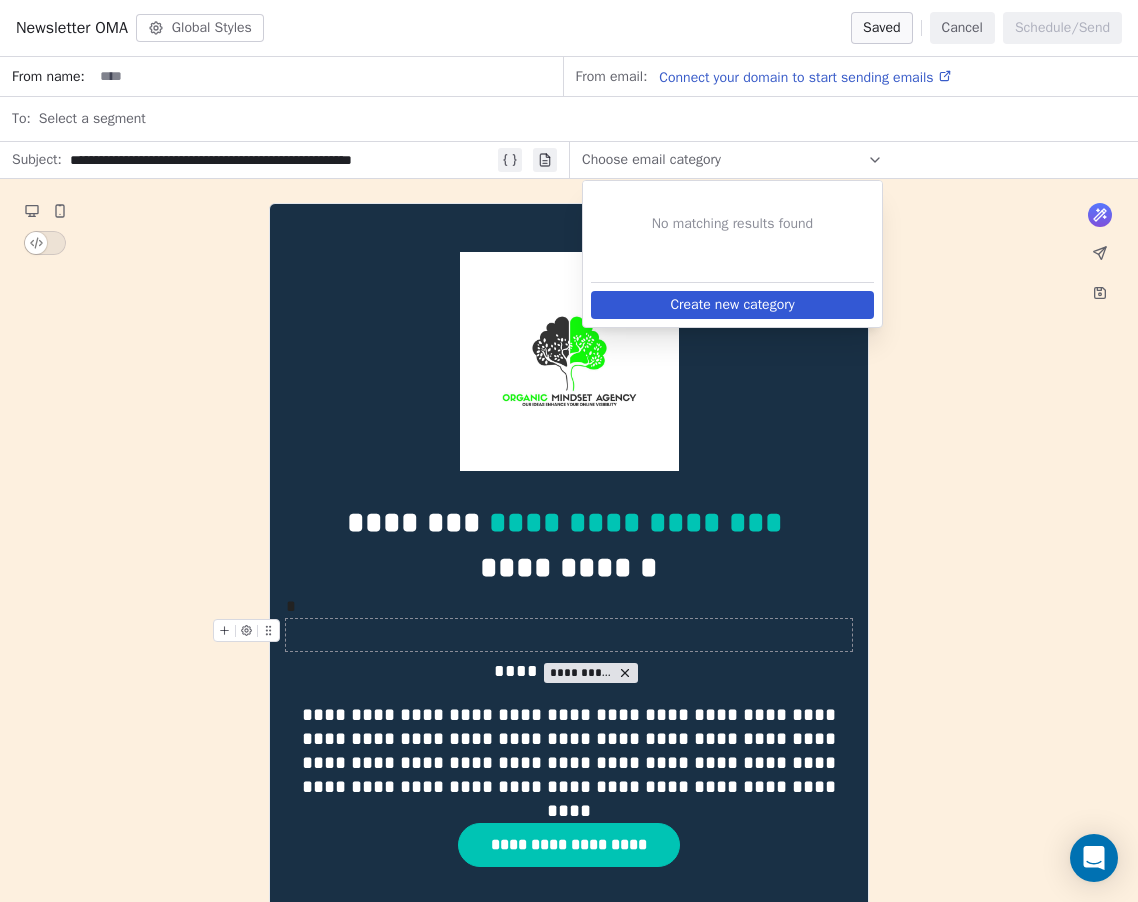 click at bounding box center (569, 635) 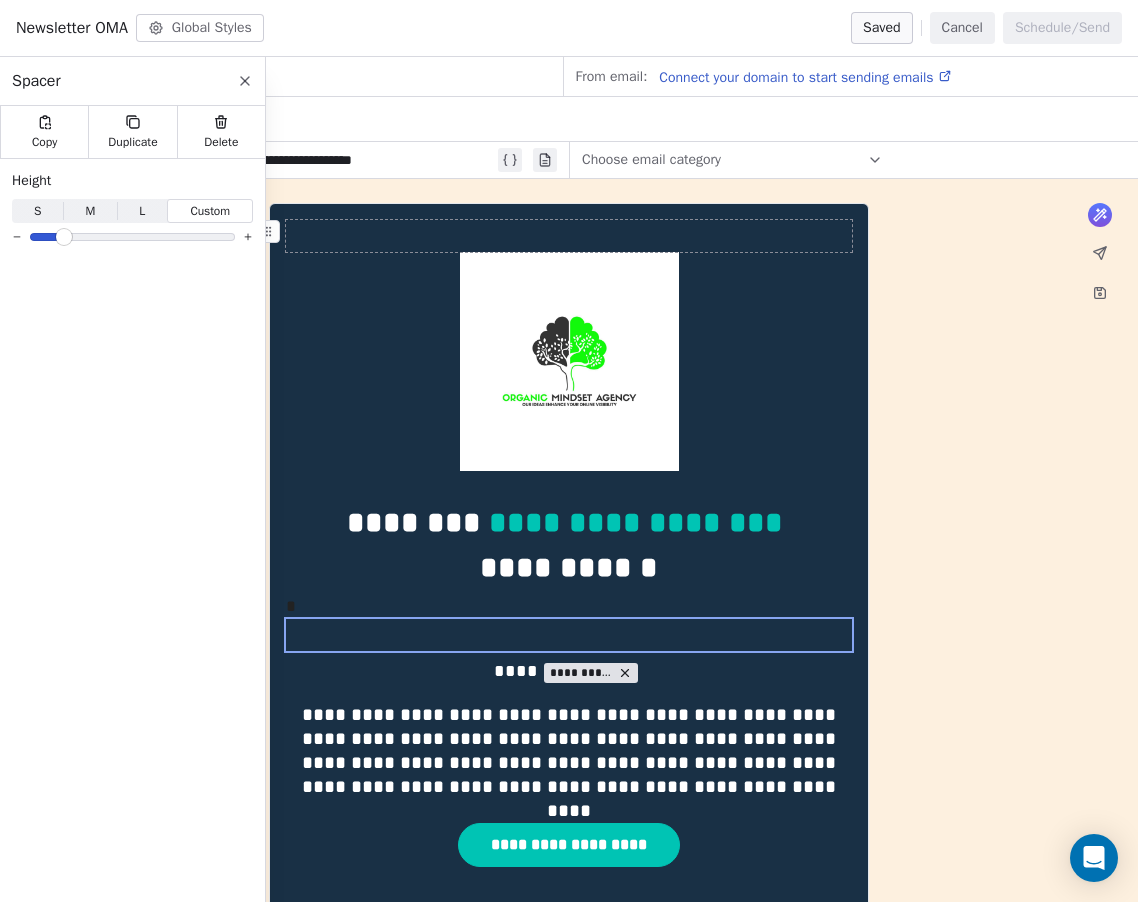 click on "**********" at bounding box center [569, 1430] 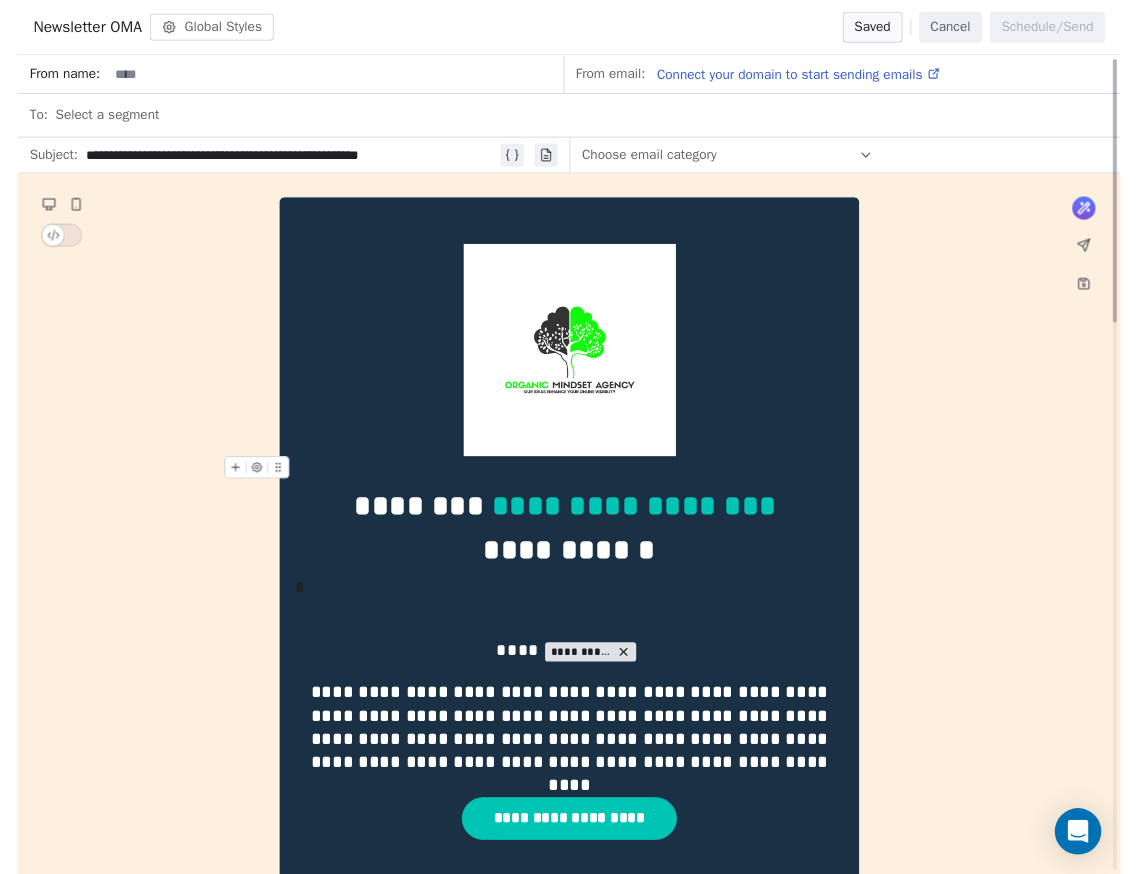 scroll, scrollTop: 0, scrollLeft: 0, axis: both 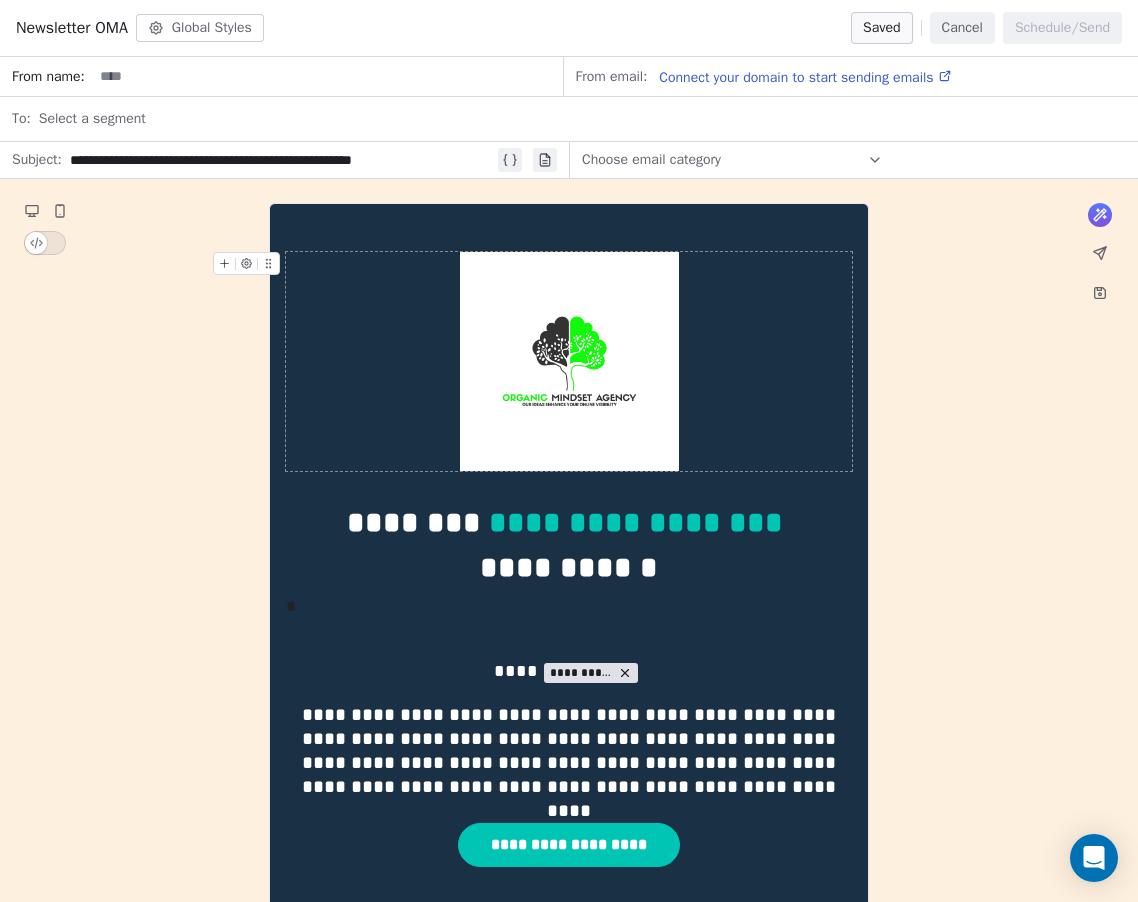click on "Connect your domain to start sending emails" at bounding box center [796, 77] 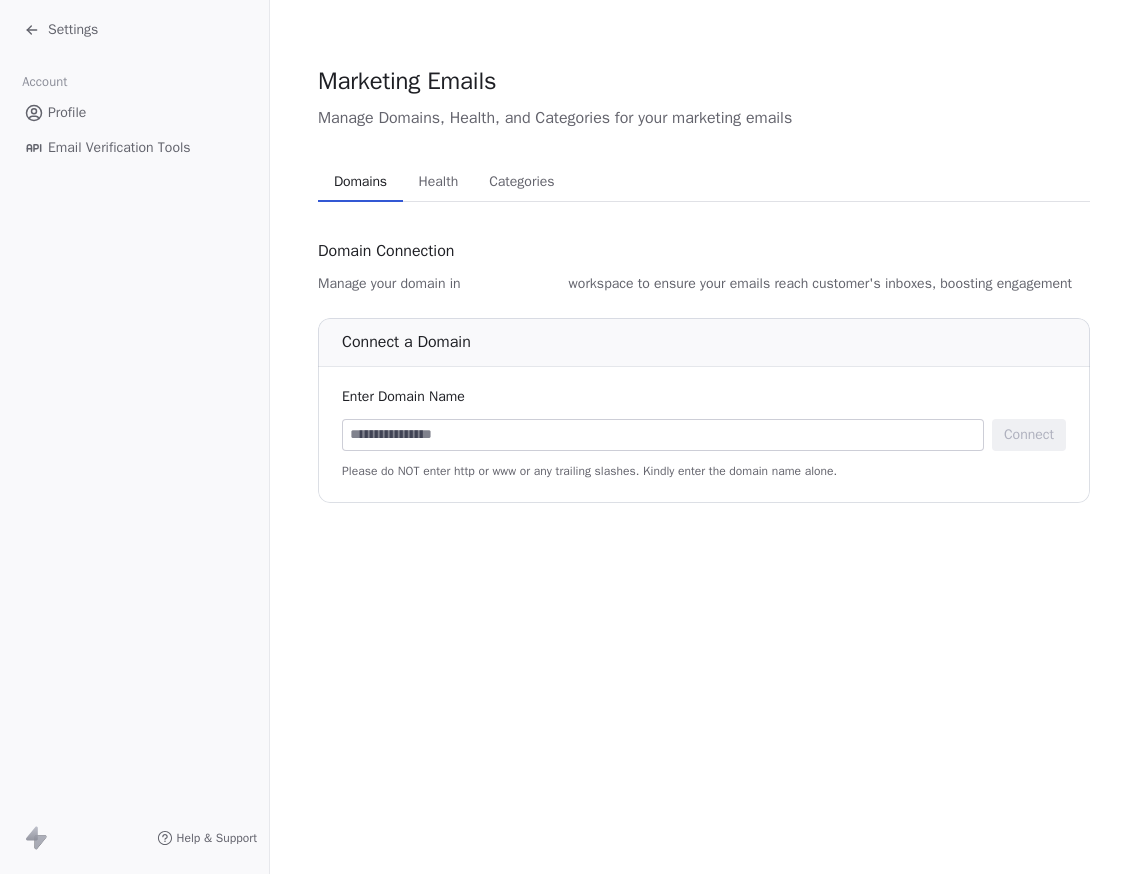 scroll, scrollTop: 0, scrollLeft: 0, axis: both 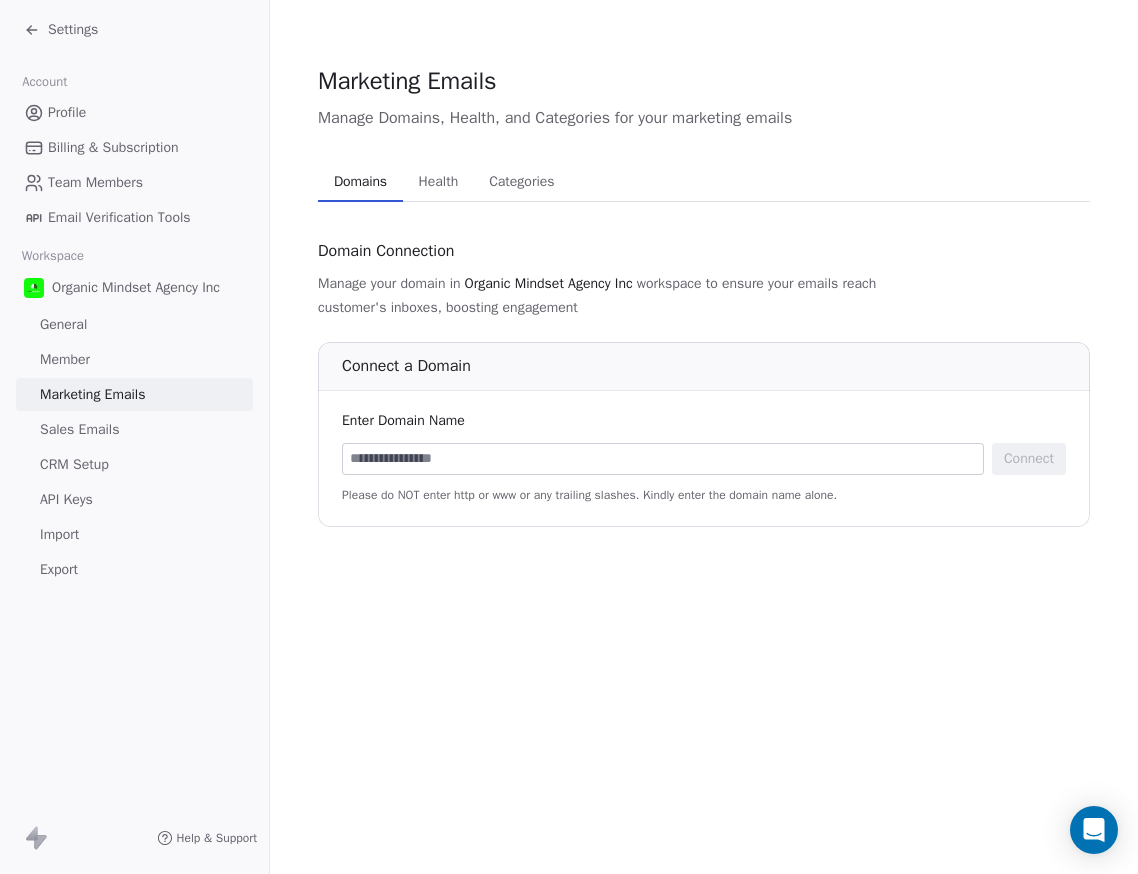click at bounding box center (663, 459) 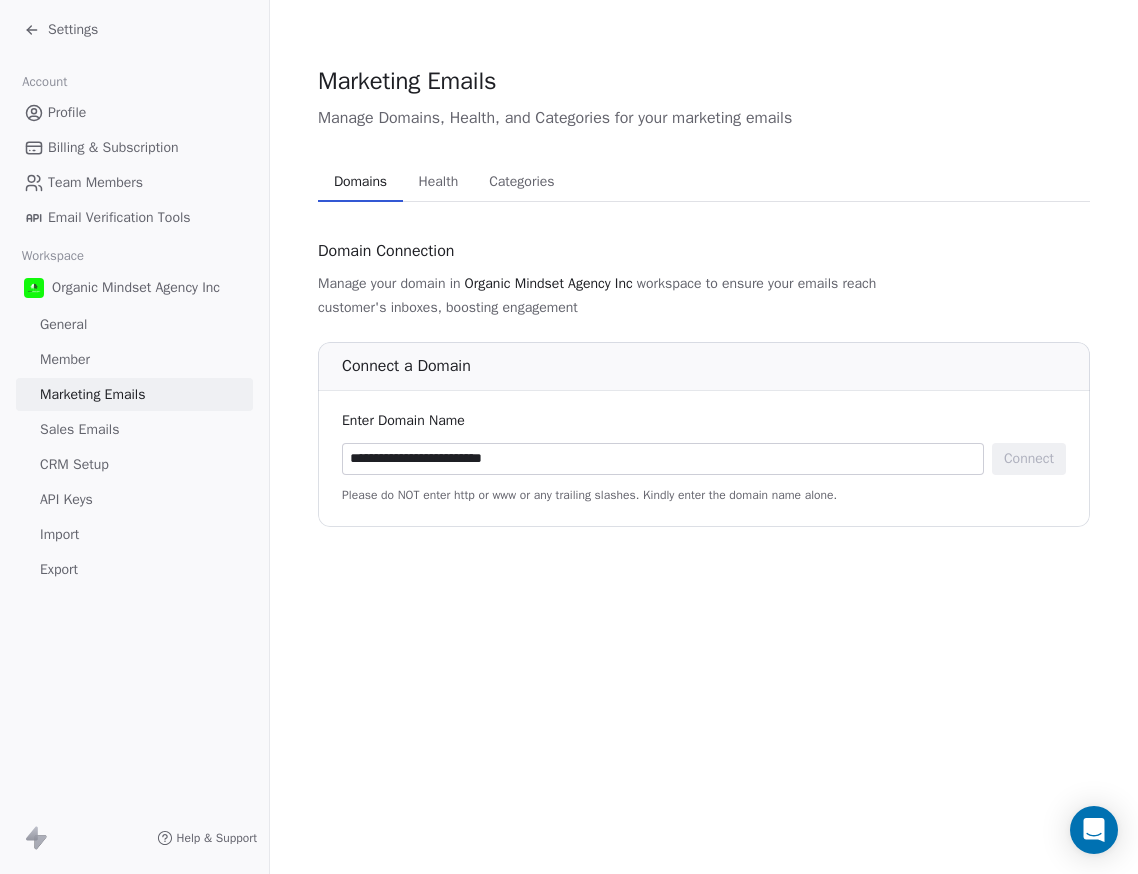 type on "**********" 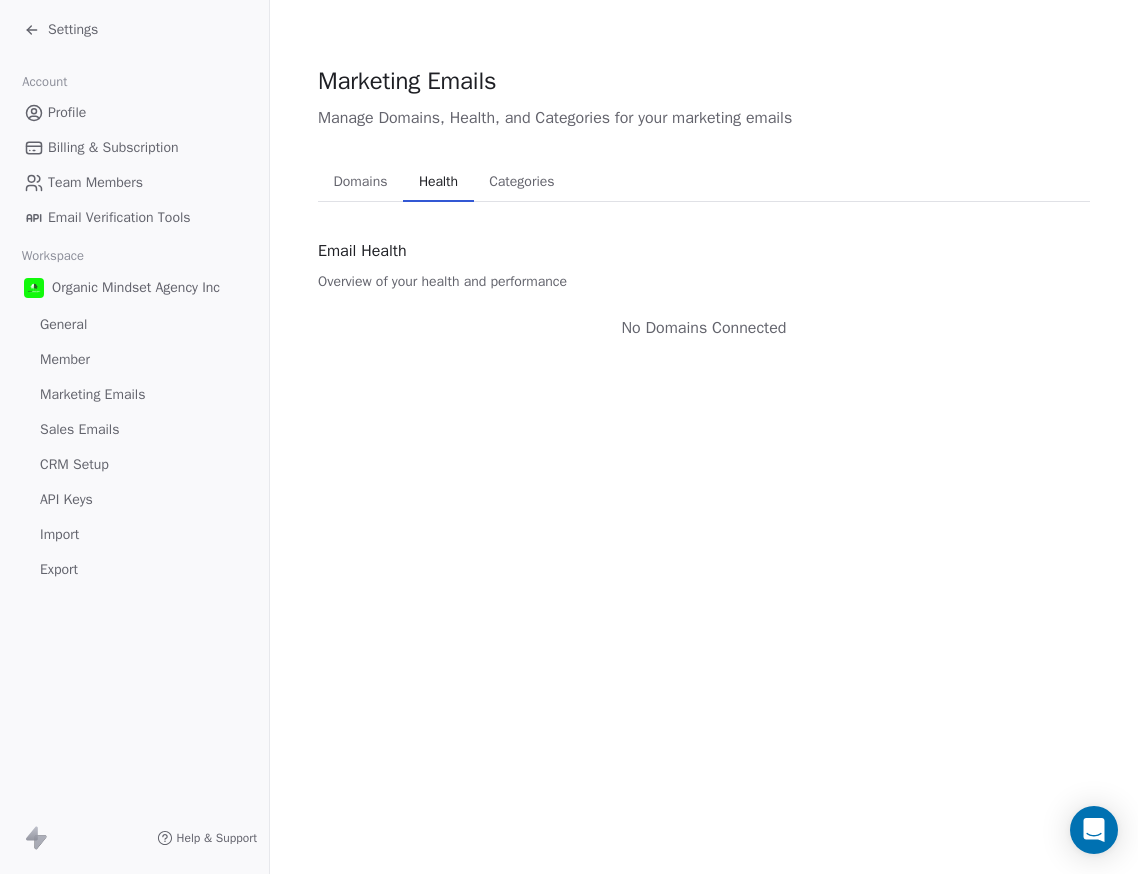 click on "Categories" at bounding box center (521, 182) 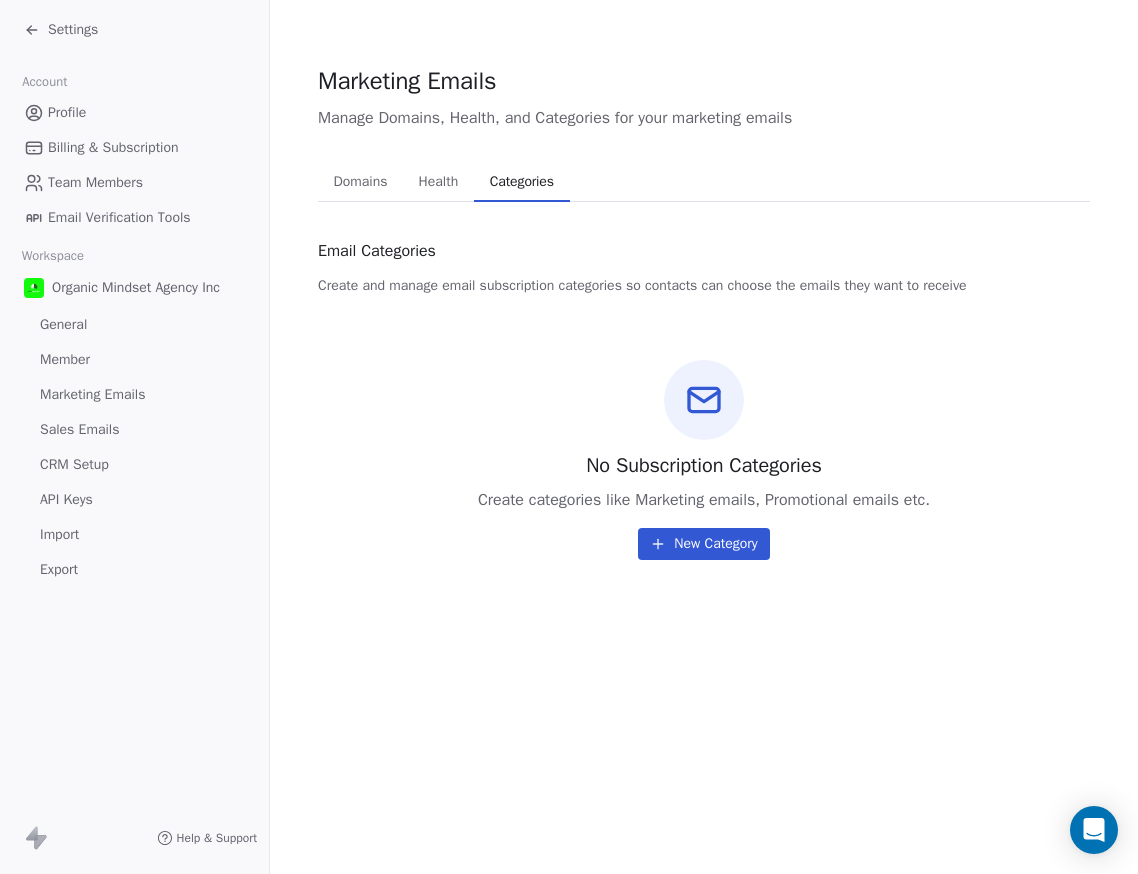 scroll, scrollTop: 0, scrollLeft: 1, axis: horizontal 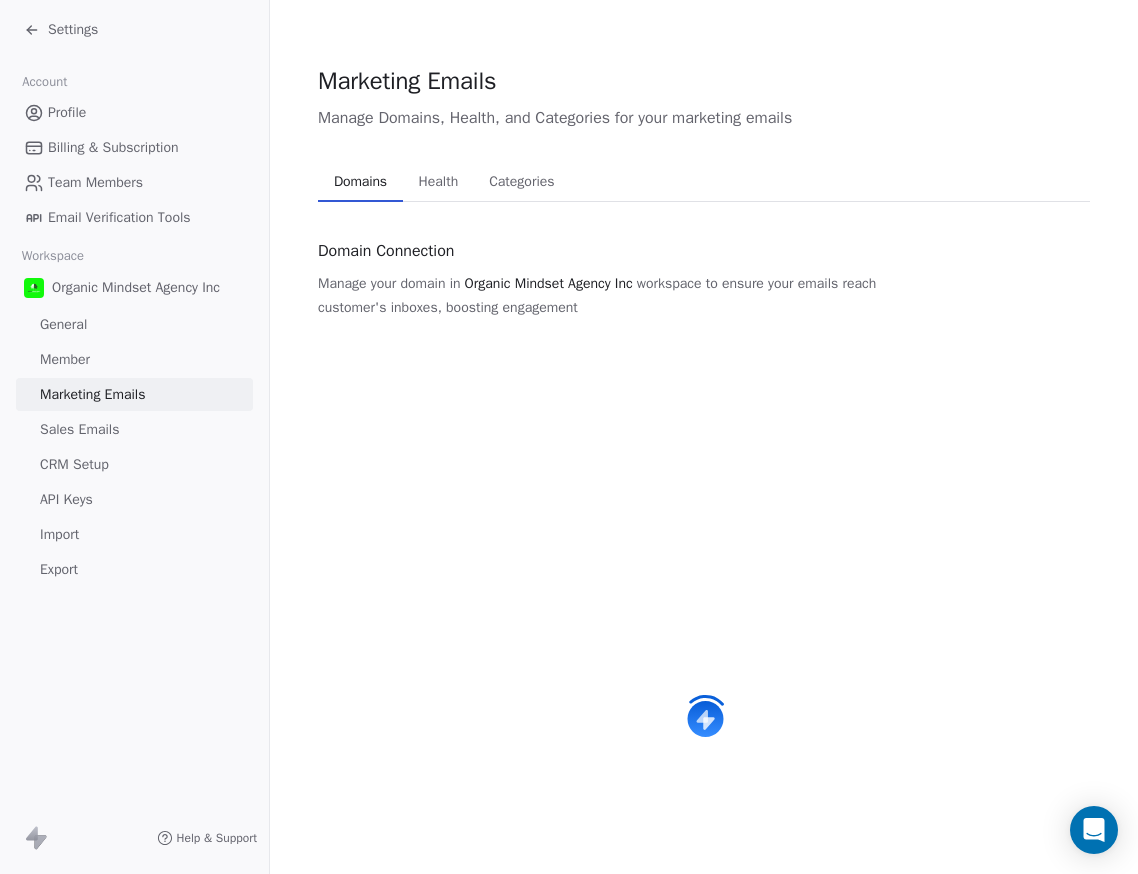 click on "Domains" at bounding box center (360, 182) 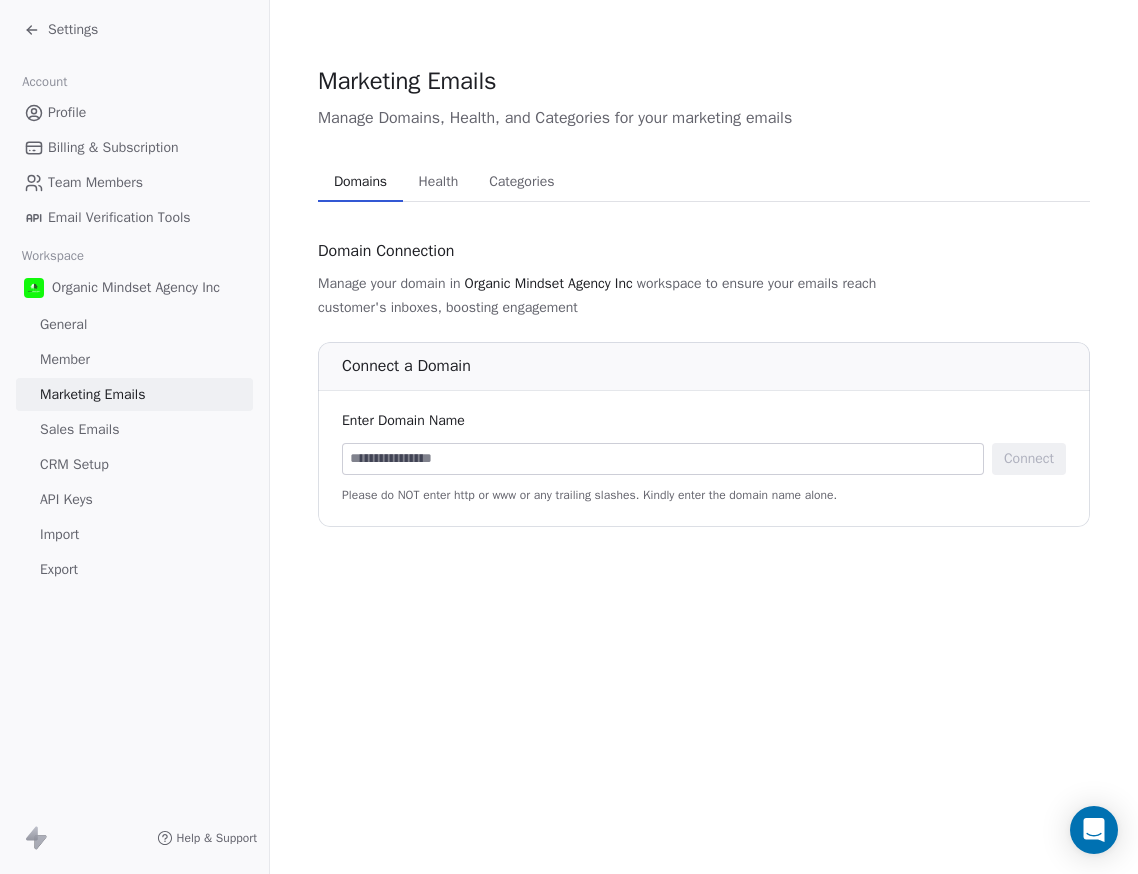 click at bounding box center [663, 459] 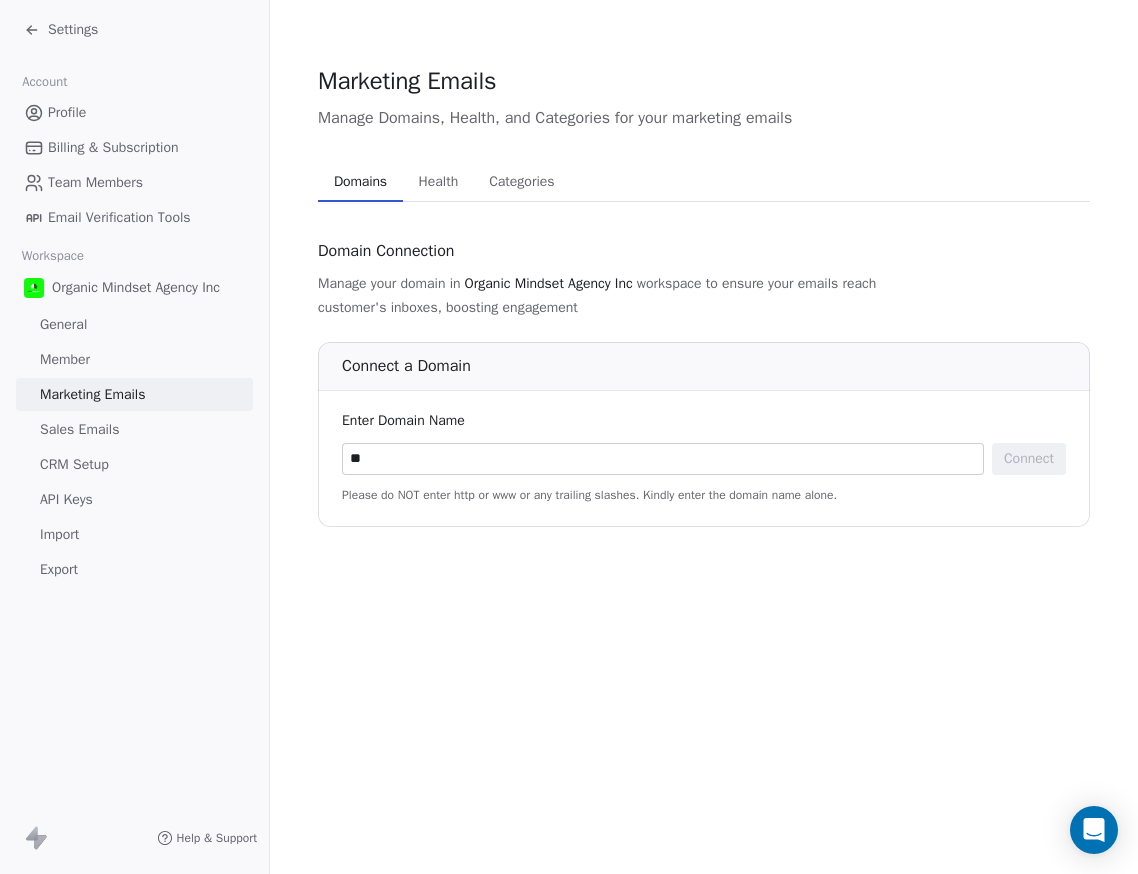 type on "*" 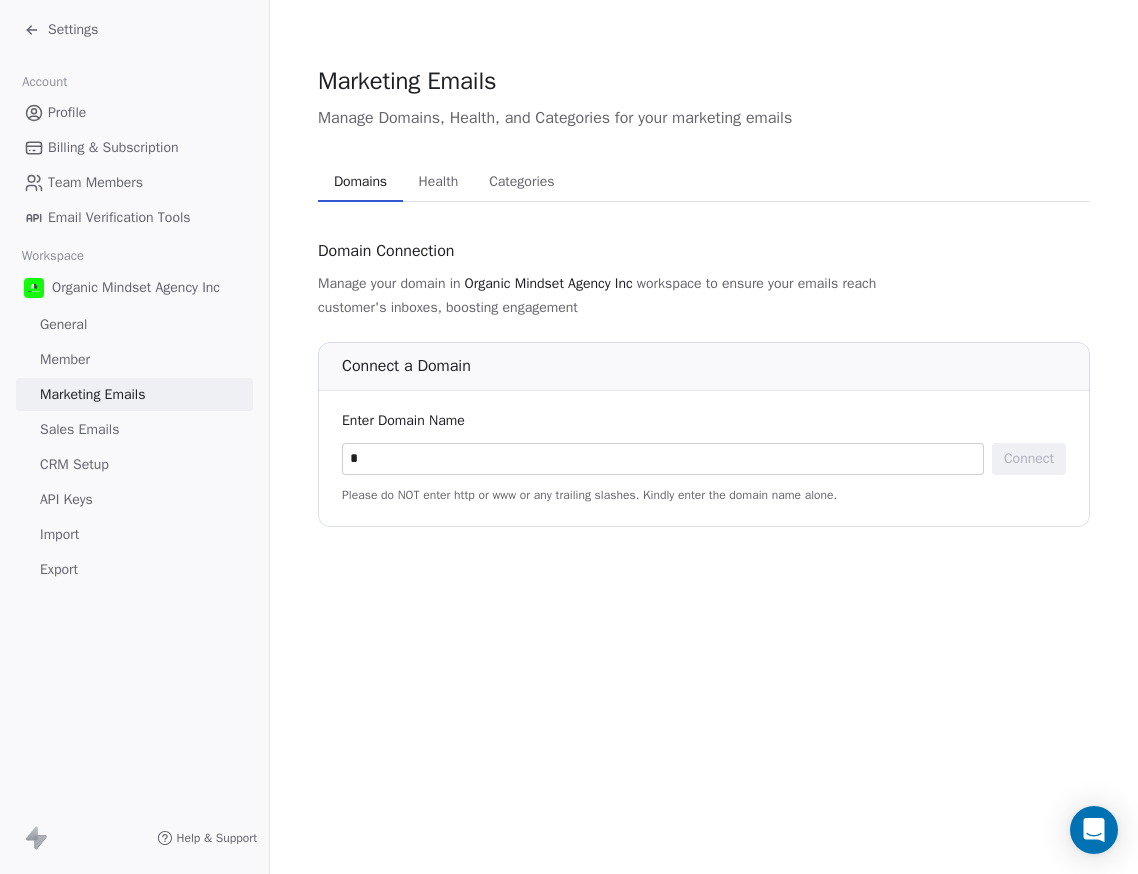 type 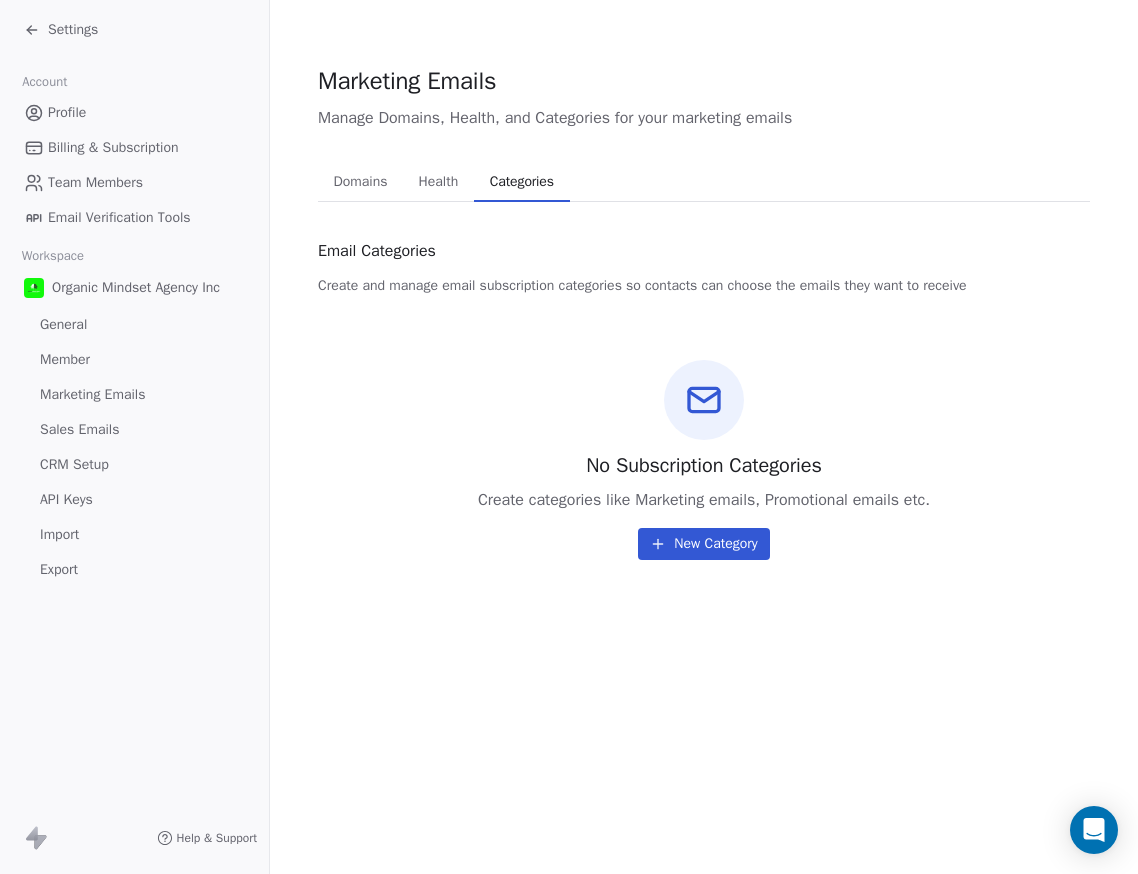 click on "Health" at bounding box center (439, 182) 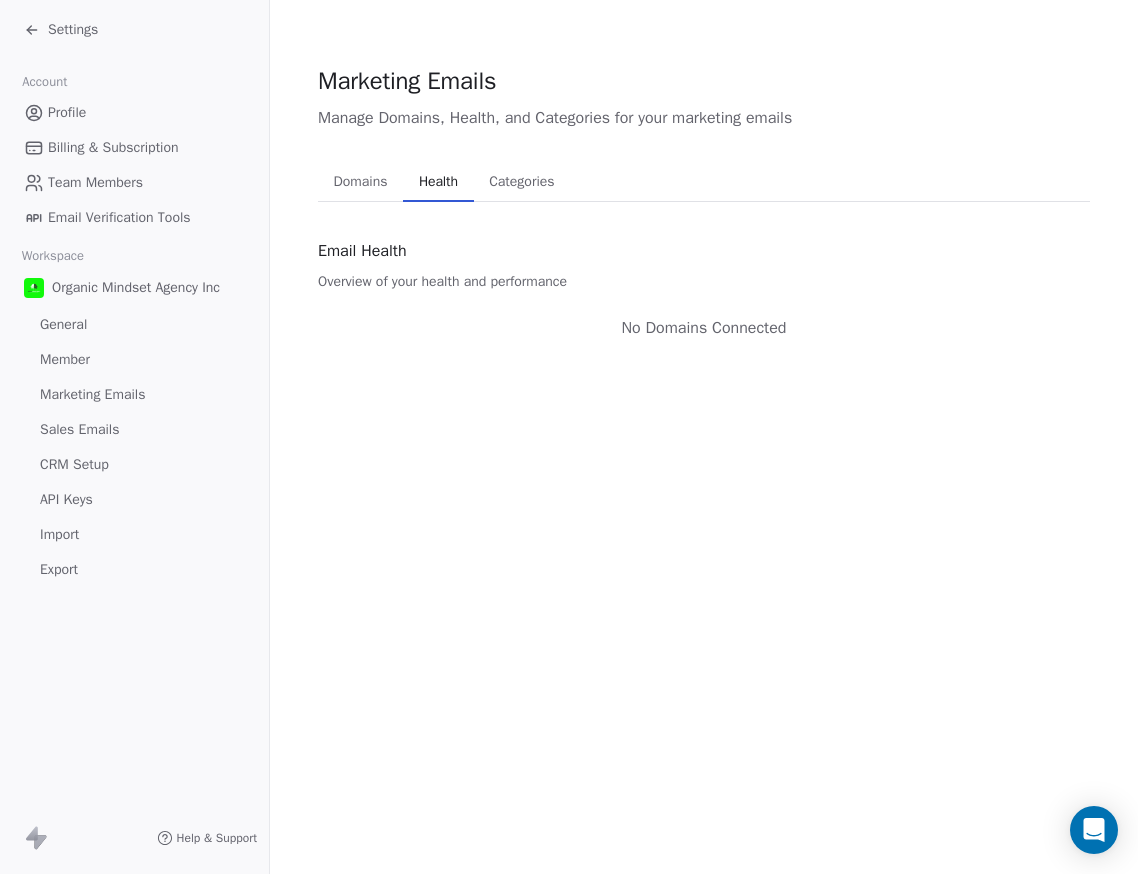 click on "Domains" at bounding box center [361, 182] 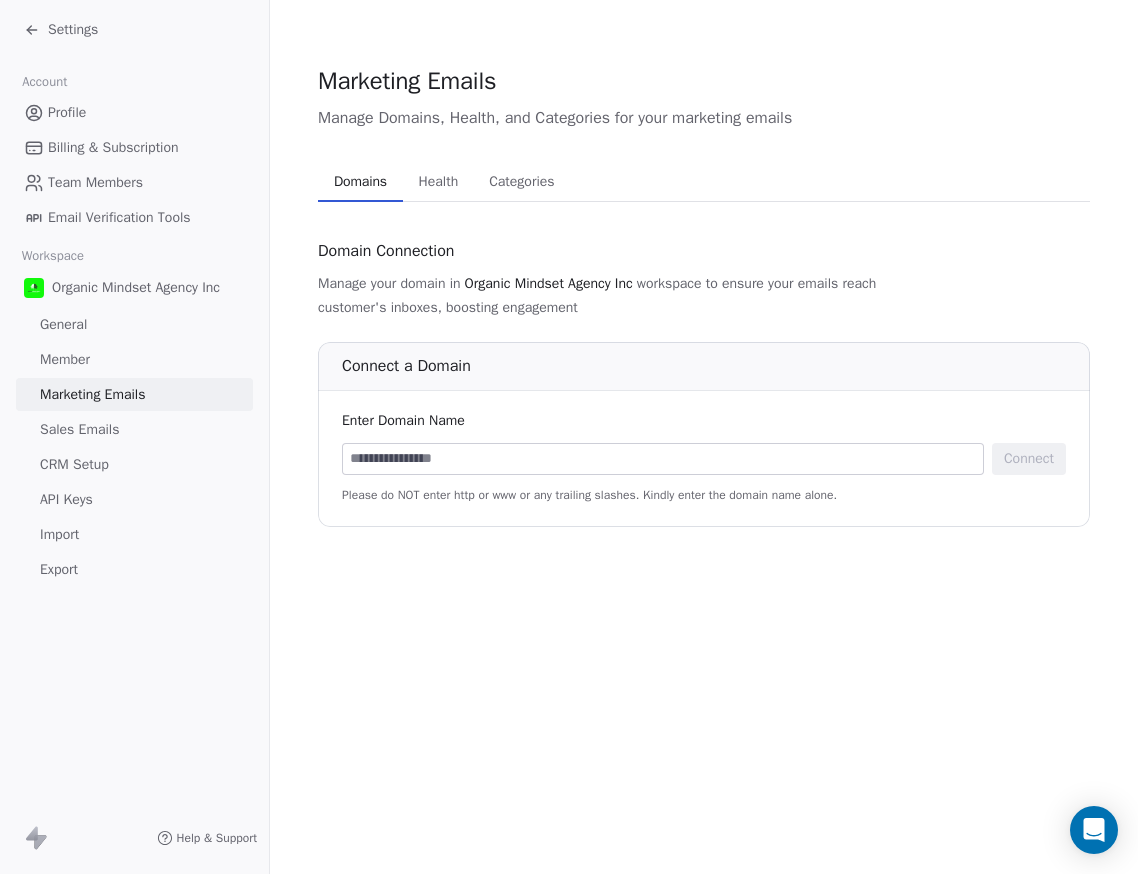 click on "Enter Domain Name Connect Please do NOT enter http or www or any trailing slashes. Kindly enter the domain name alone." at bounding box center [704, 447] 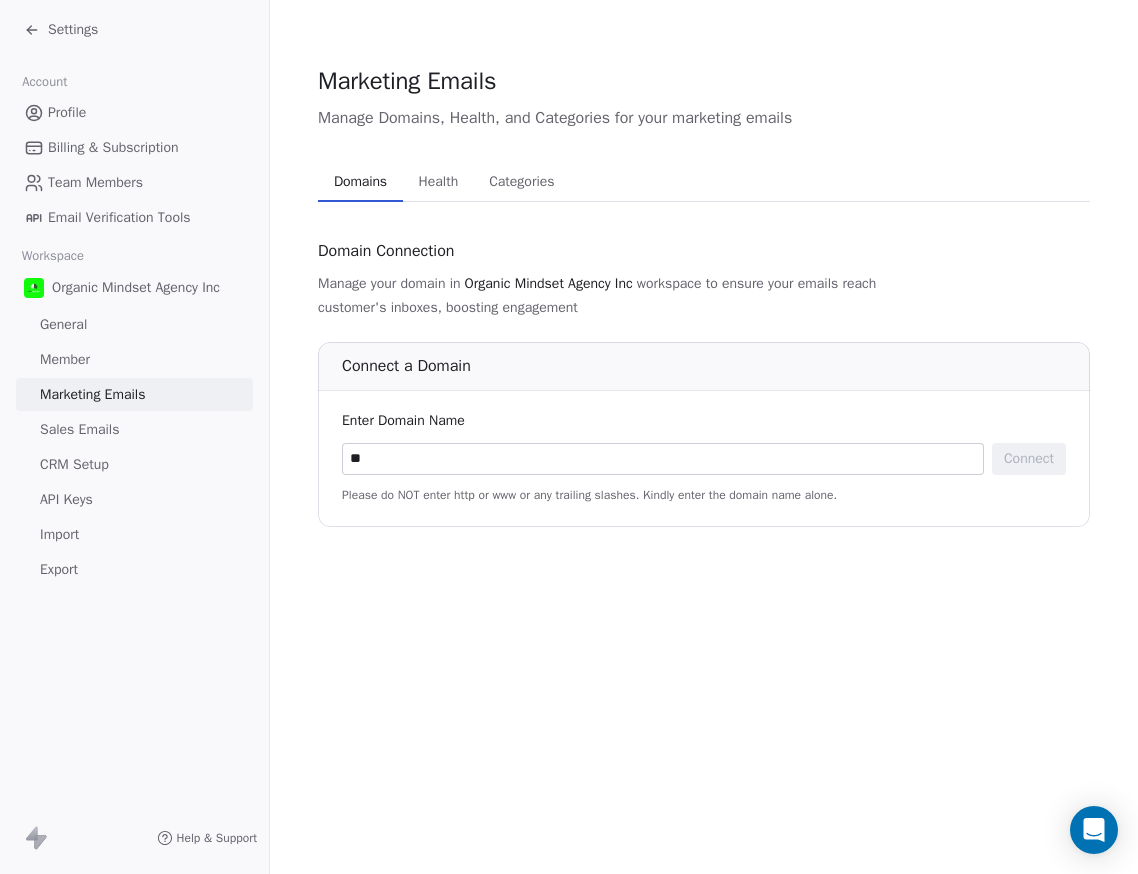 type on "*" 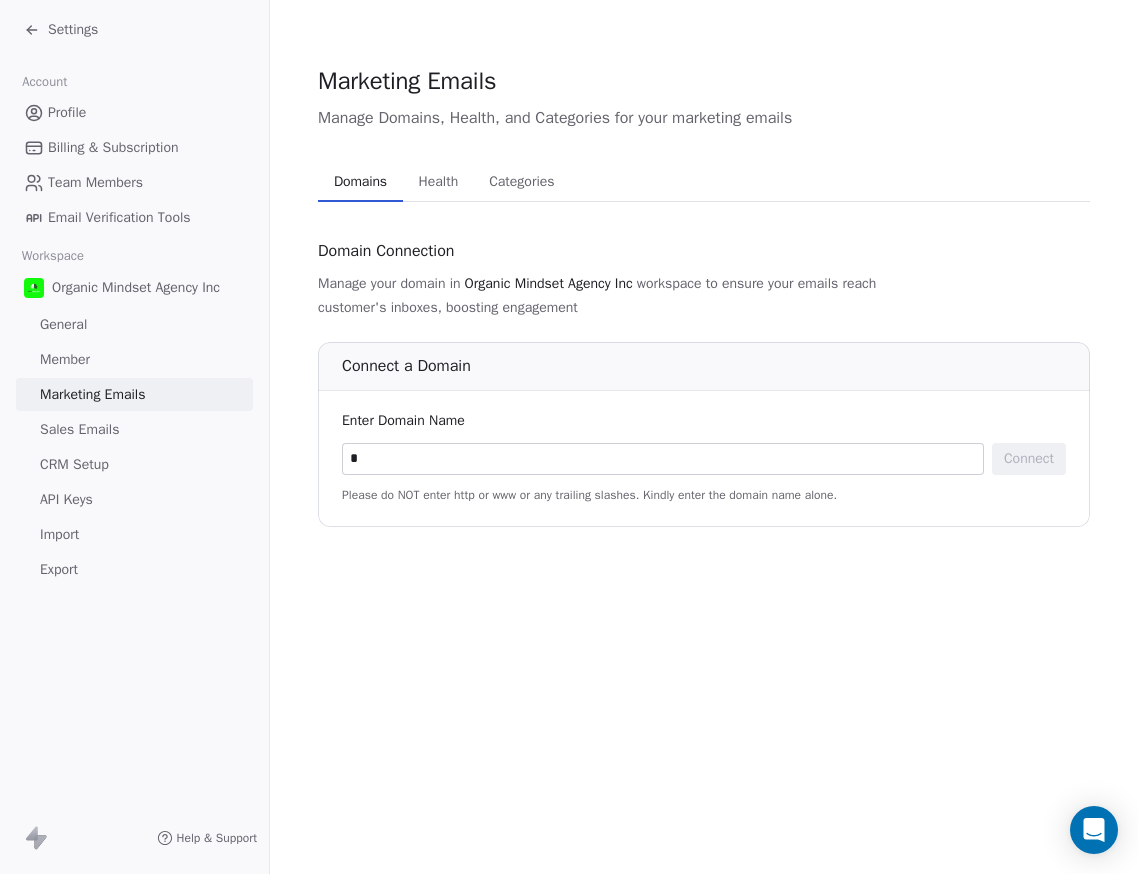 type 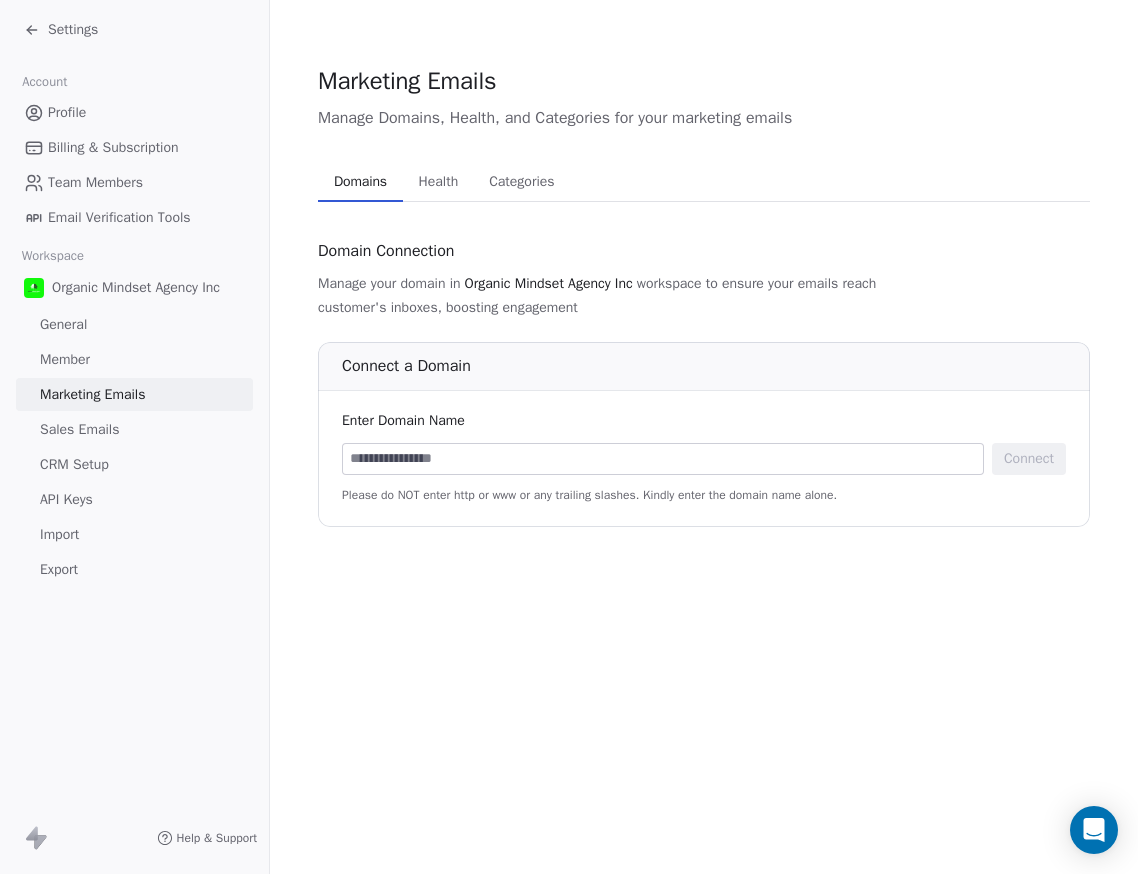 click on "CRM Setup" at bounding box center [74, 464] 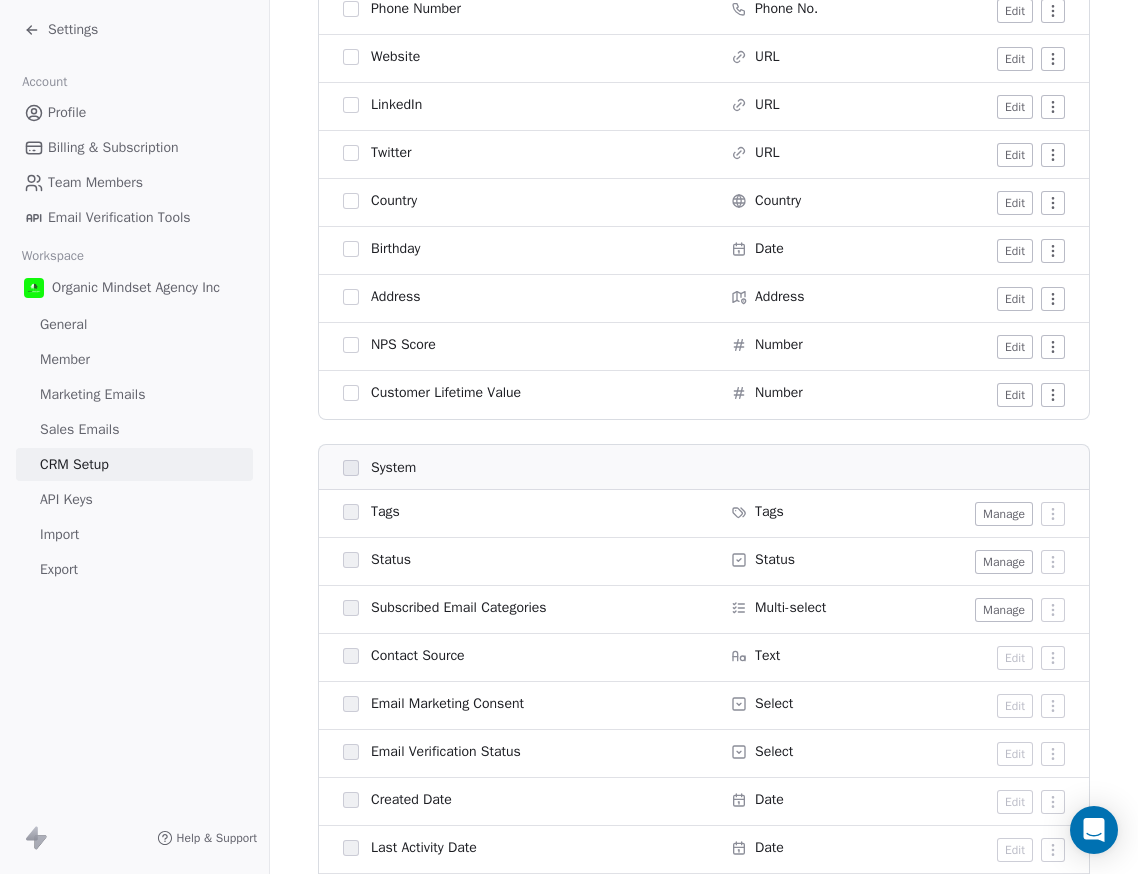scroll, scrollTop: 1028, scrollLeft: 0, axis: vertical 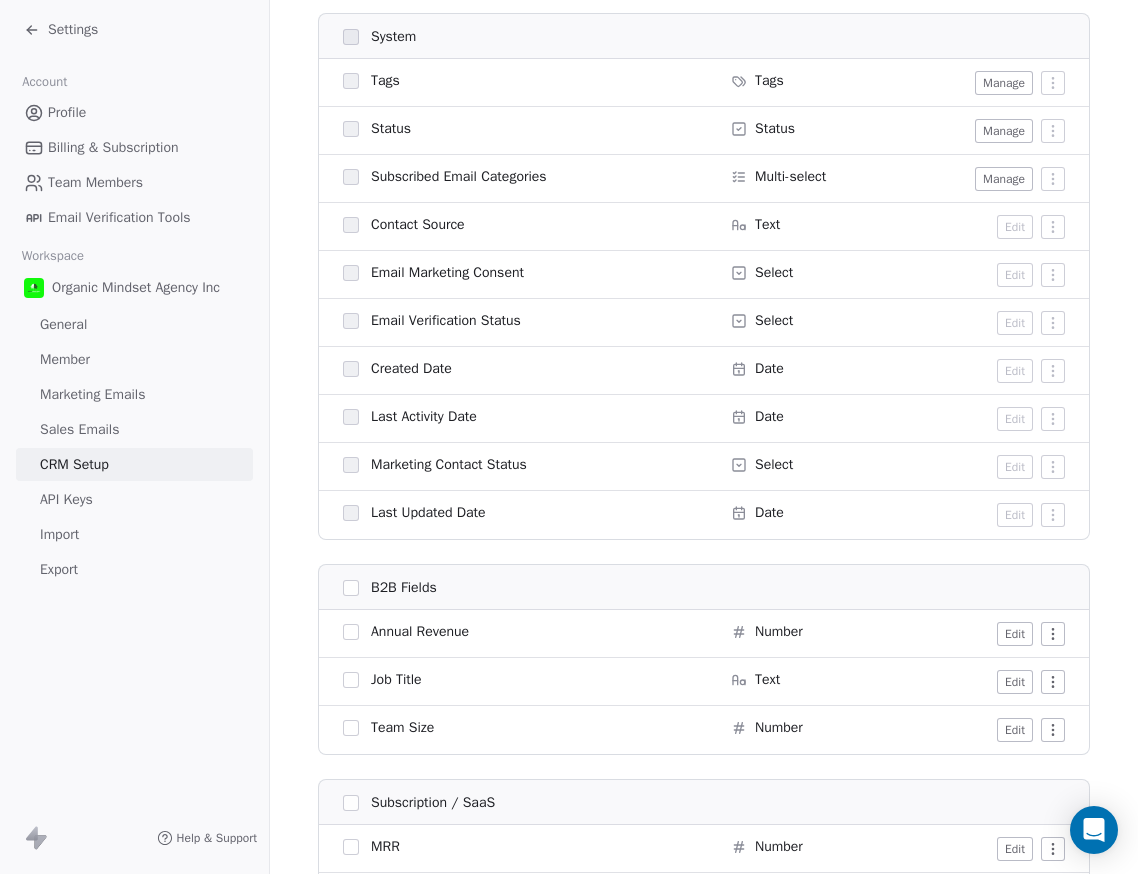 click on "General" at bounding box center [63, 324] 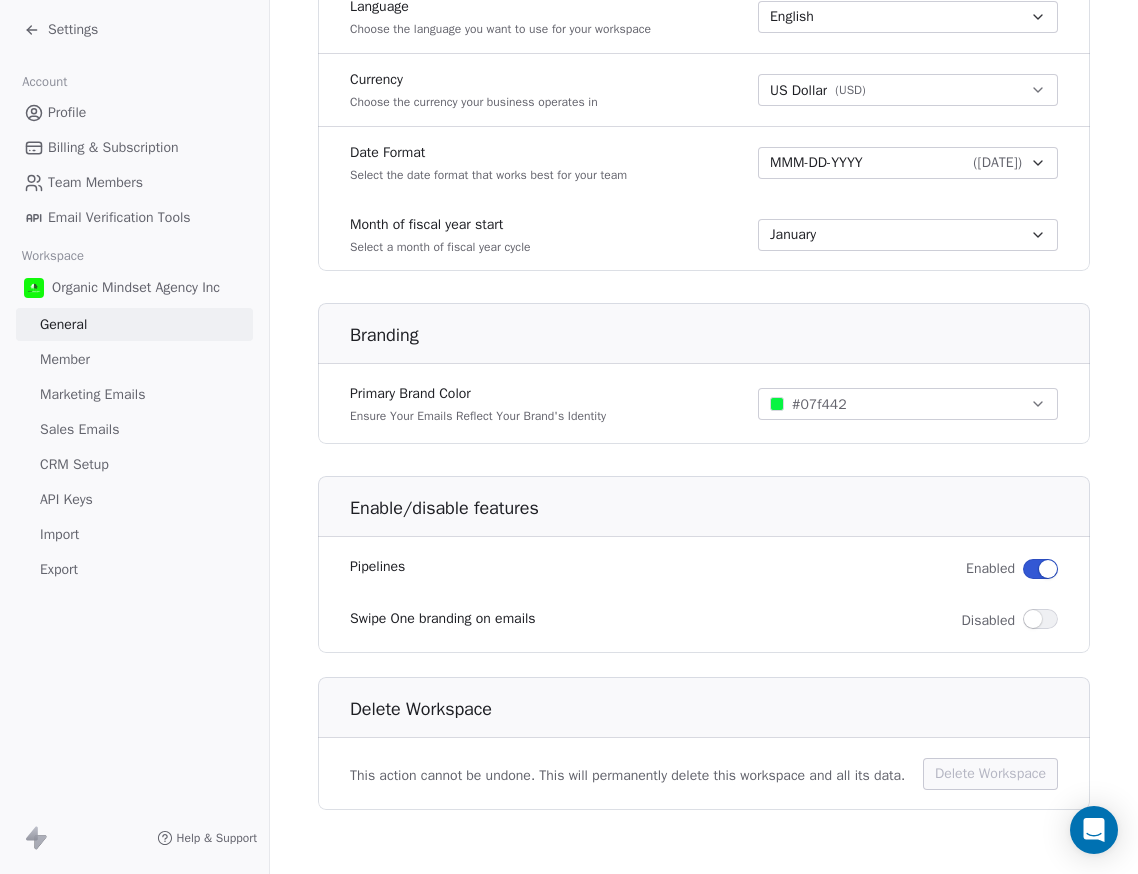 scroll, scrollTop: 0, scrollLeft: 0, axis: both 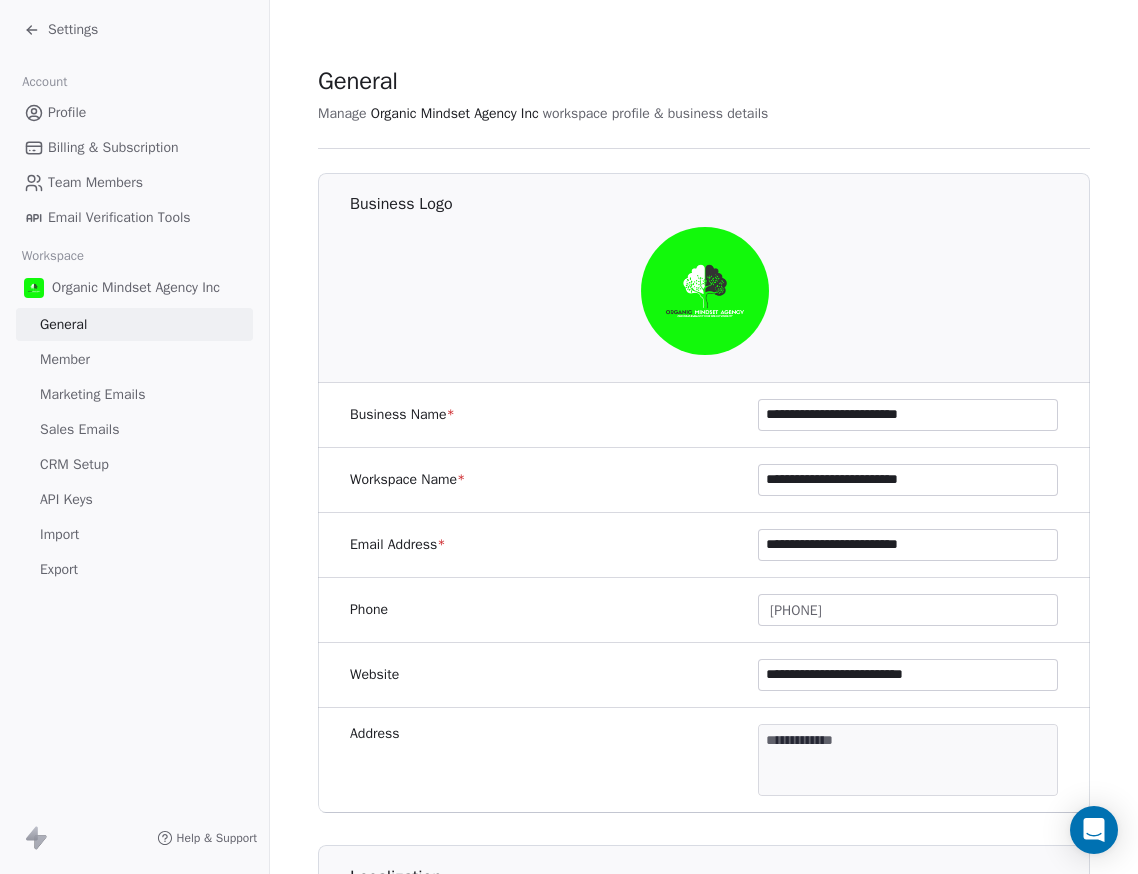 click on "Member" at bounding box center [65, 359] 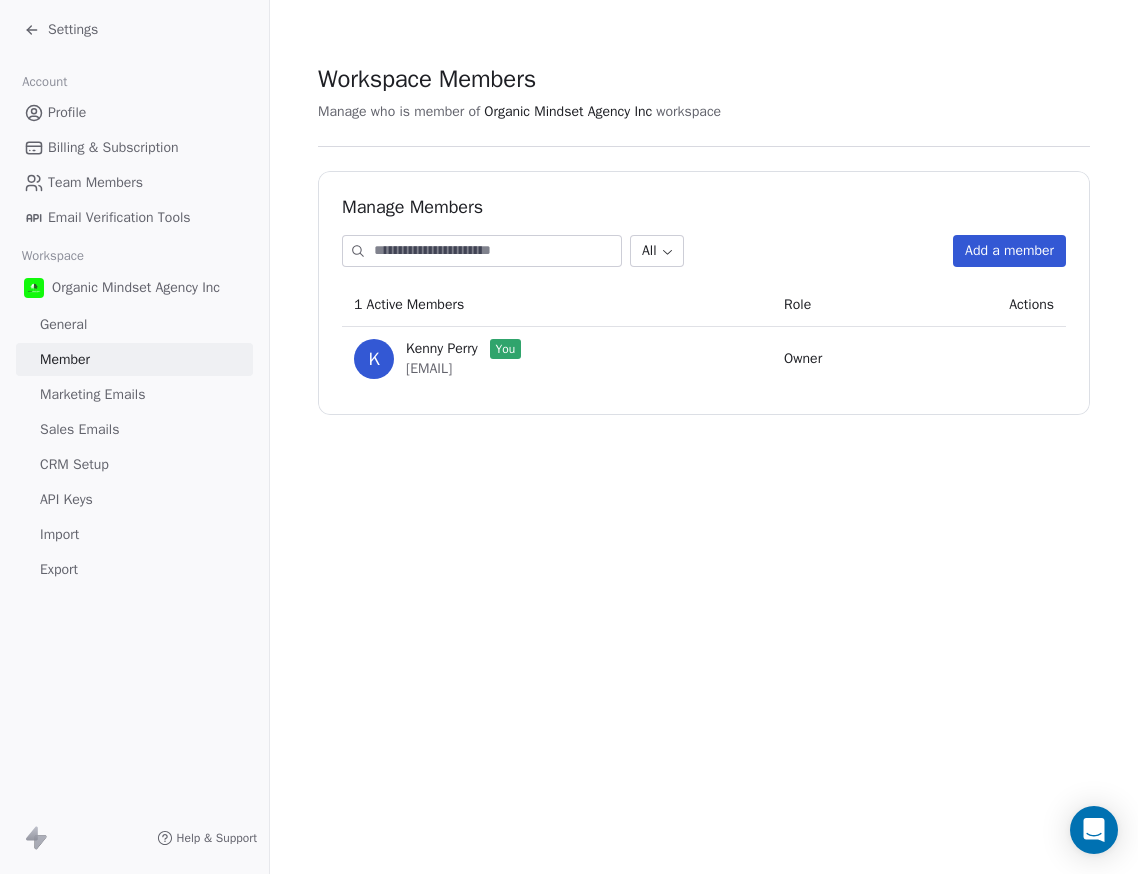 click on "Organic Mindset Agency Inc" at bounding box center [136, 288] 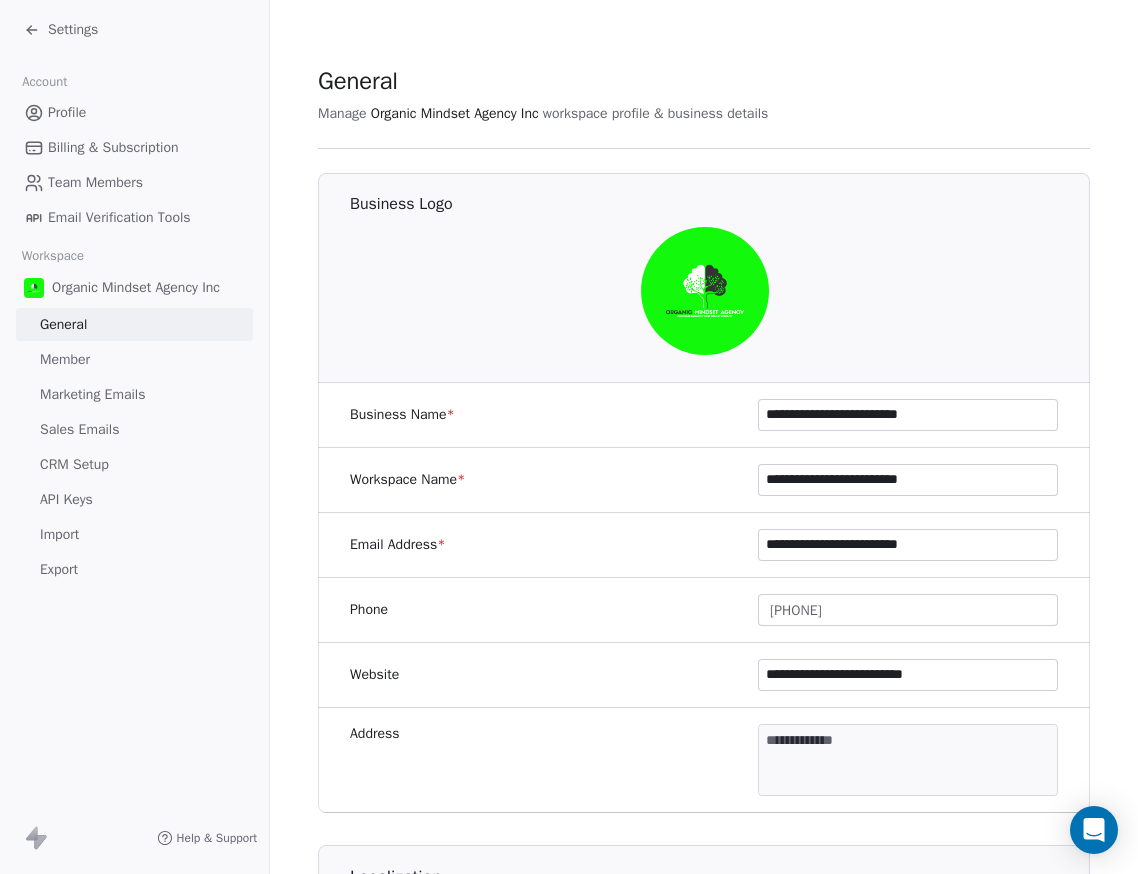 click on "CRM Setup" at bounding box center (74, 464) 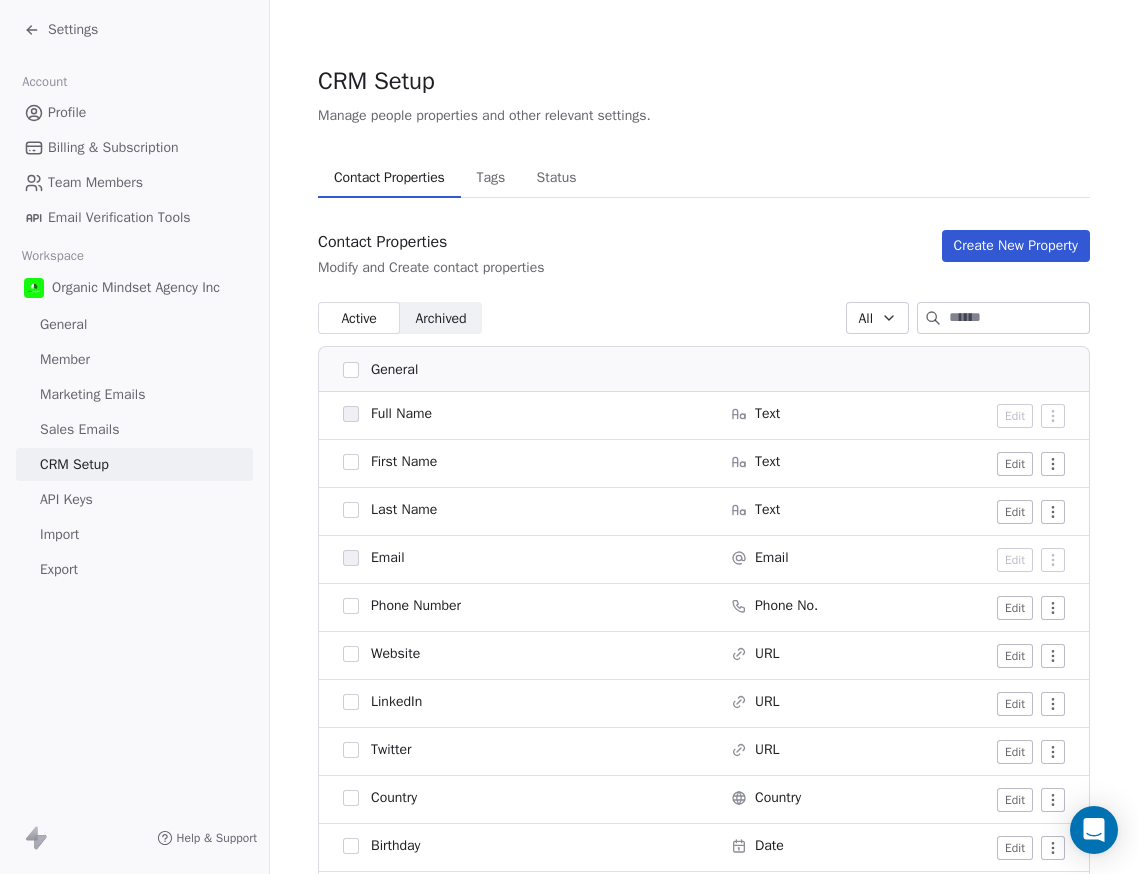 click on "API Keys" at bounding box center [66, 499] 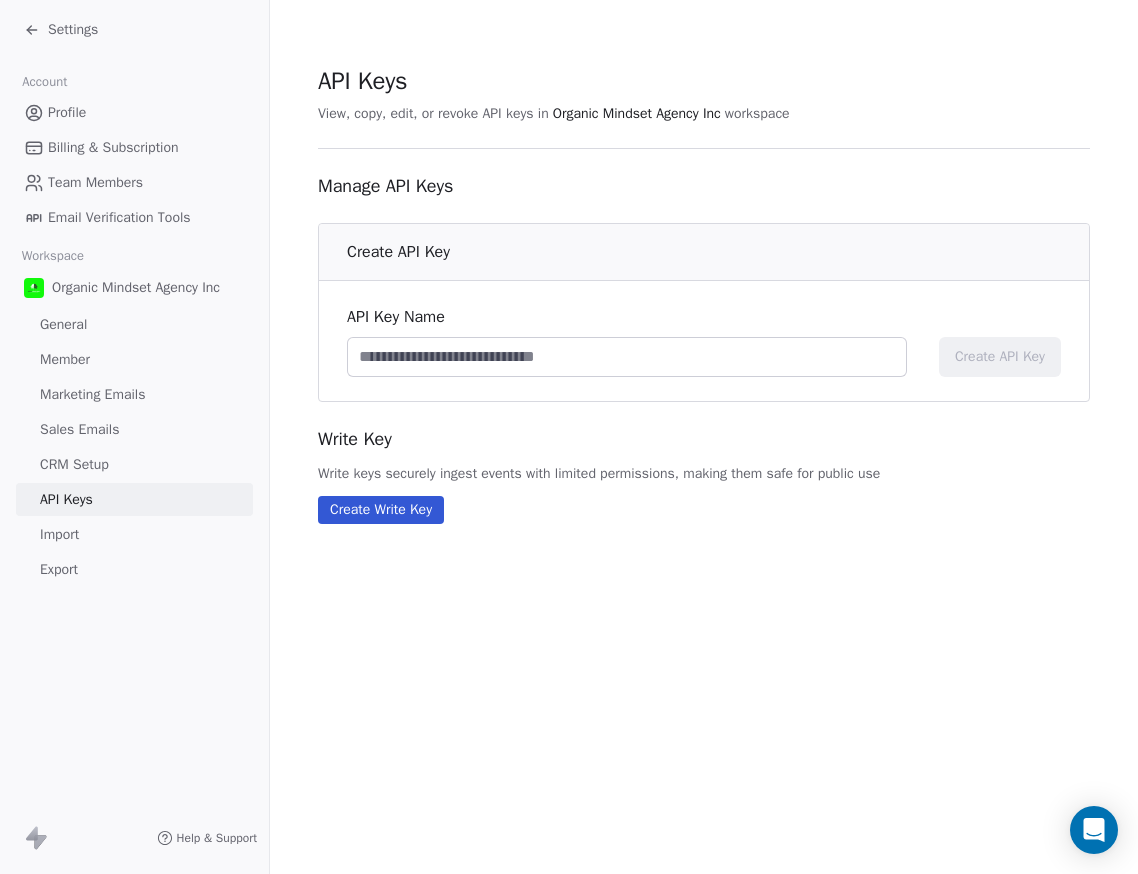 click on "Profile" at bounding box center [67, 112] 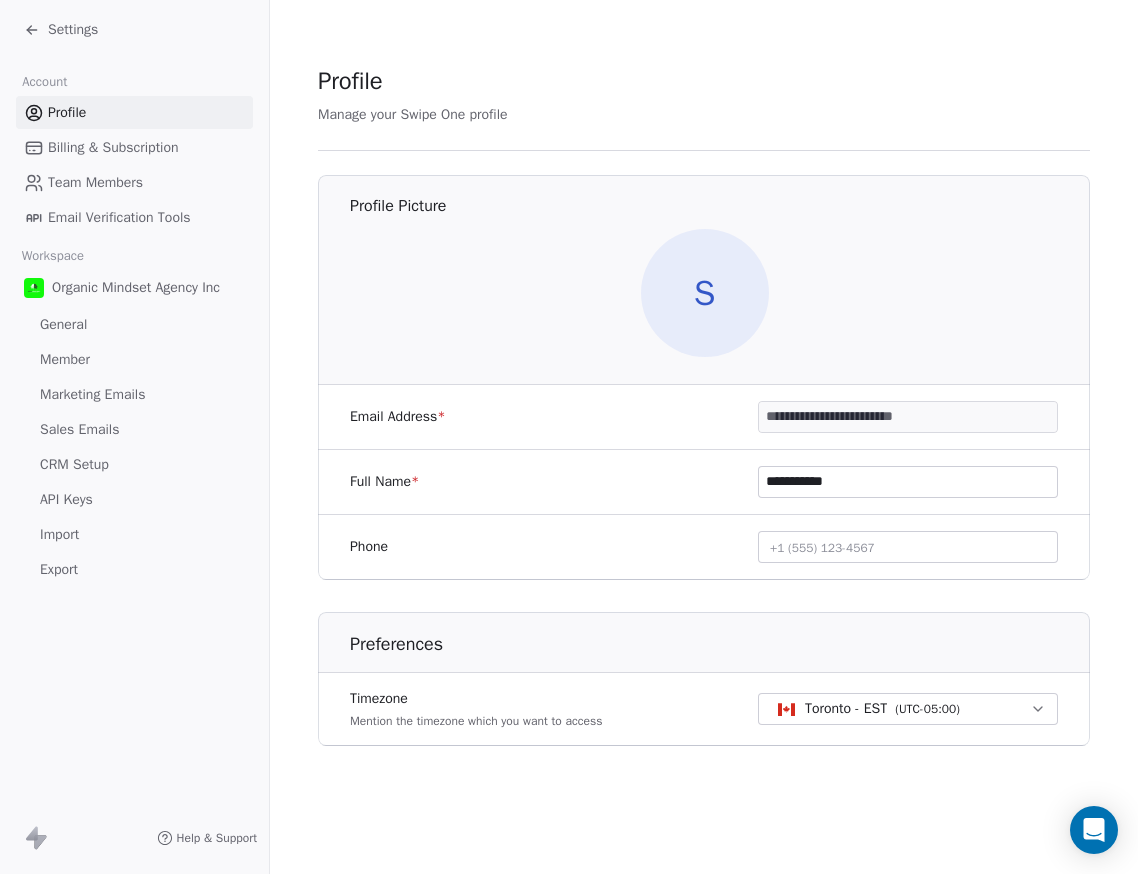click on "**********" at bounding box center [908, 417] 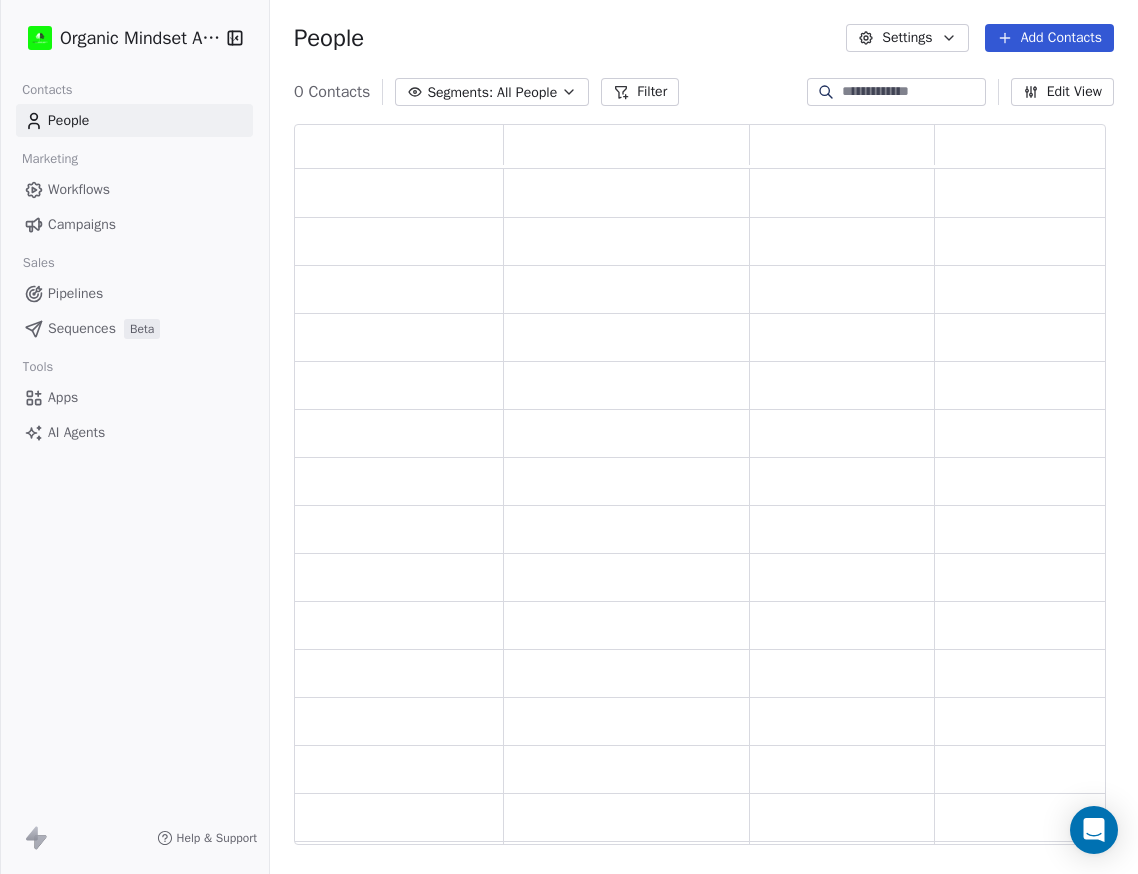 scroll, scrollTop: 1, scrollLeft: 1, axis: both 